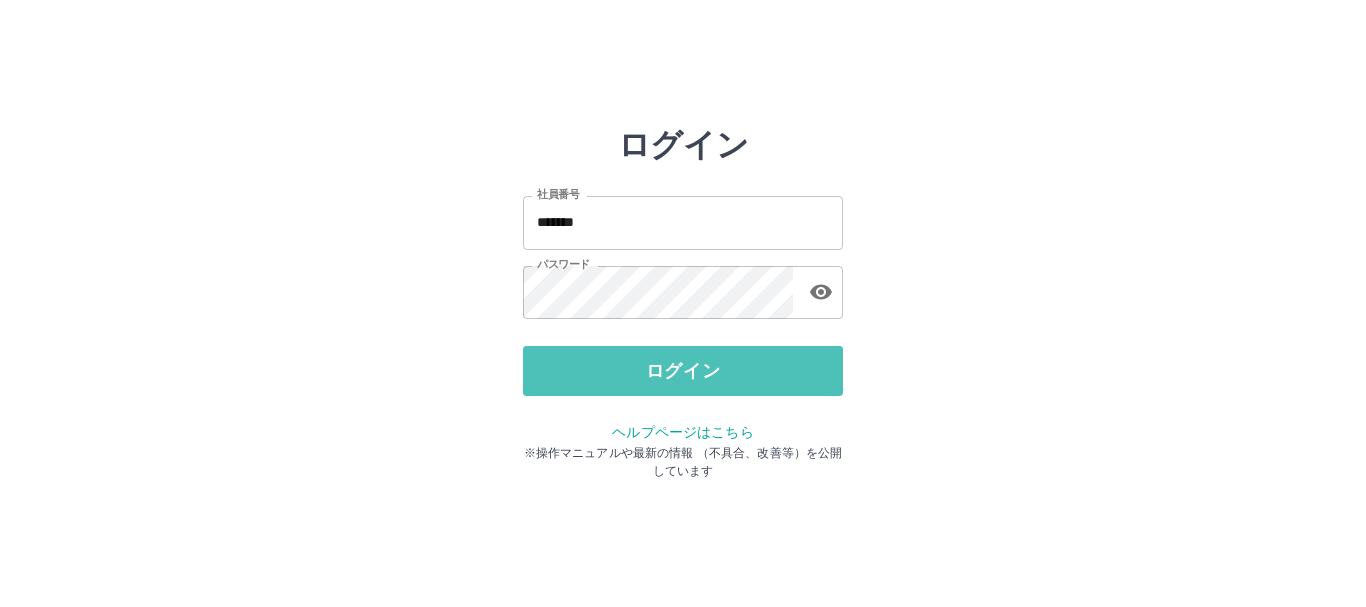 click on "ログイン" at bounding box center [683, 371] 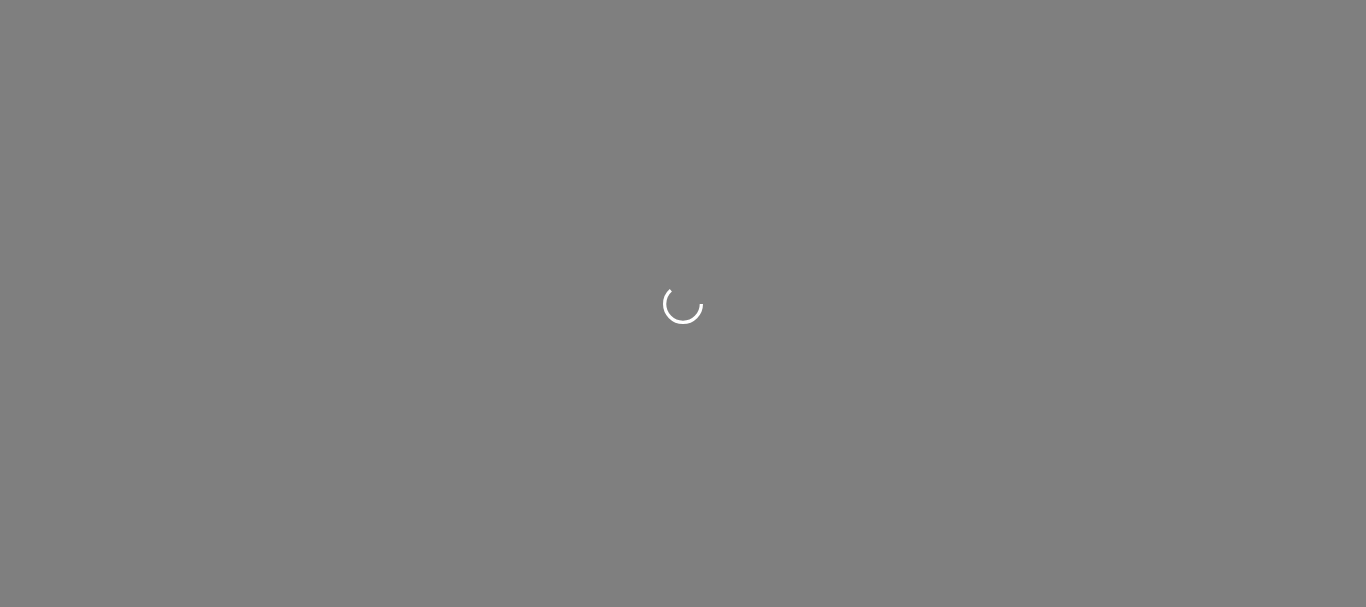 scroll, scrollTop: 0, scrollLeft: 0, axis: both 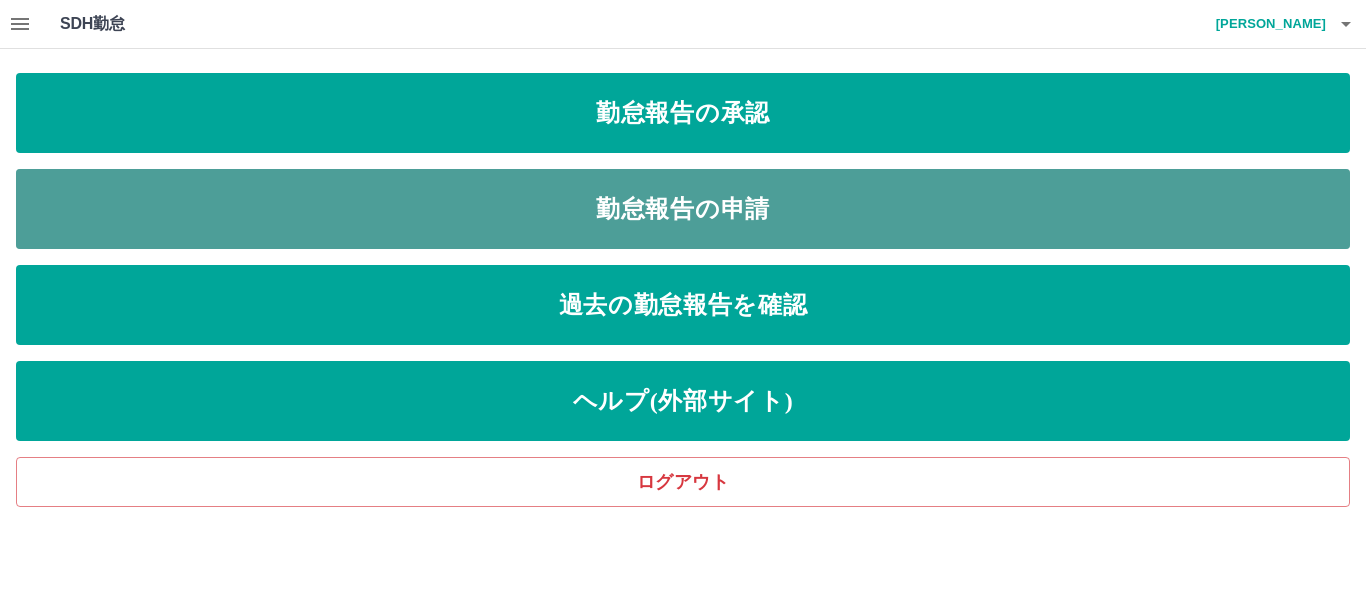 click on "勤怠報告の申請" at bounding box center (683, 209) 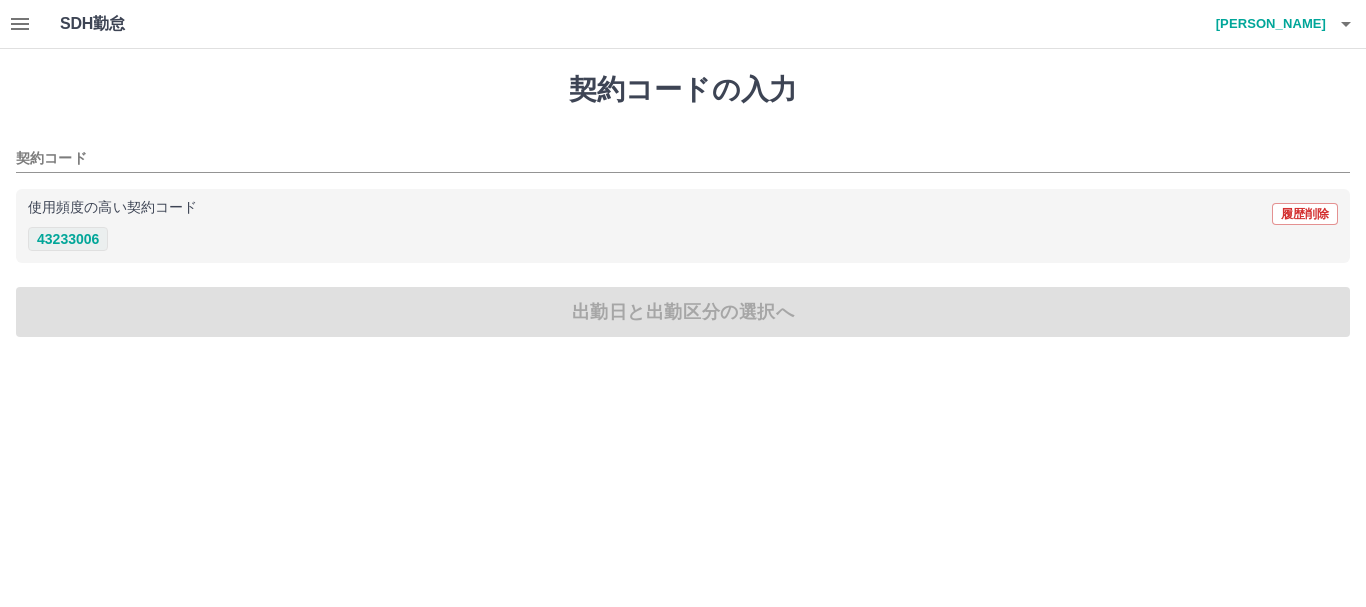 click on "43233006" at bounding box center [68, 239] 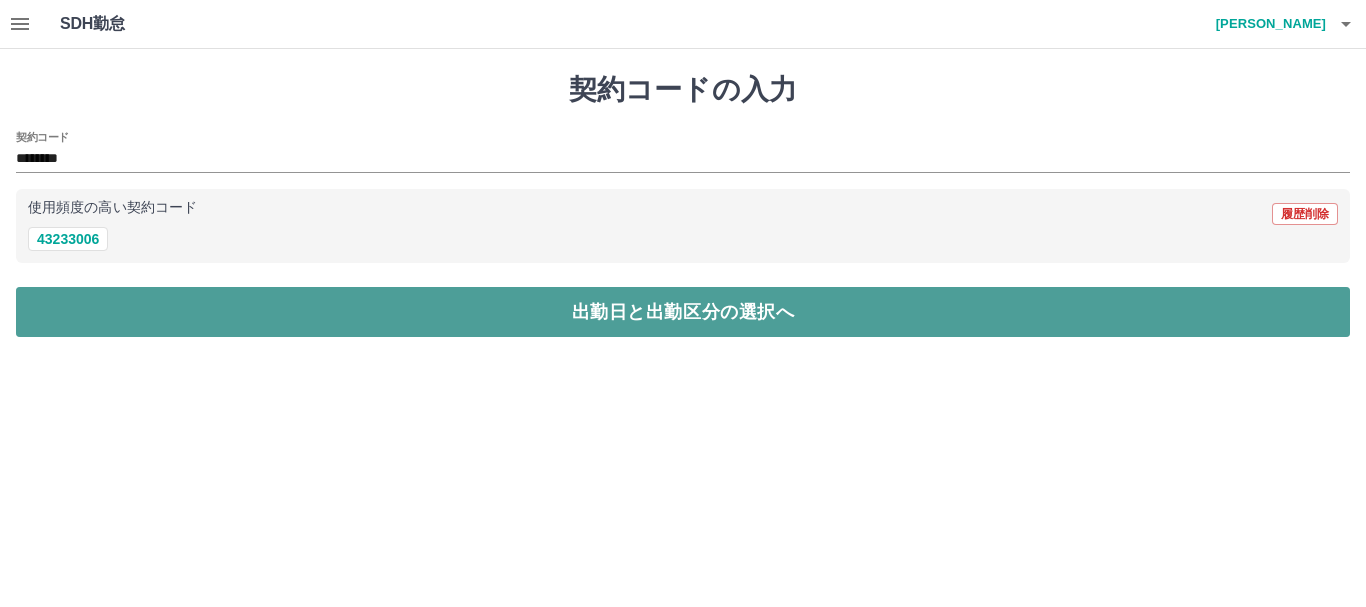 click on "出勤日と出勤区分の選択へ" at bounding box center [683, 312] 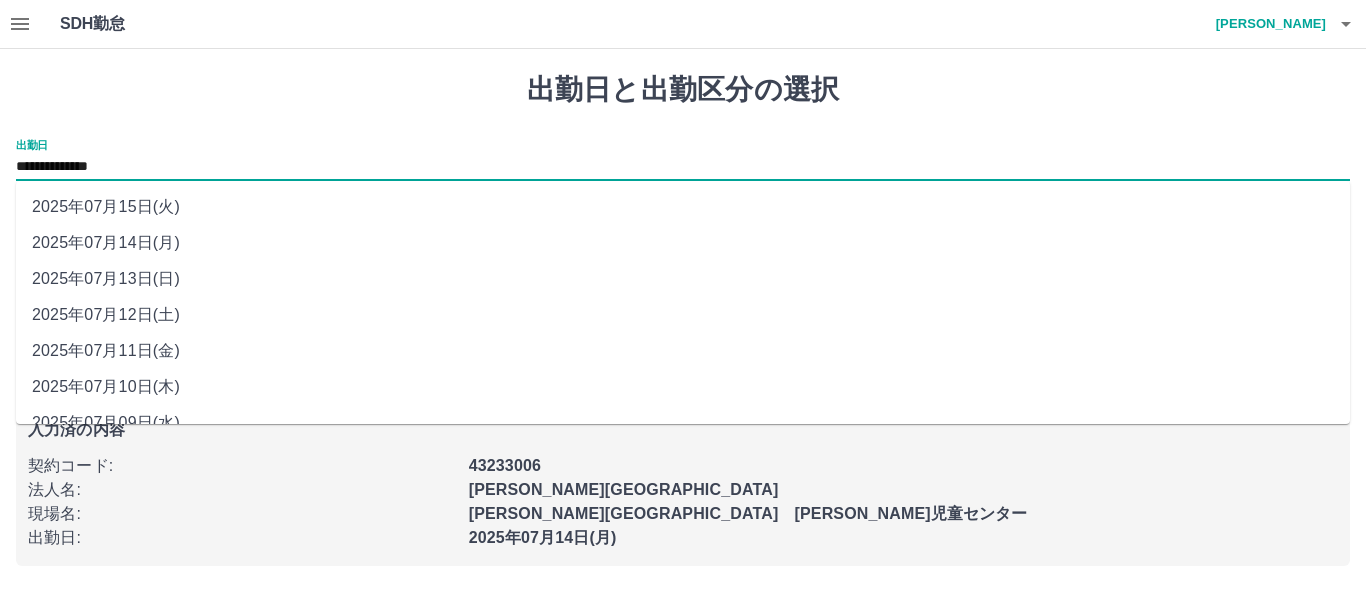 click on "**********" at bounding box center (683, 167) 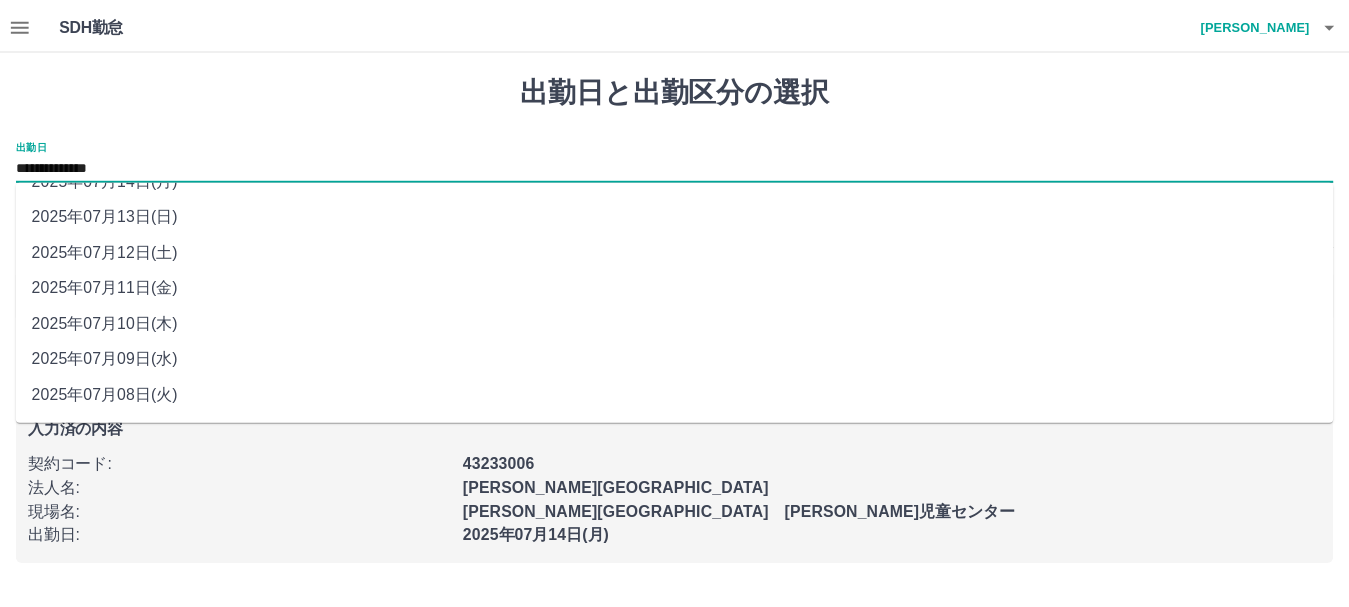 scroll, scrollTop: 97, scrollLeft: 0, axis: vertical 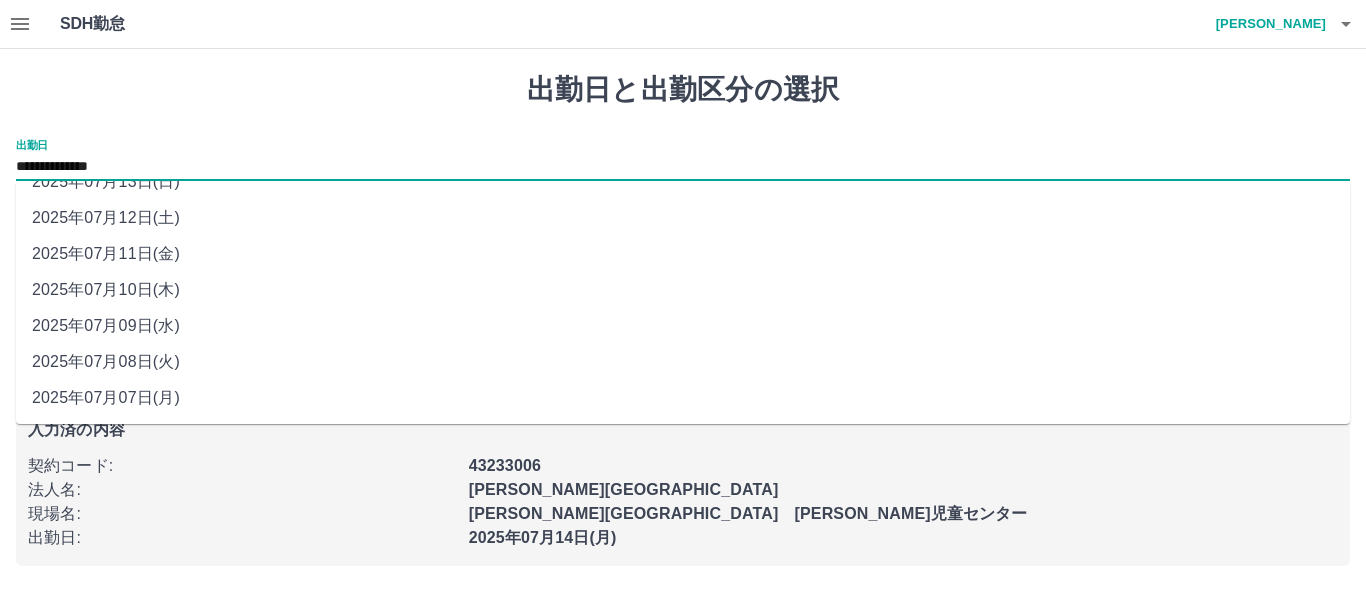 click on "2025年07月07日(月)" at bounding box center [683, 398] 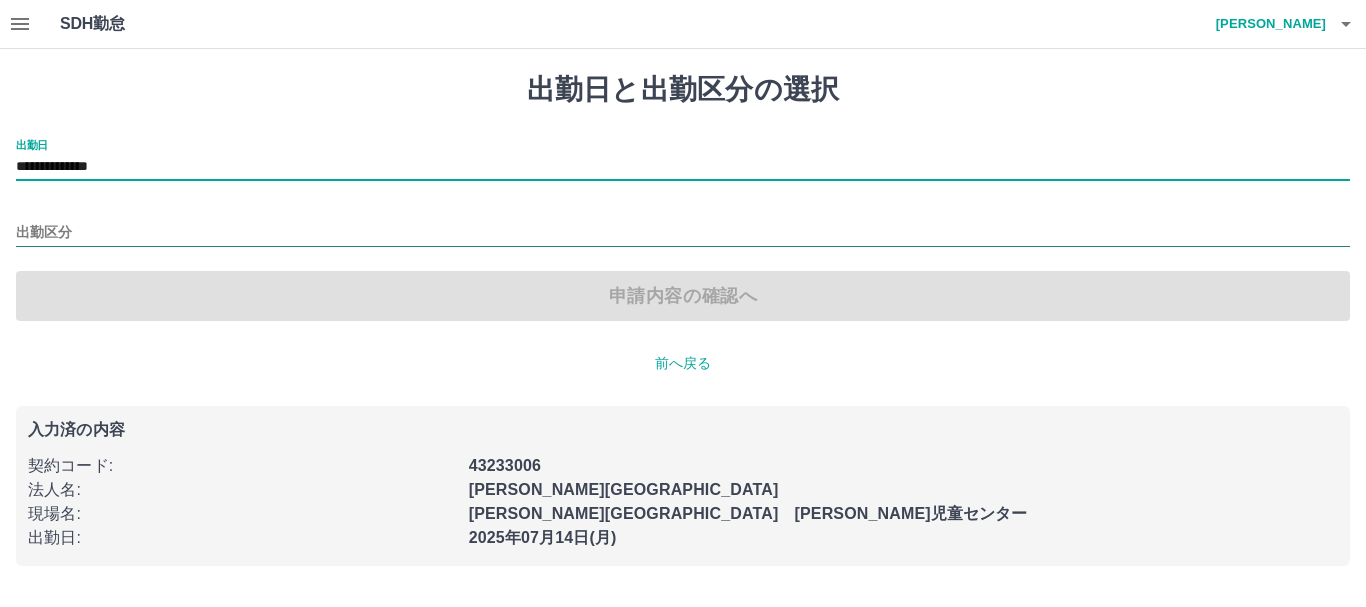 click on "出勤区分" at bounding box center (683, 233) 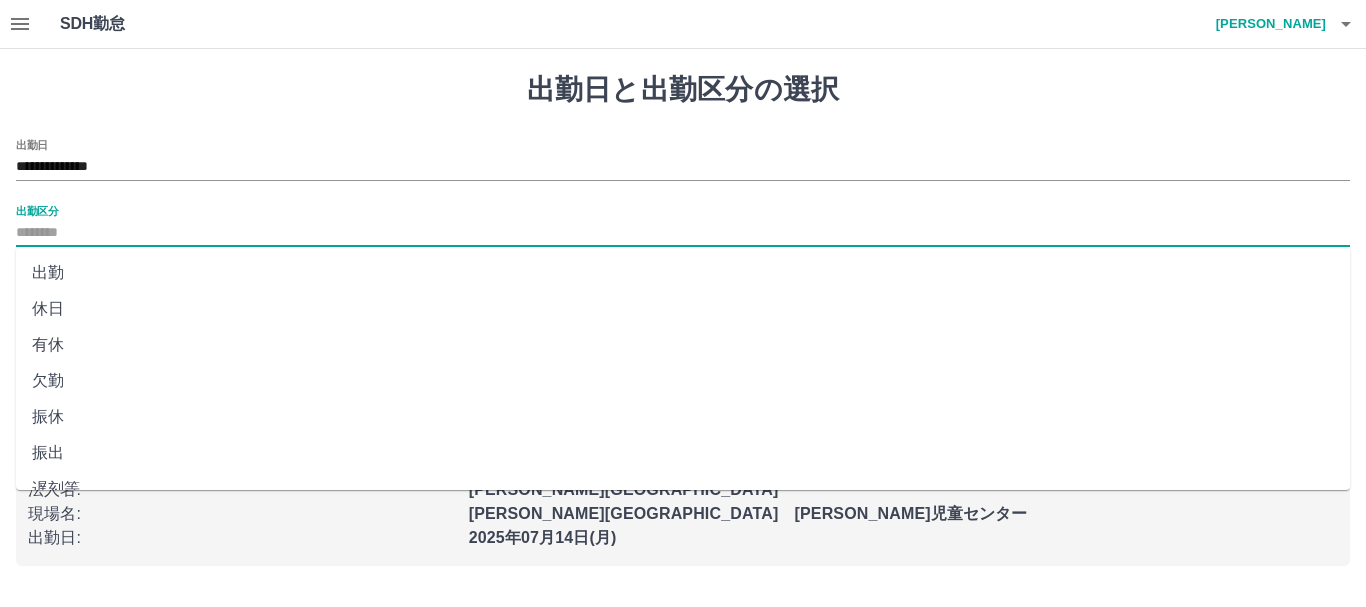 click on "出勤" at bounding box center [683, 273] 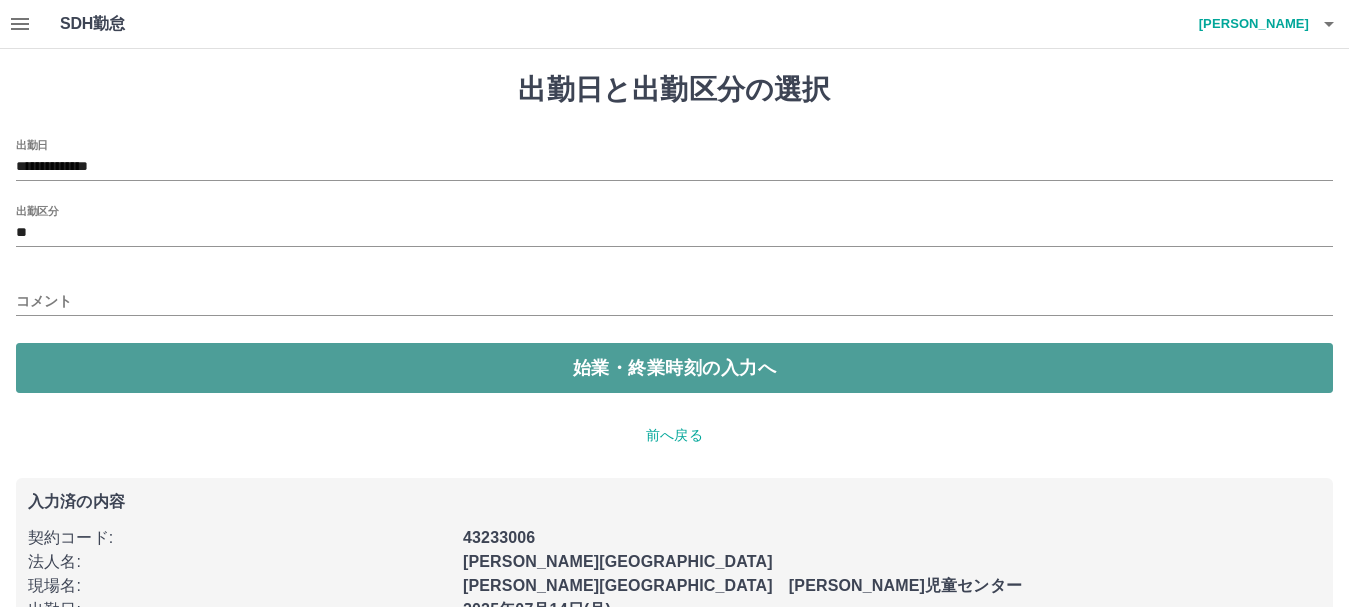 click on "始業・終業時刻の入力へ" at bounding box center [674, 368] 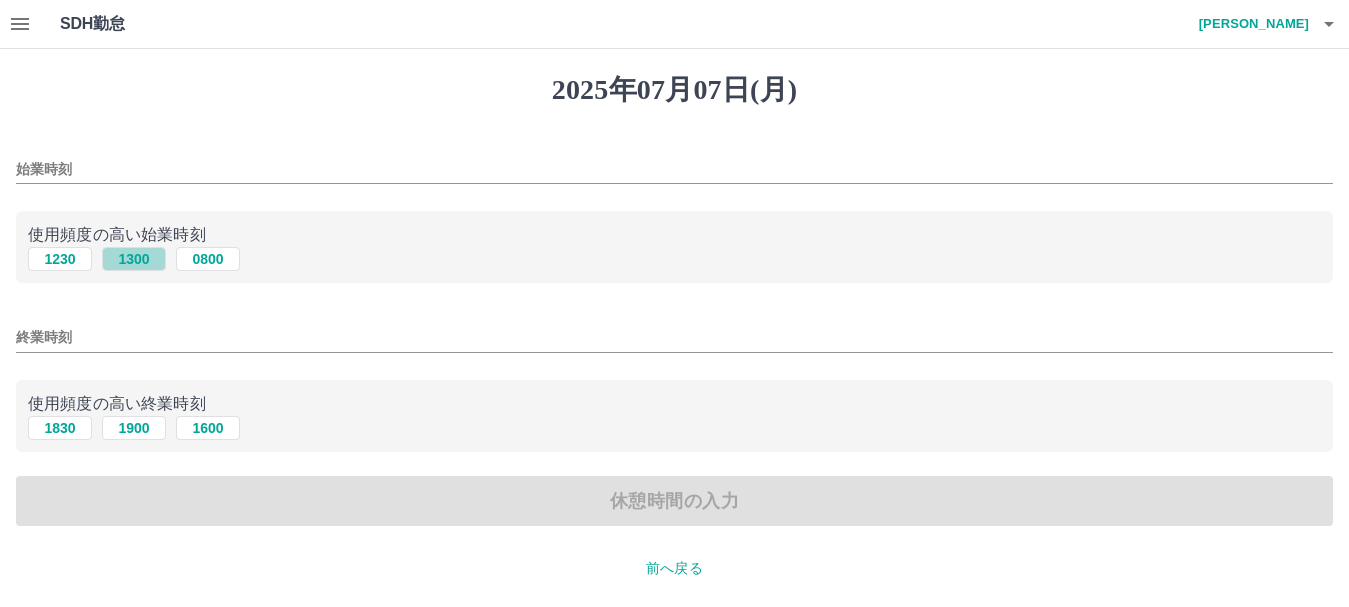 click on "1300" at bounding box center [134, 259] 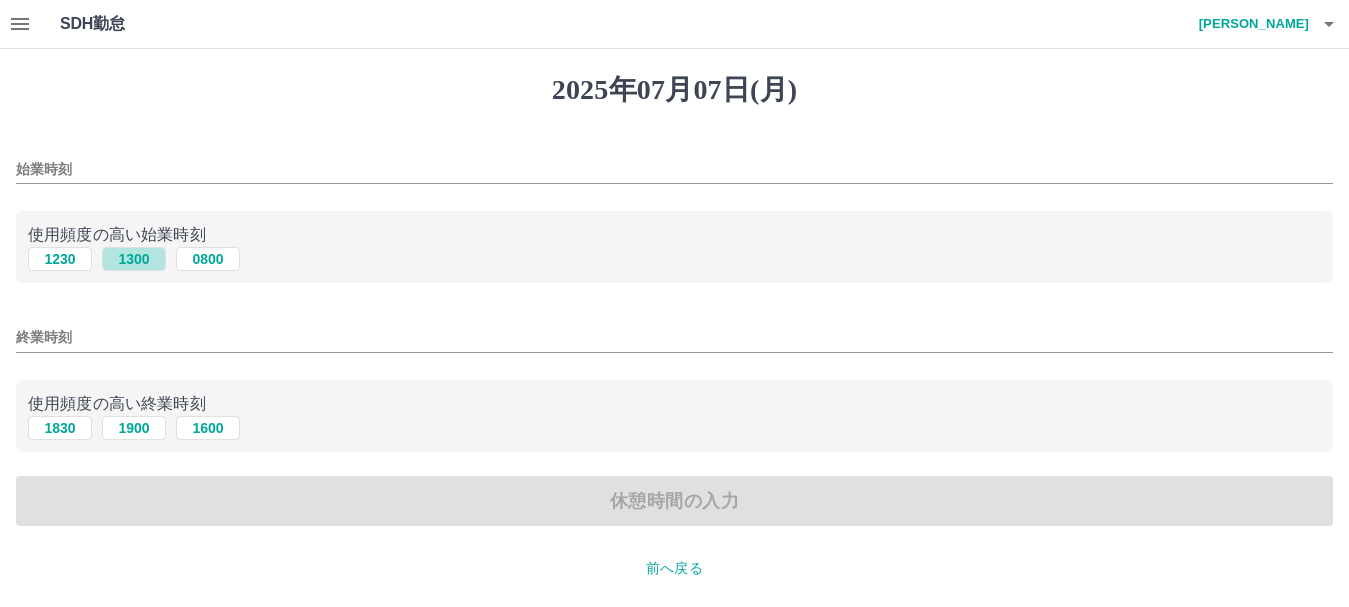 type on "****" 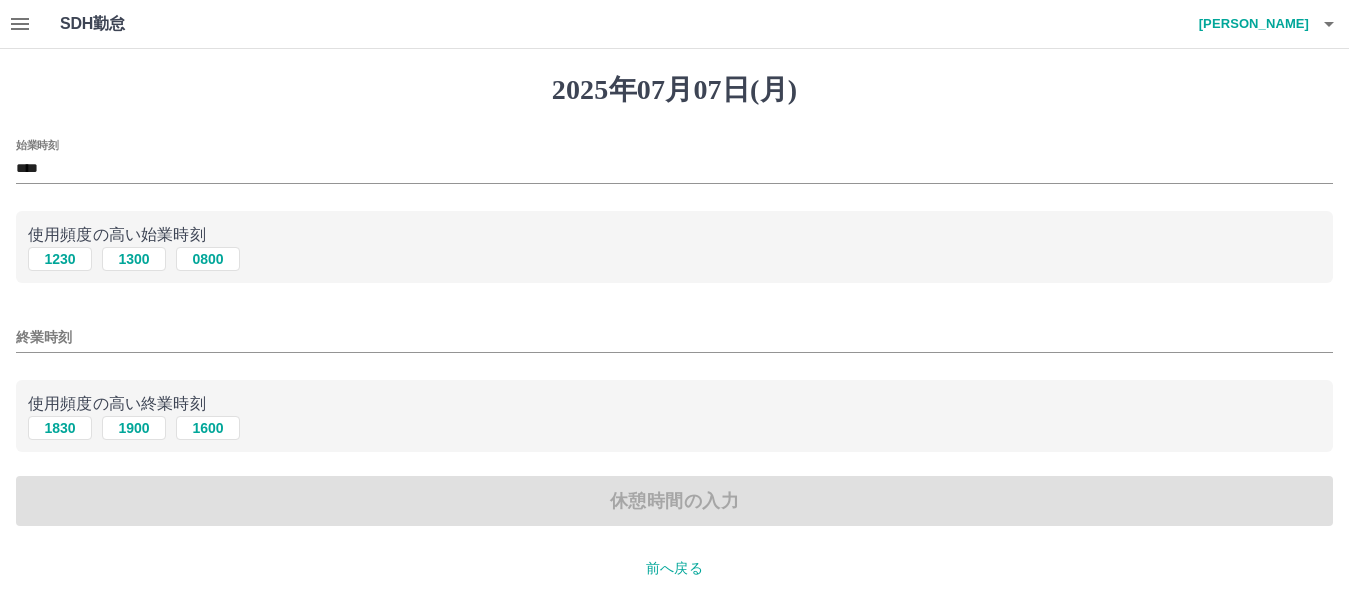 click on "終業時刻" at bounding box center [674, 337] 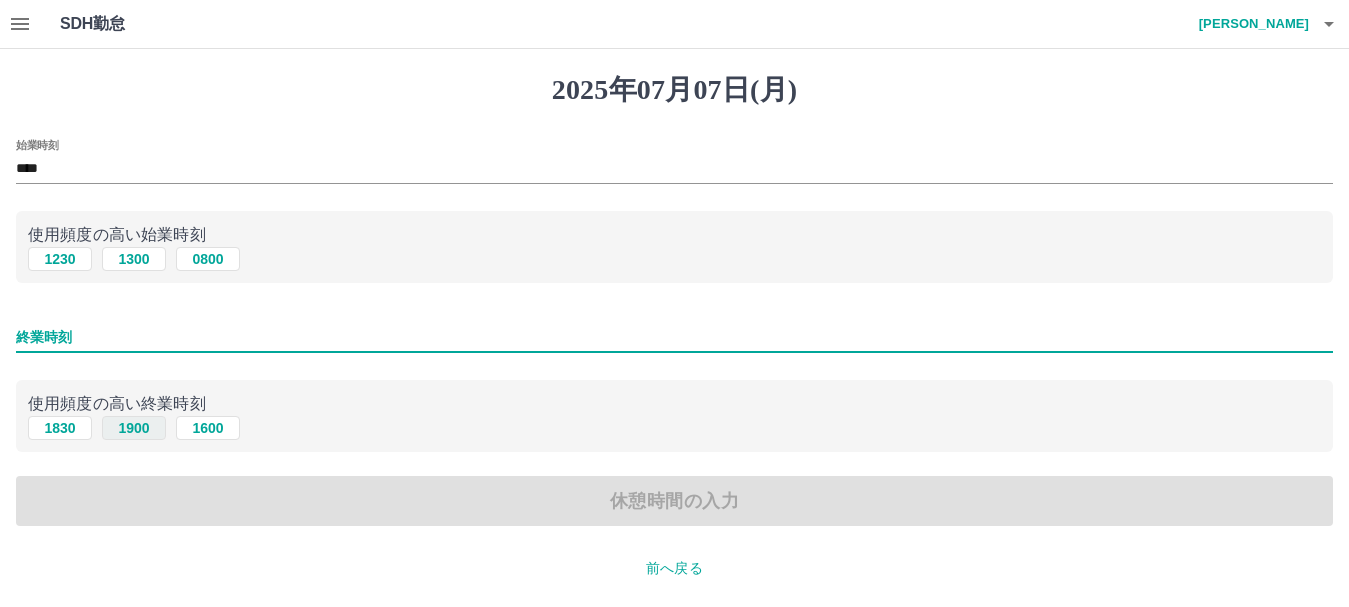 type on "****" 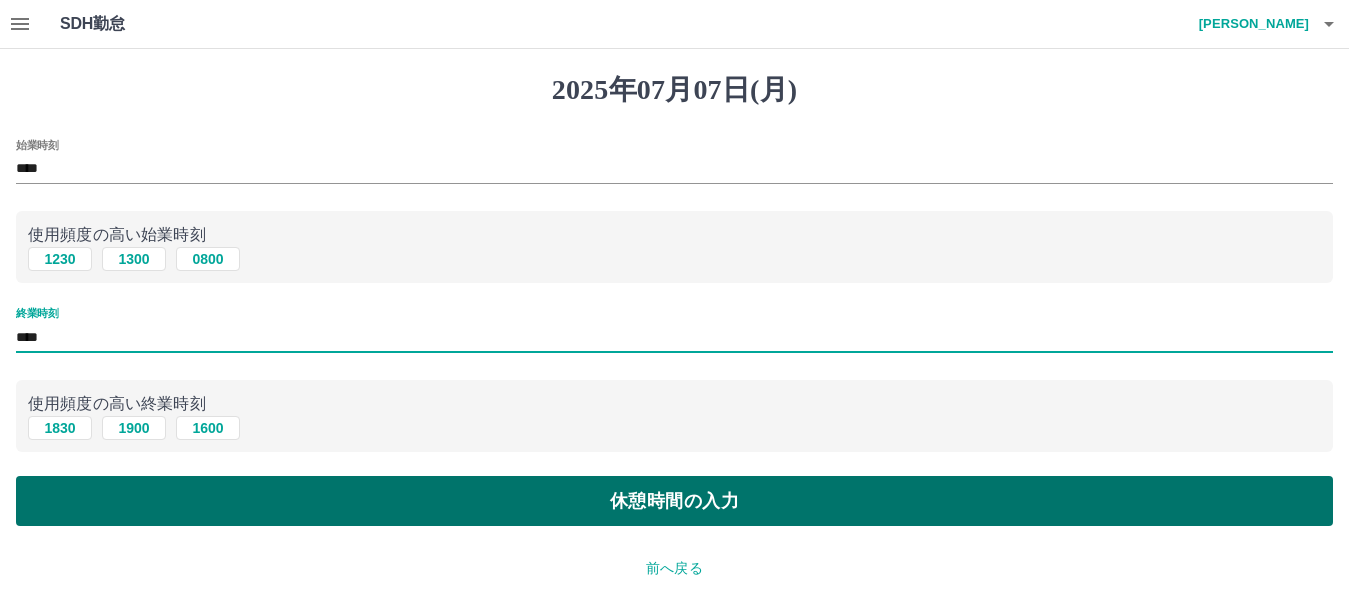 click on "休憩時間の入力" at bounding box center [674, 501] 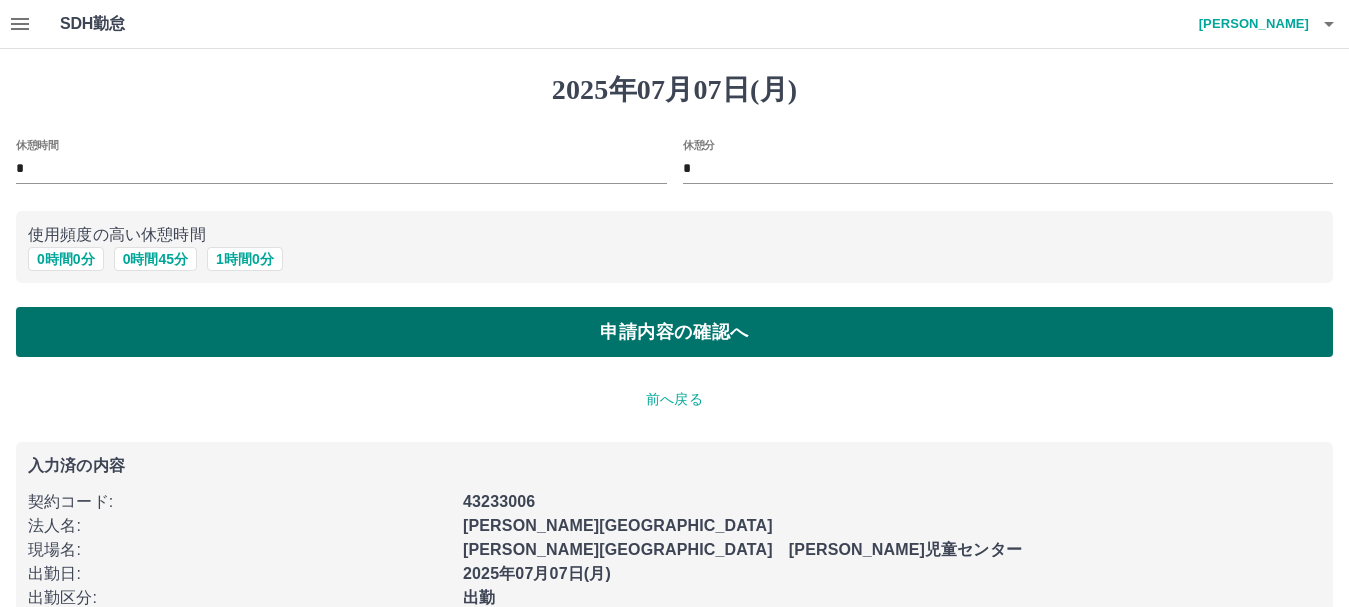 click on "申請内容の確認へ" at bounding box center (674, 332) 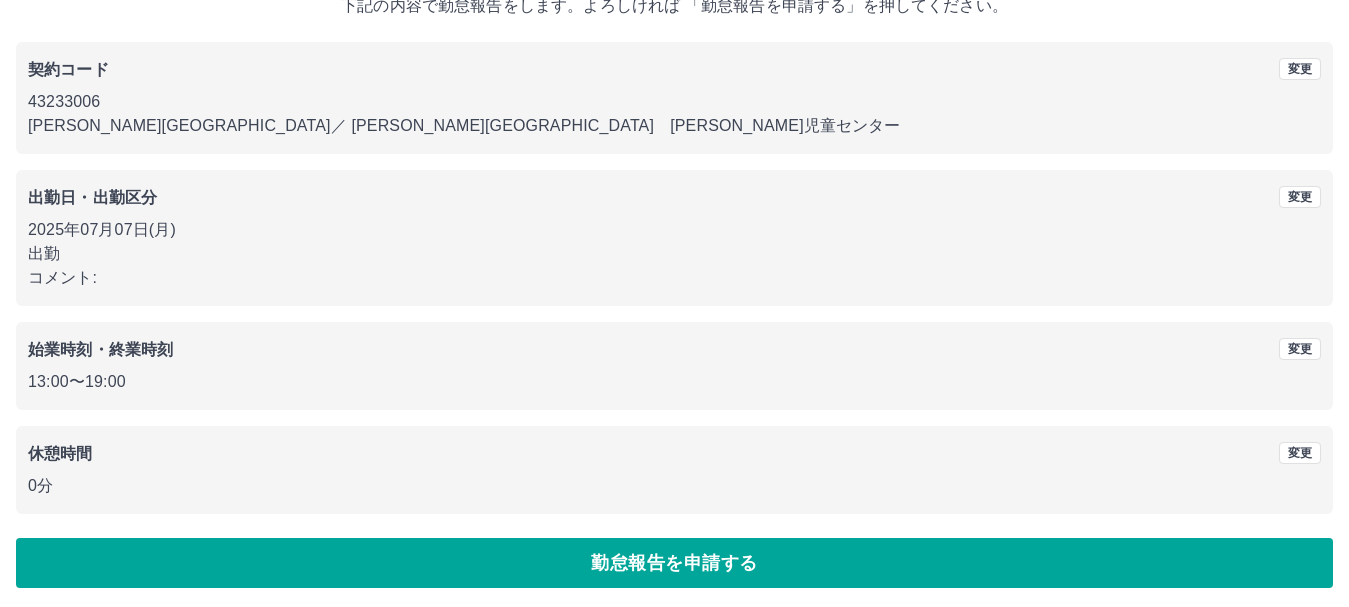 scroll, scrollTop: 142, scrollLeft: 0, axis: vertical 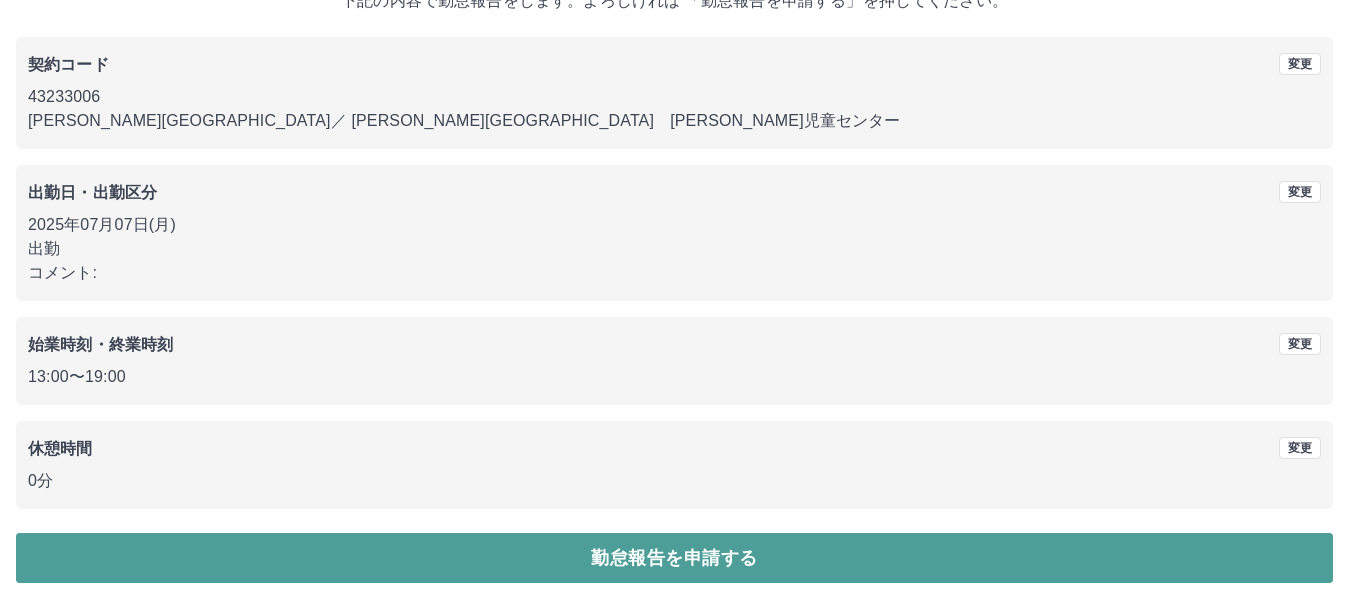 click on "勤怠報告を申請する" at bounding box center [674, 558] 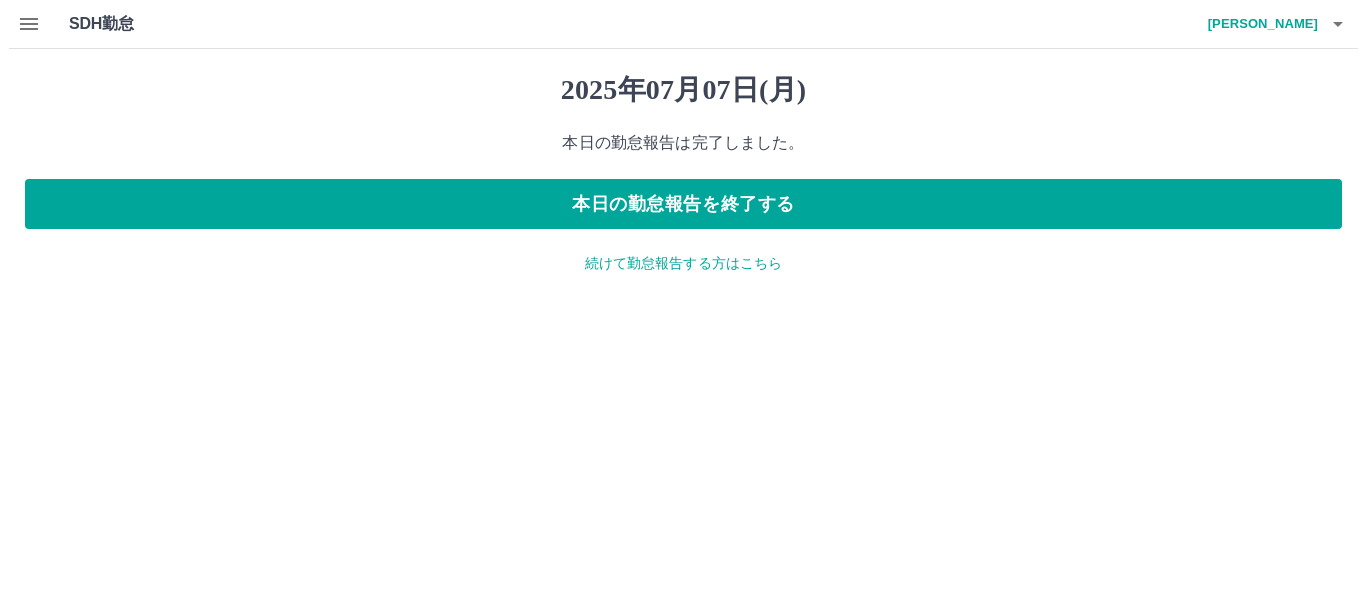 scroll, scrollTop: 0, scrollLeft: 0, axis: both 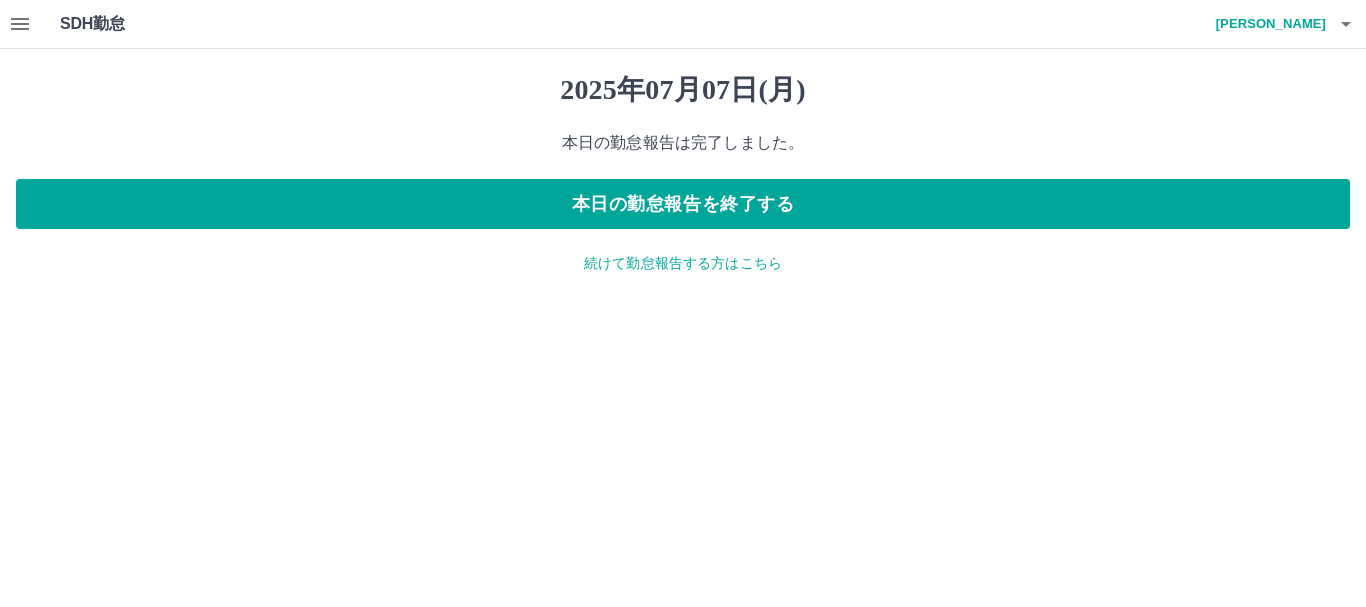 click on "続けて勤怠報告する方はこちら" at bounding box center (683, 263) 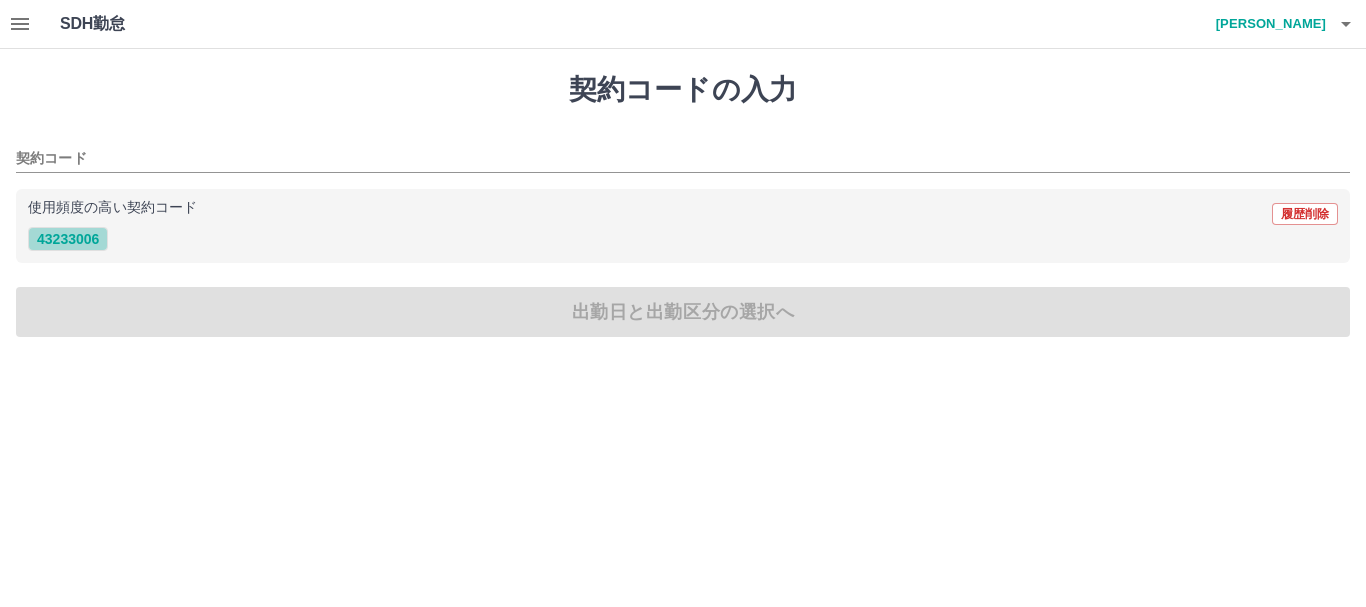 click on "43233006" at bounding box center [68, 239] 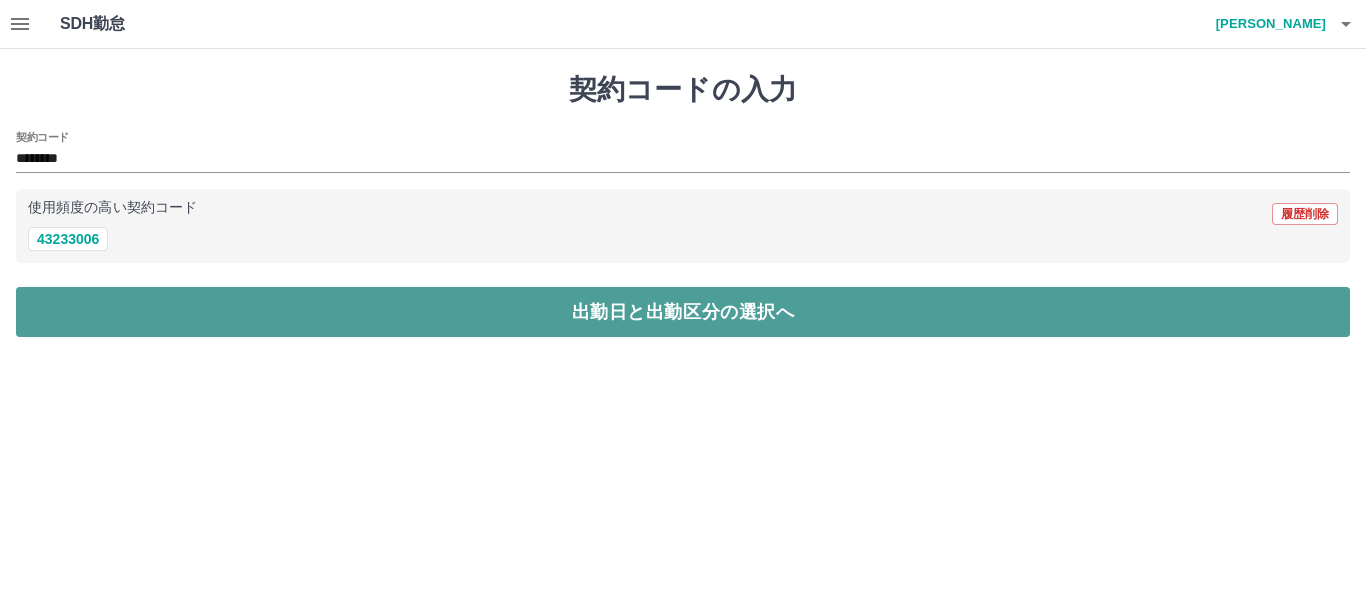 click on "出勤日と出勤区分の選択へ" at bounding box center [683, 312] 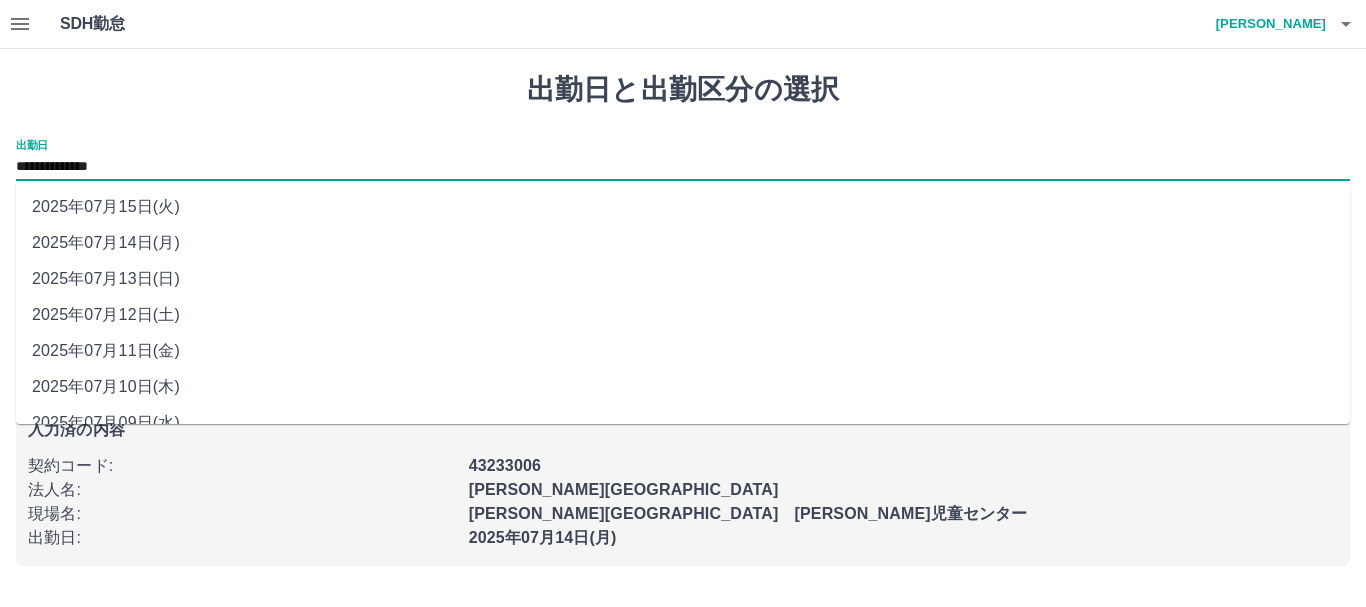 click on "**********" at bounding box center (683, 167) 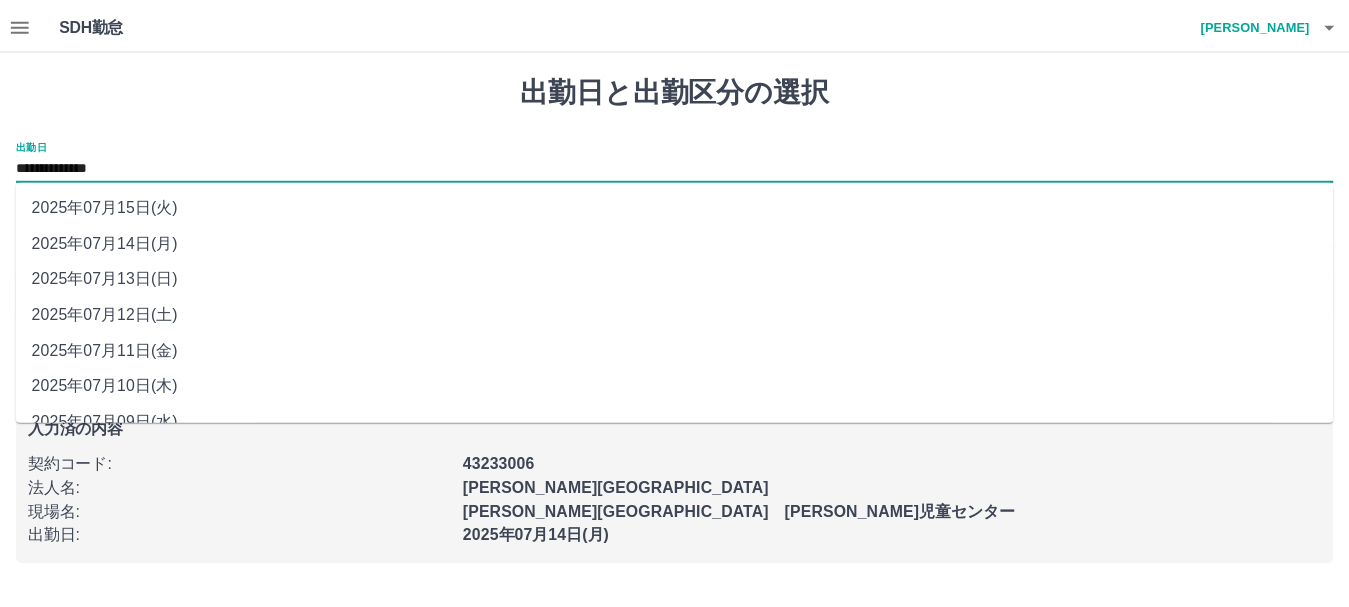 scroll, scrollTop: 97, scrollLeft: 0, axis: vertical 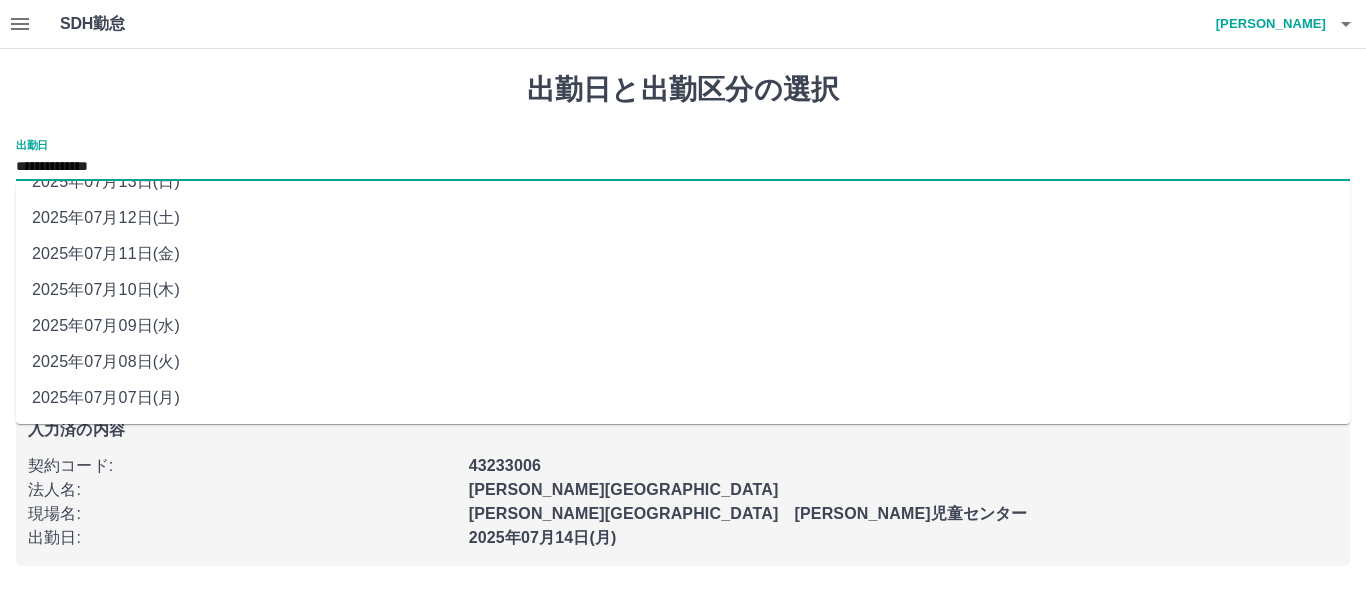 click on "2025年07月08日(火)" at bounding box center (683, 362) 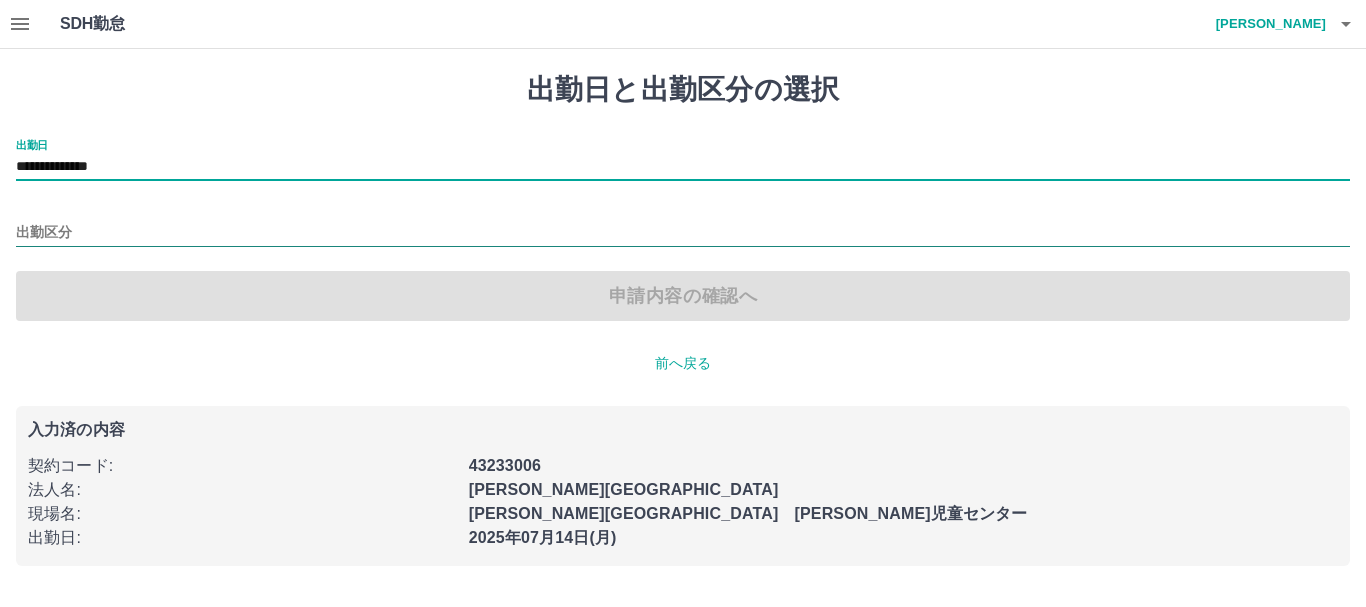click on "出勤区分" at bounding box center (683, 233) 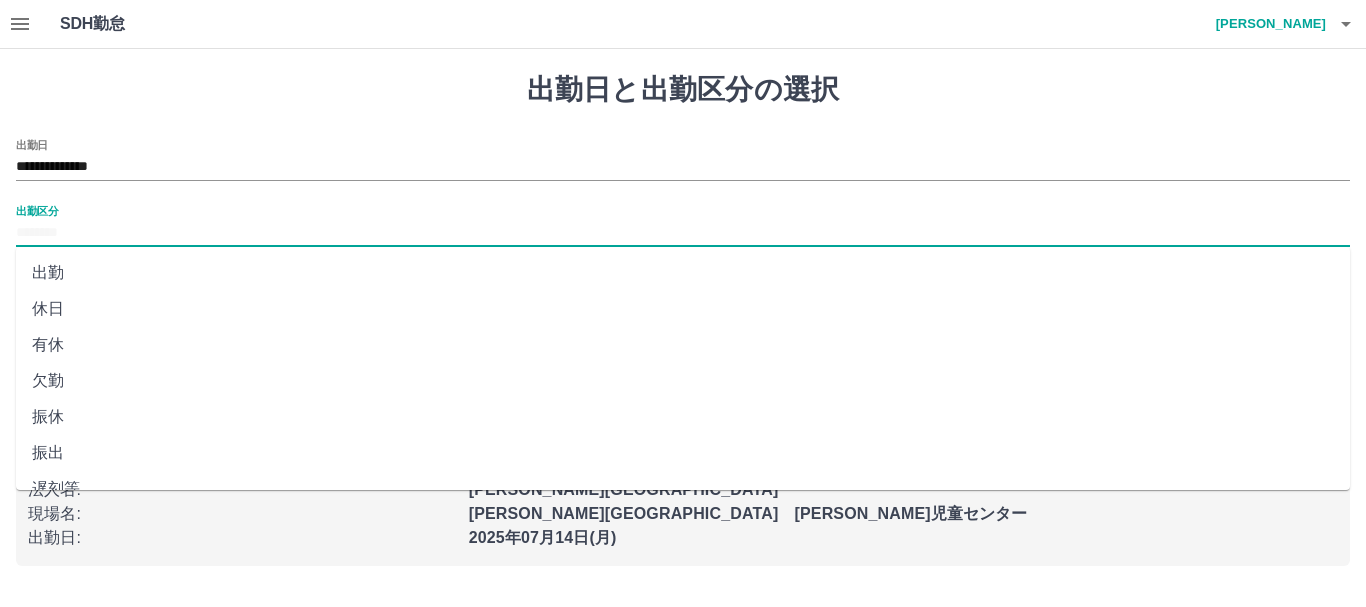 click on "出勤" at bounding box center (683, 273) 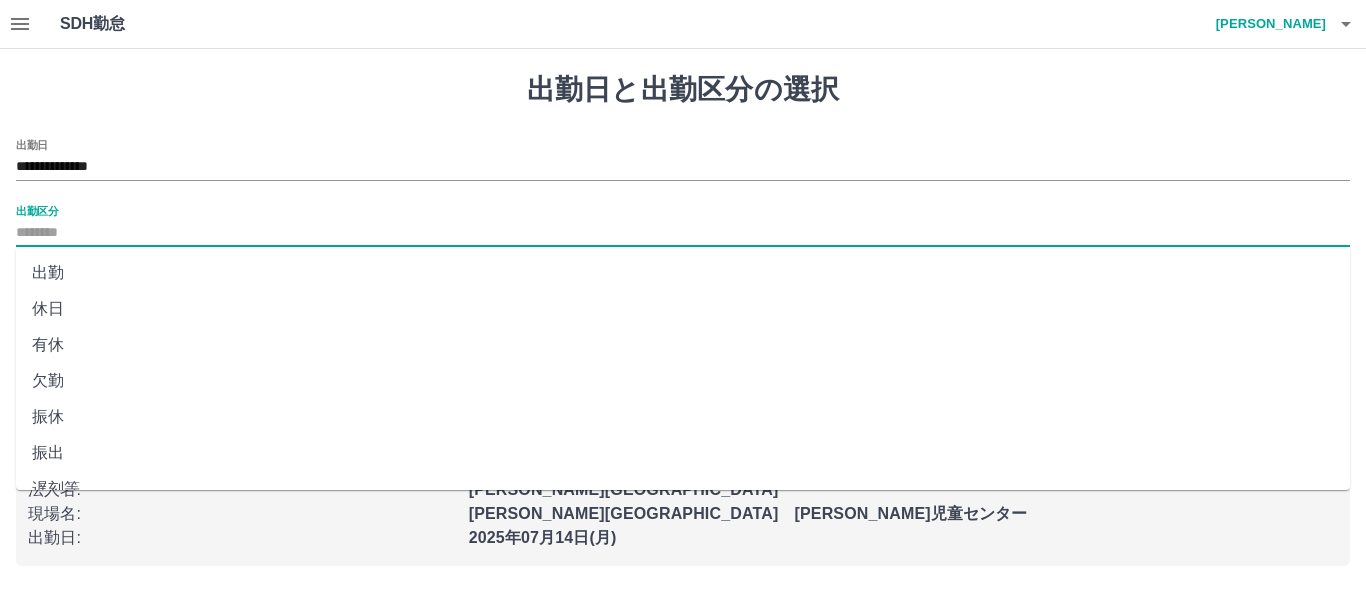 type on "**" 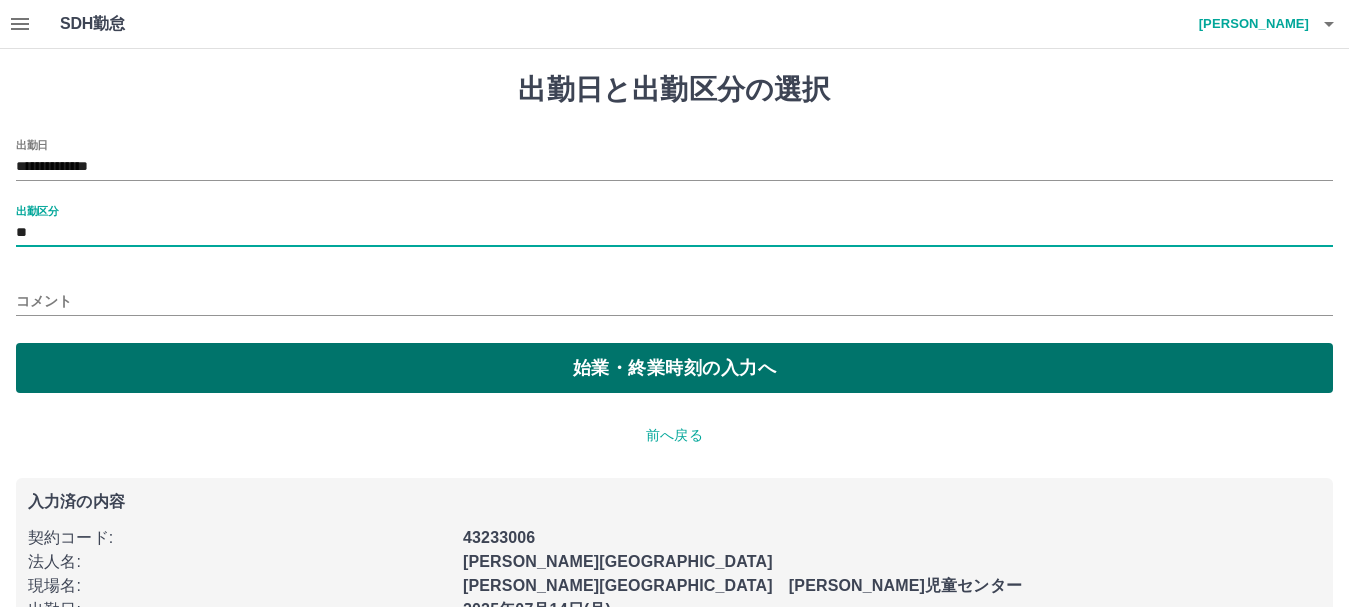 click on "始業・終業時刻の入力へ" at bounding box center [674, 368] 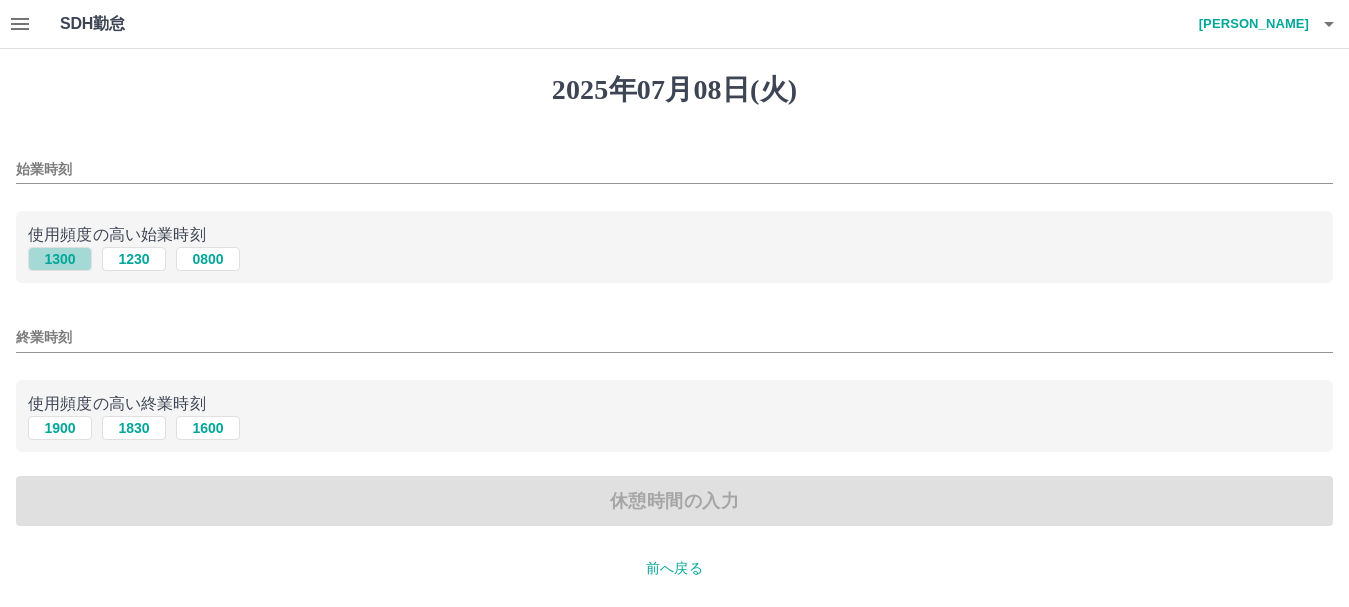click on "1300" at bounding box center (60, 259) 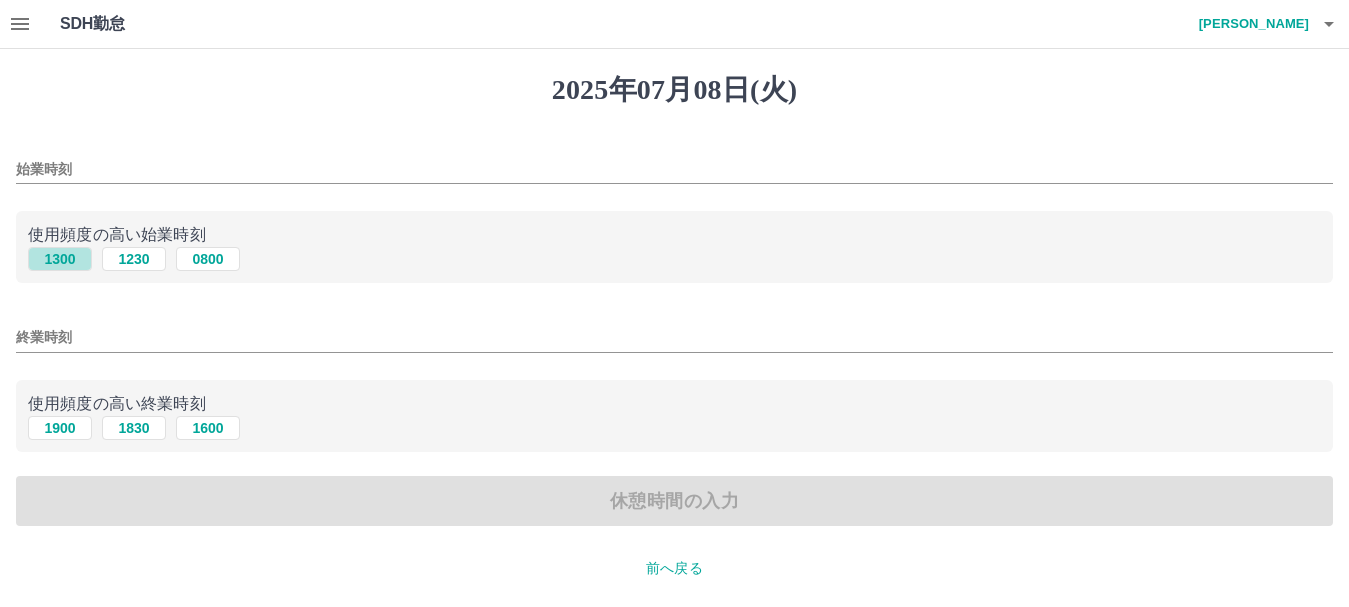 type on "****" 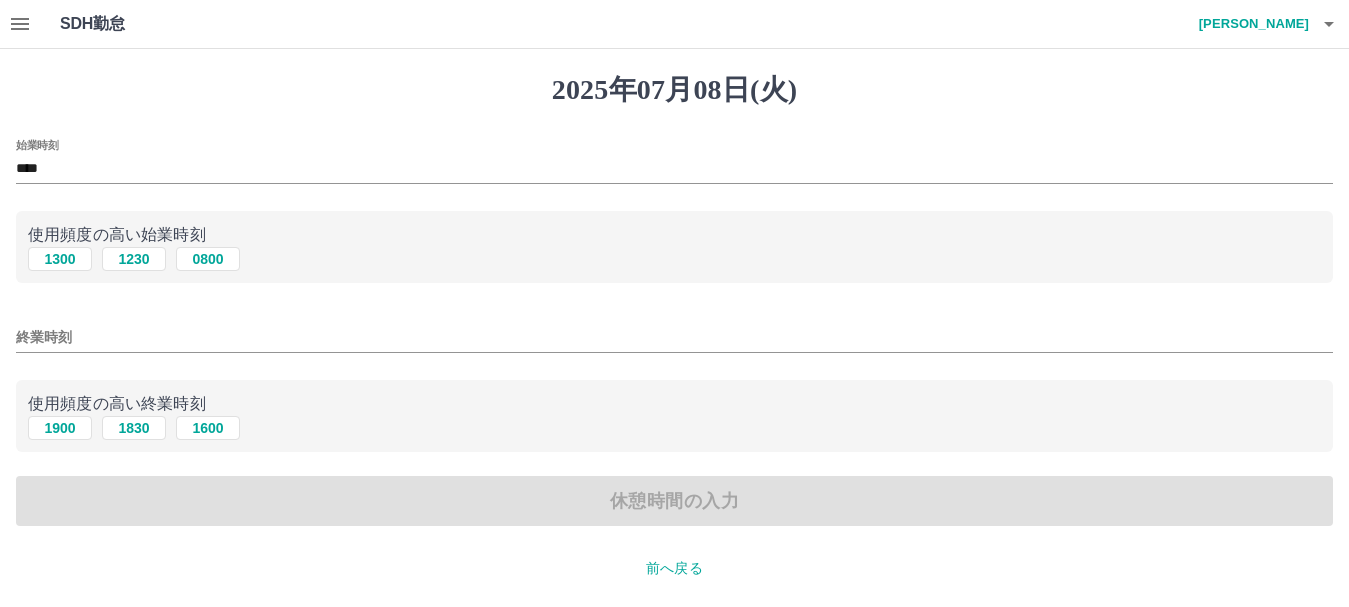 click on "終業時刻" at bounding box center [674, 337] 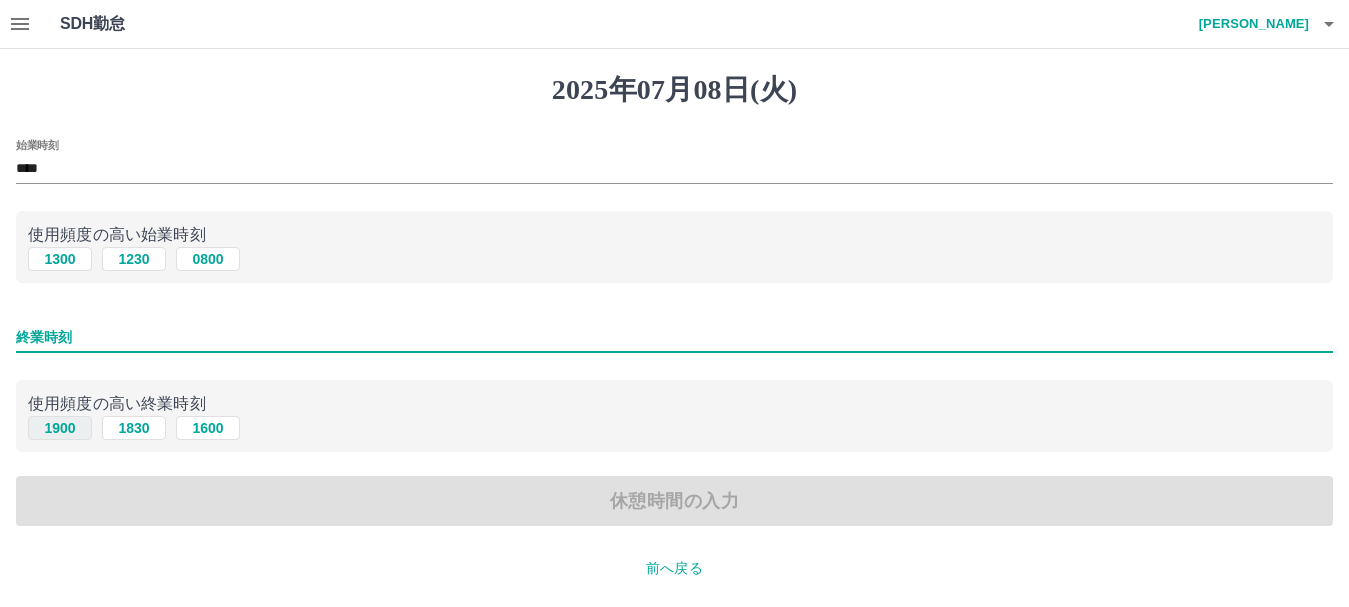 click on "1900" at bounding box center (60, 428) 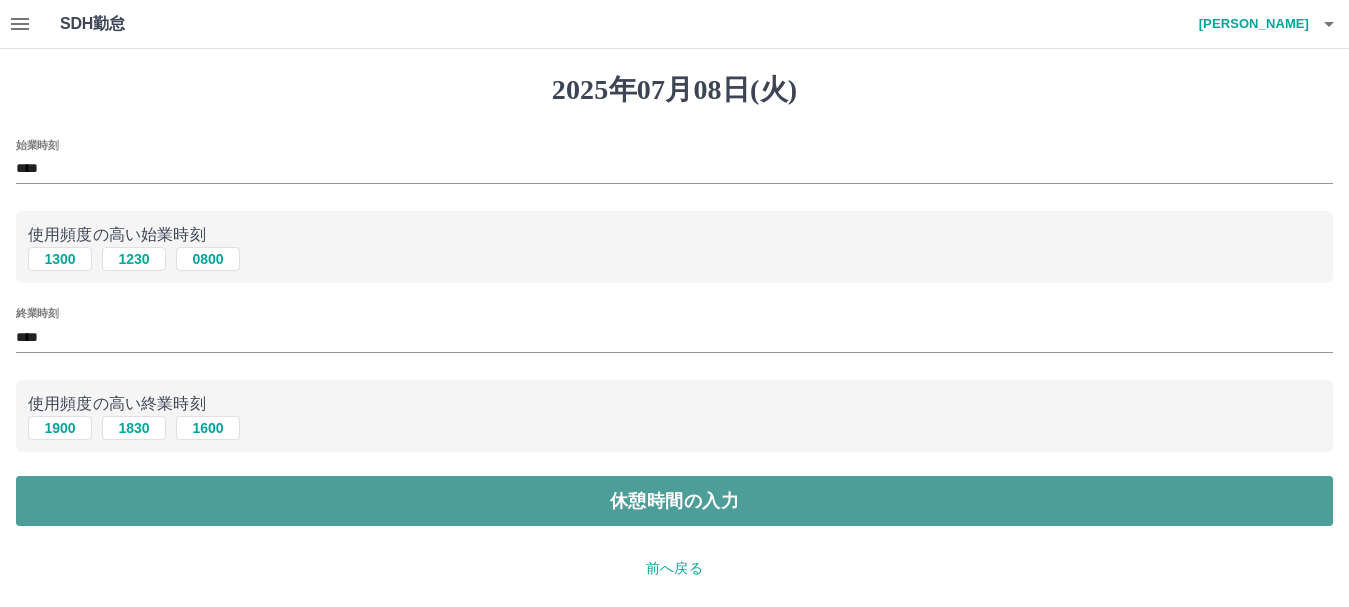 click on "休憩時間の入力" at bounding box center (674, 501) 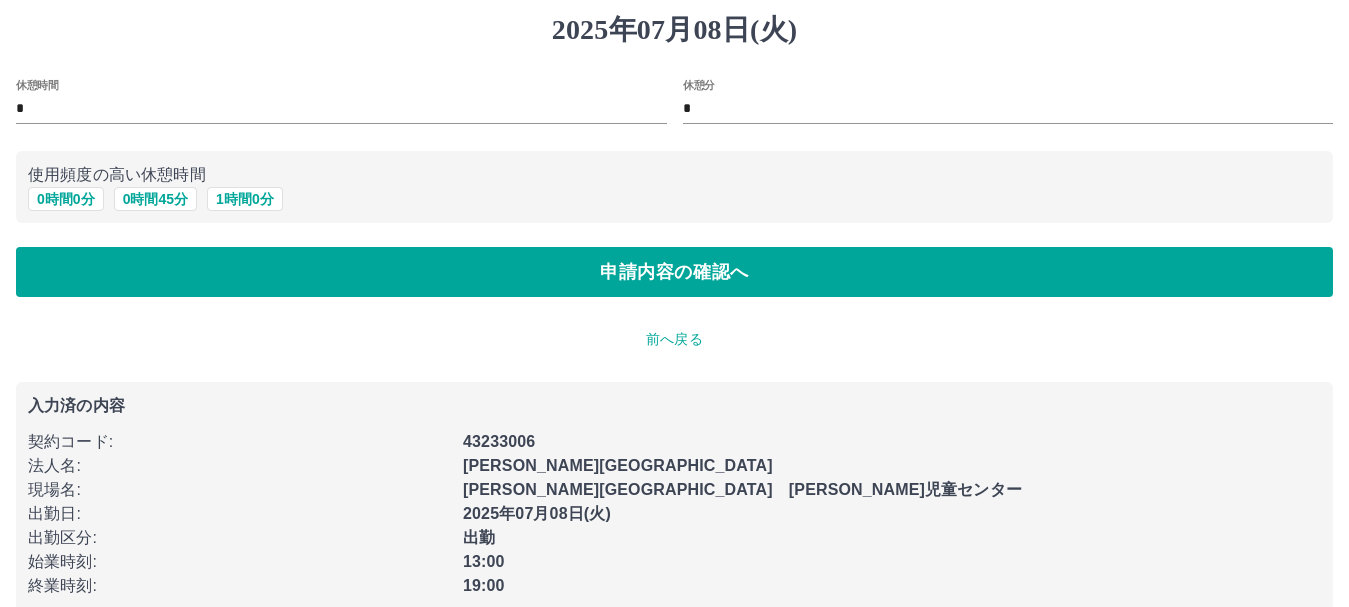 scroll, scrollTop: 92, scrollLeft: 0, axis: vertical 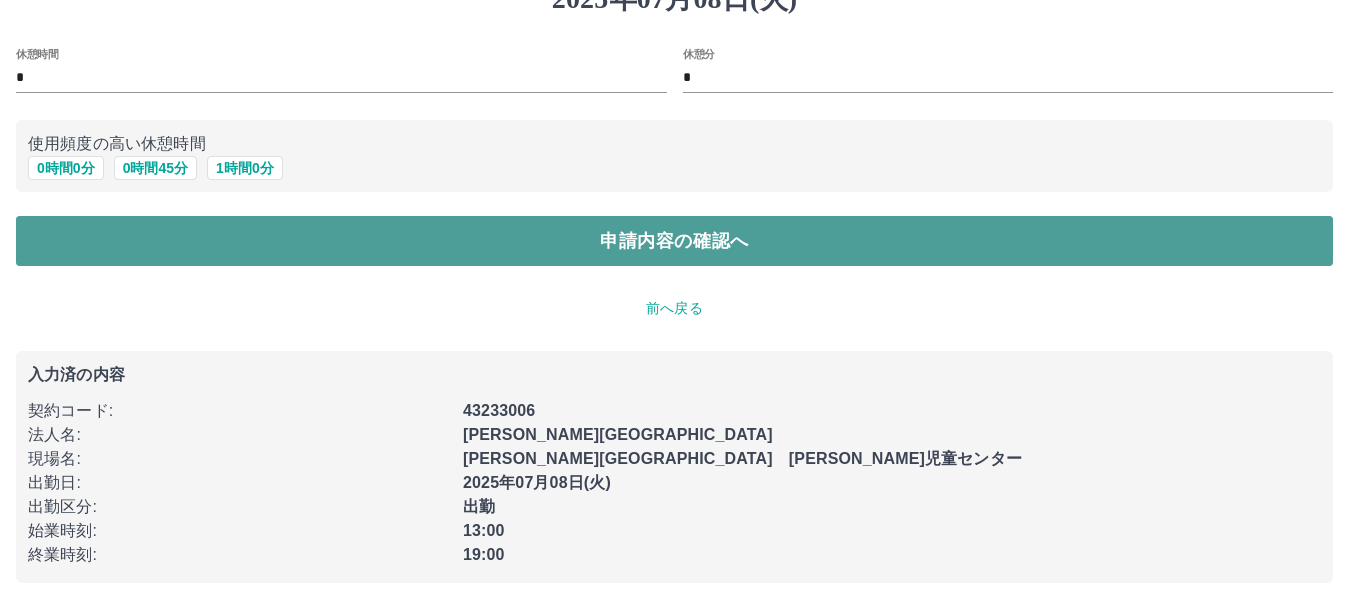 click on "申請内容の確認へ" at bounding box center (674, 241) 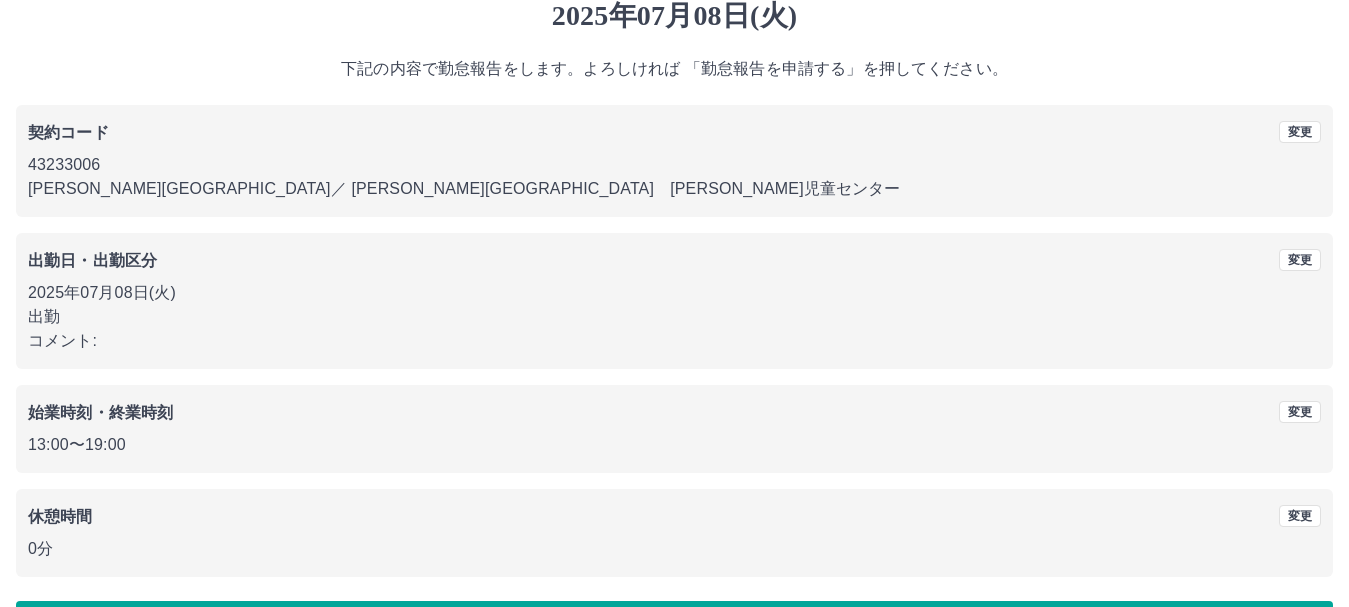 scroll, scrollTop: 142, scrollLeft: 0, axis: vertical 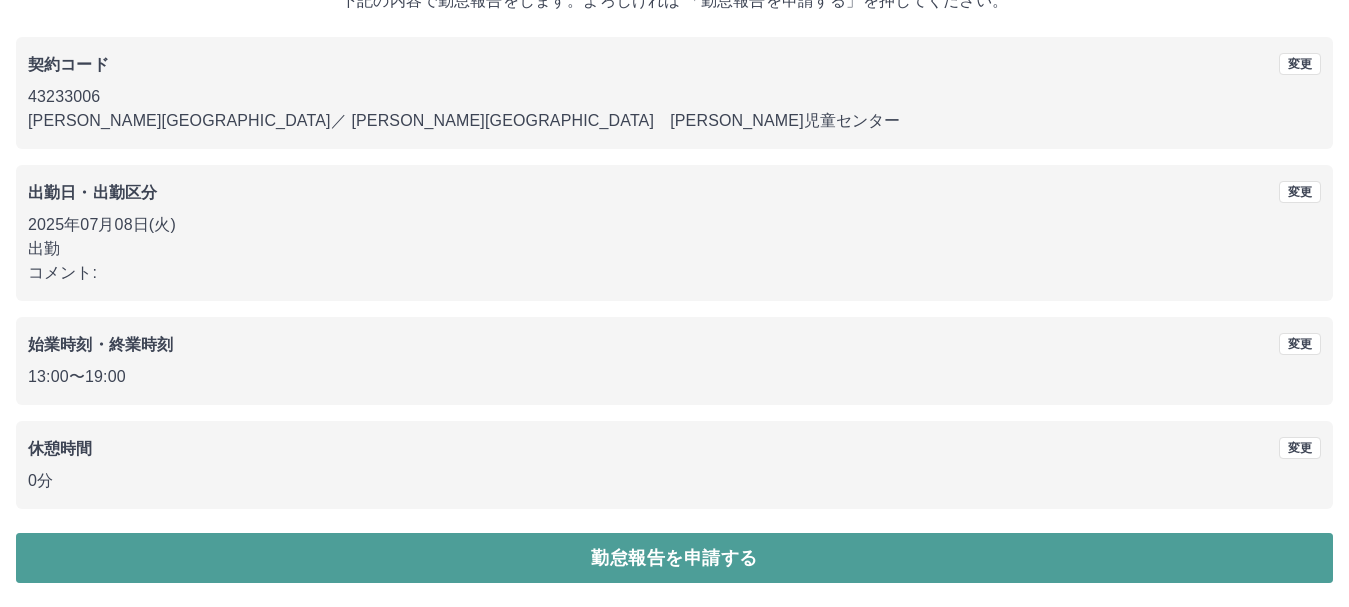 click on "勤怠報告を申請する" at bounding box center (674, 558) 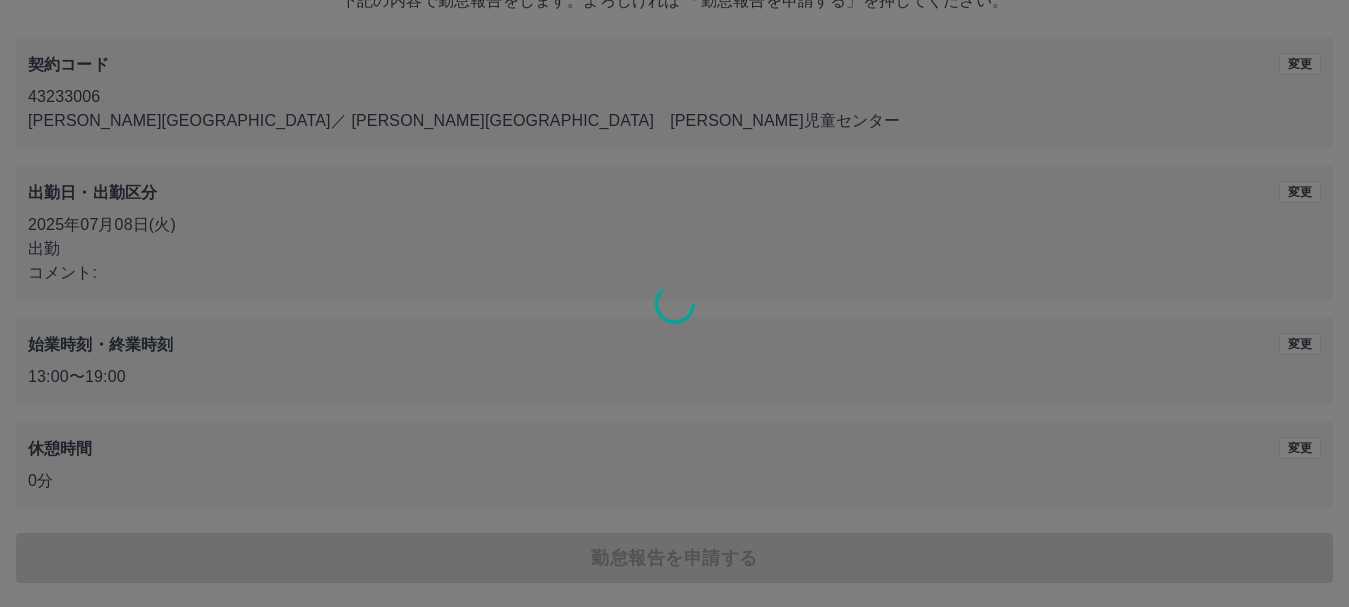 scroll, scrollTop: 0, scrollLeft: 0, axis: both 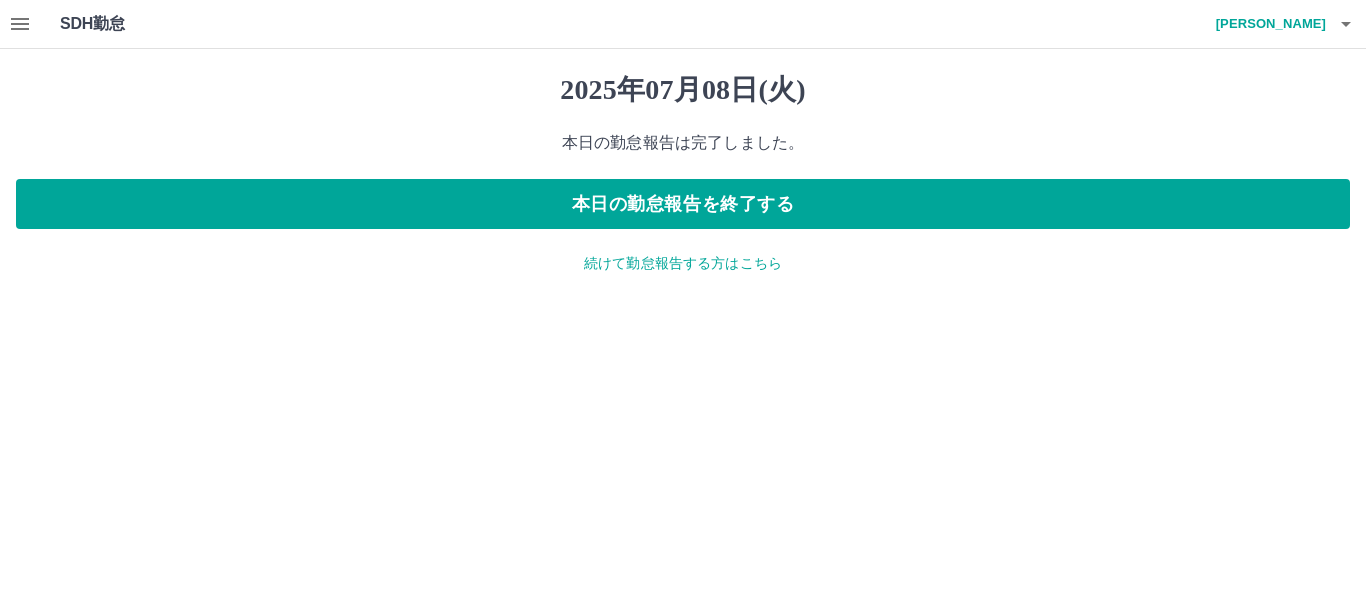 click on "続けて勤怠報告する方はこちら" at bounding box center [683, 263] 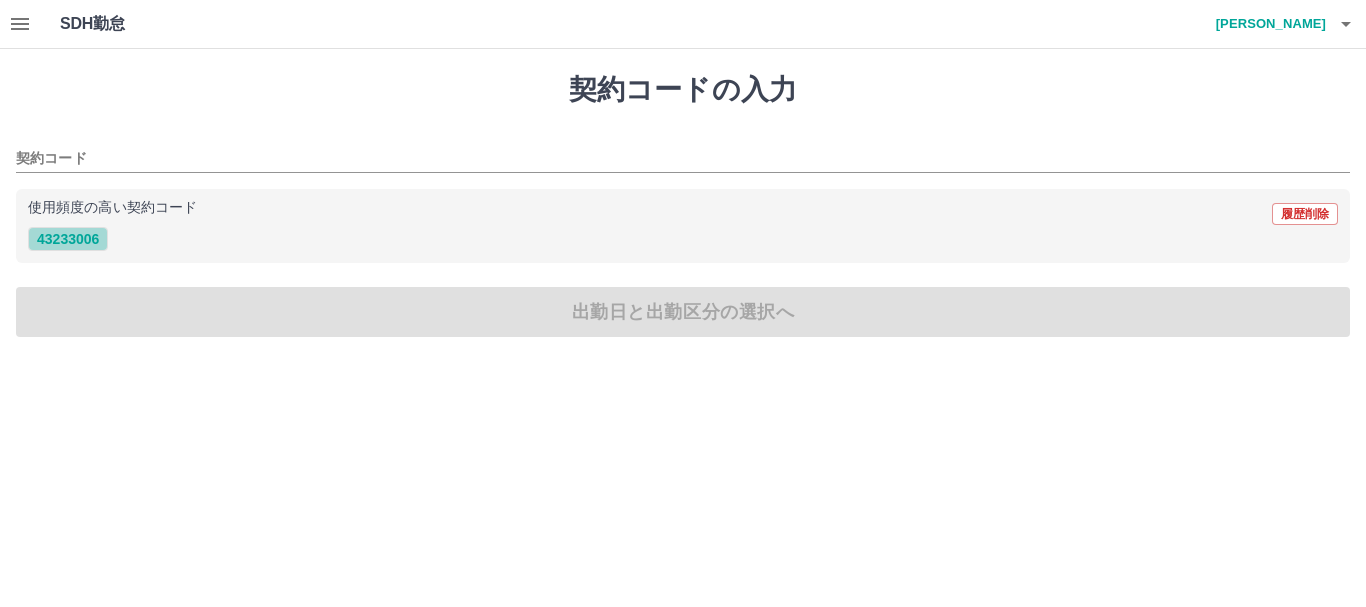 click on "43233006" at bounding box center (68, 239) 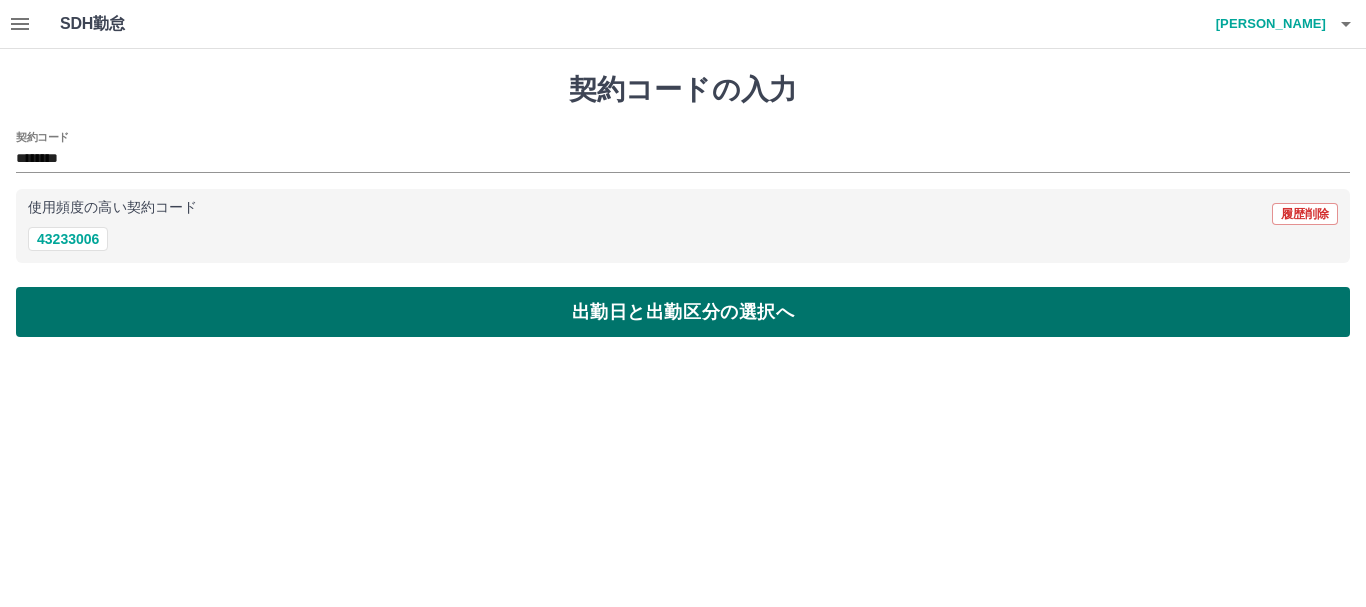 click on "出勤日と出勤区分の選択へ" at bounding box center (683, 312) 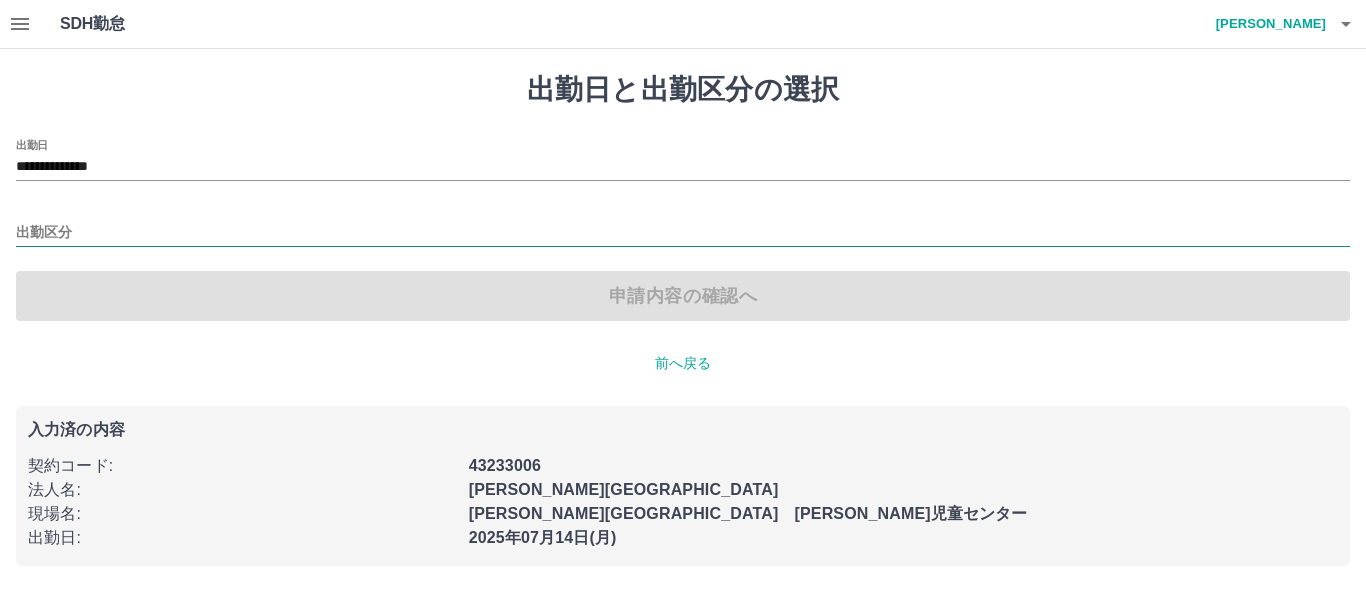 click on "出勤区分" at bounding box center (683, 233) 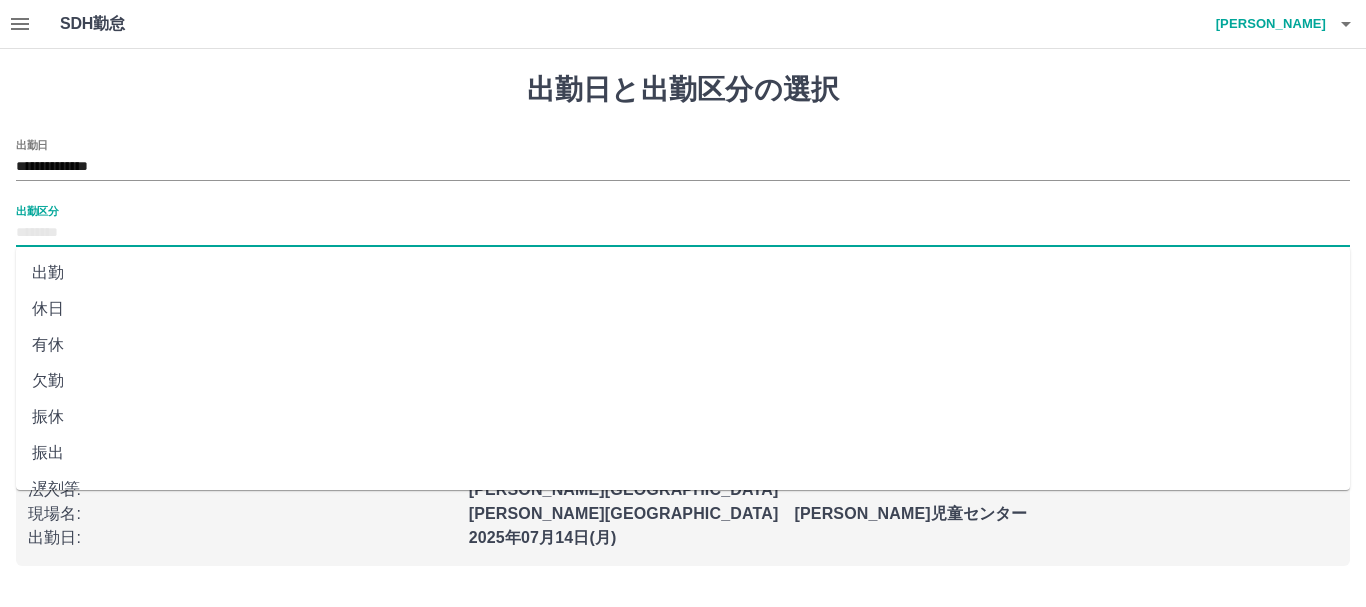 click on "出勤" at bounding box center [683, 273] 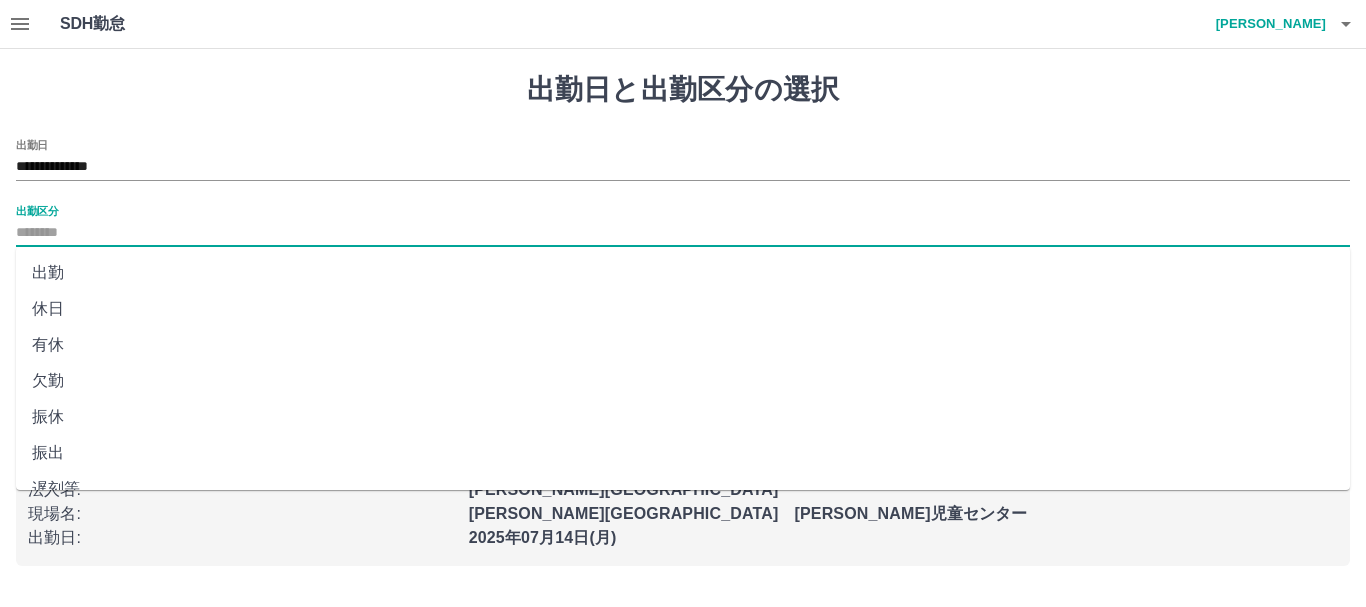 type on "**" 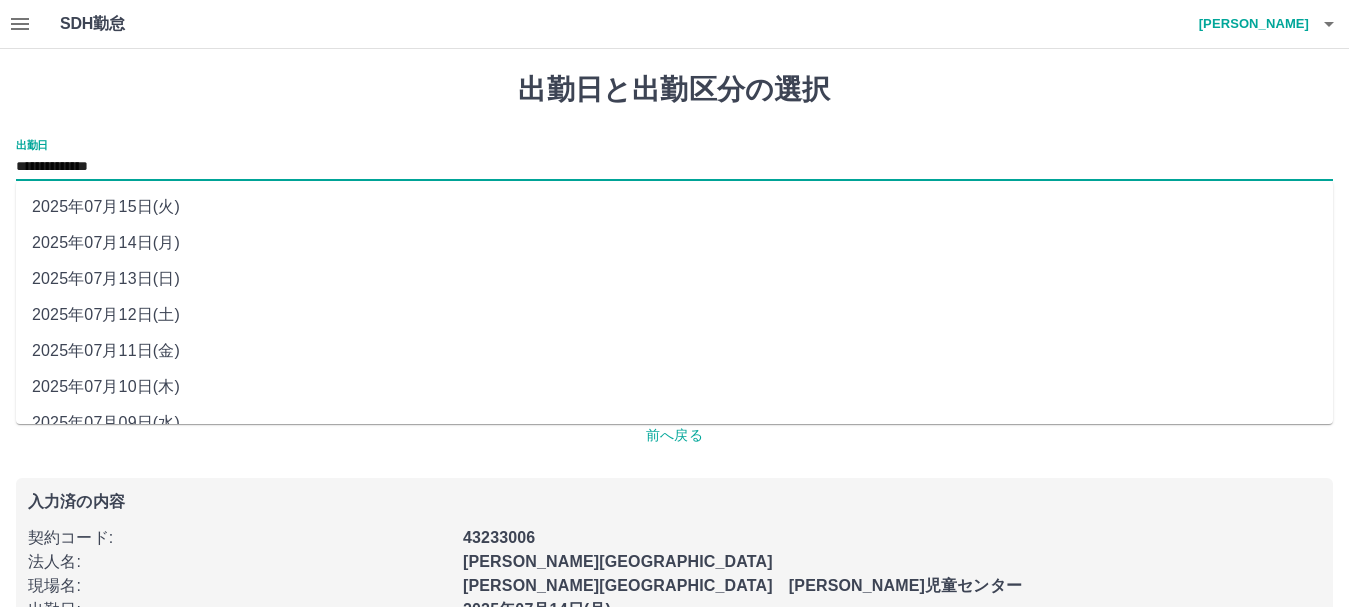 click on "**********" at bounding box center [674, 167] 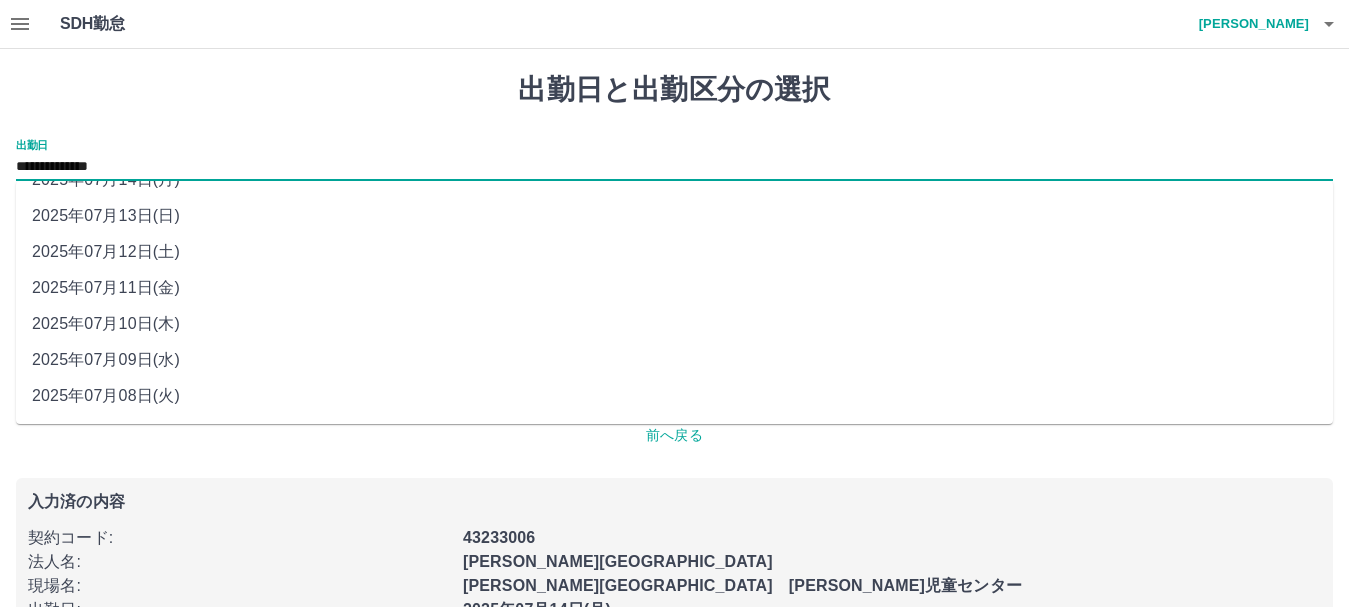 scroll, scrollTop: 97, scrollLeft: 0, axis: vertical 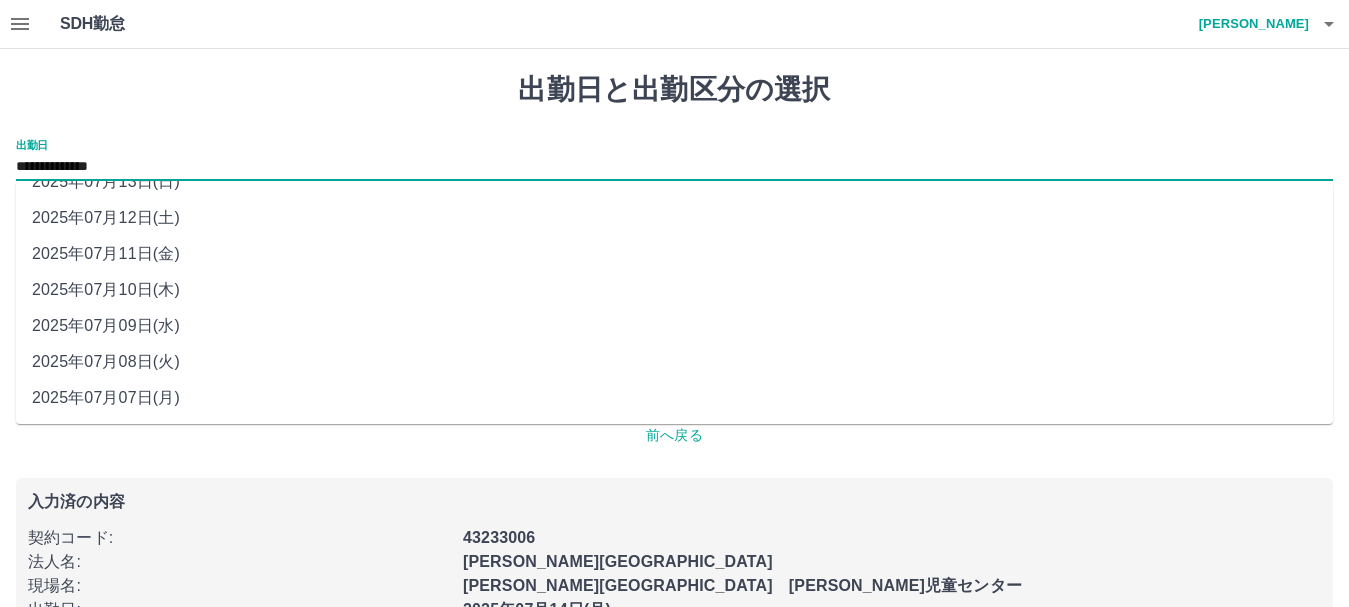 click on "2025年07月09日(水)" at bounding box center (674, 326) 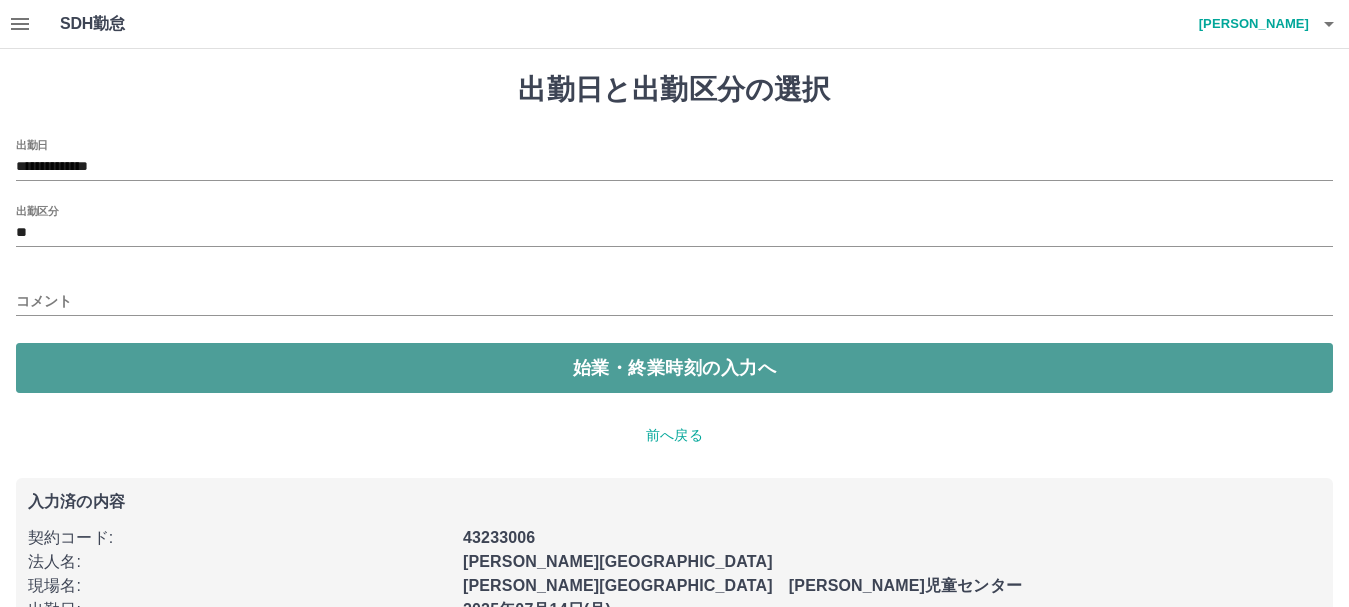 click on "始業・終業時刻の入力へ" at bounding box center [674, 368] 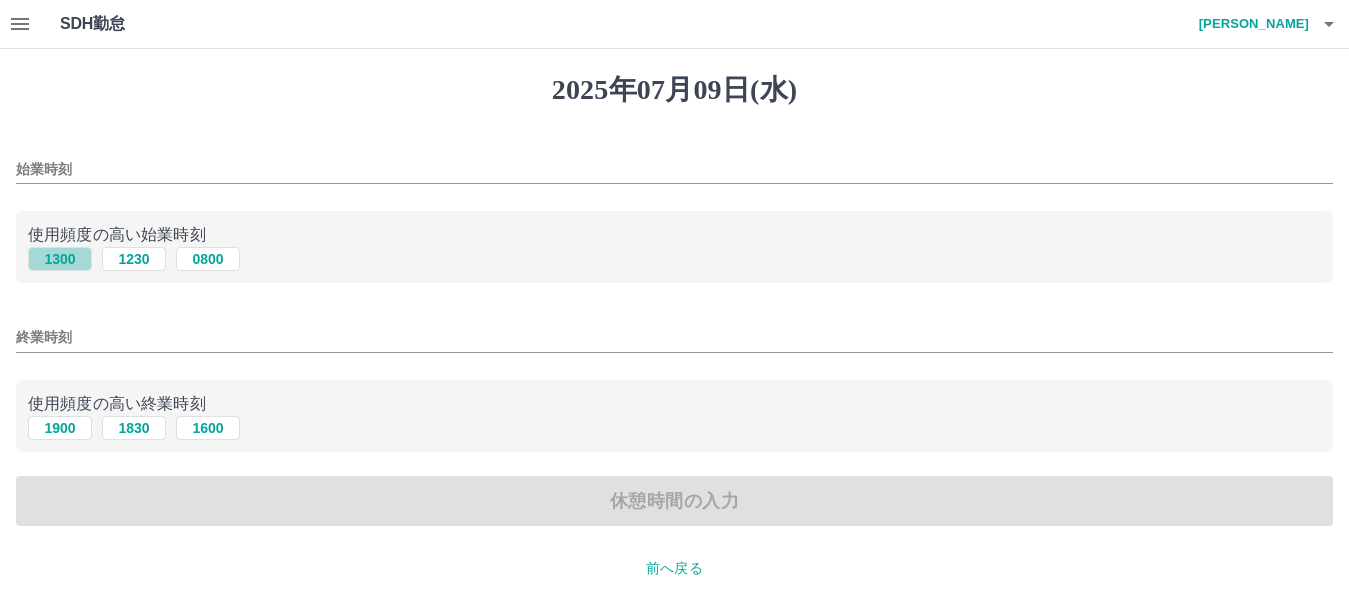 drag, startPoint x: 66, startPoint y: 257, endPoint x: 64, endPoint y: 296, distance: 39.051247 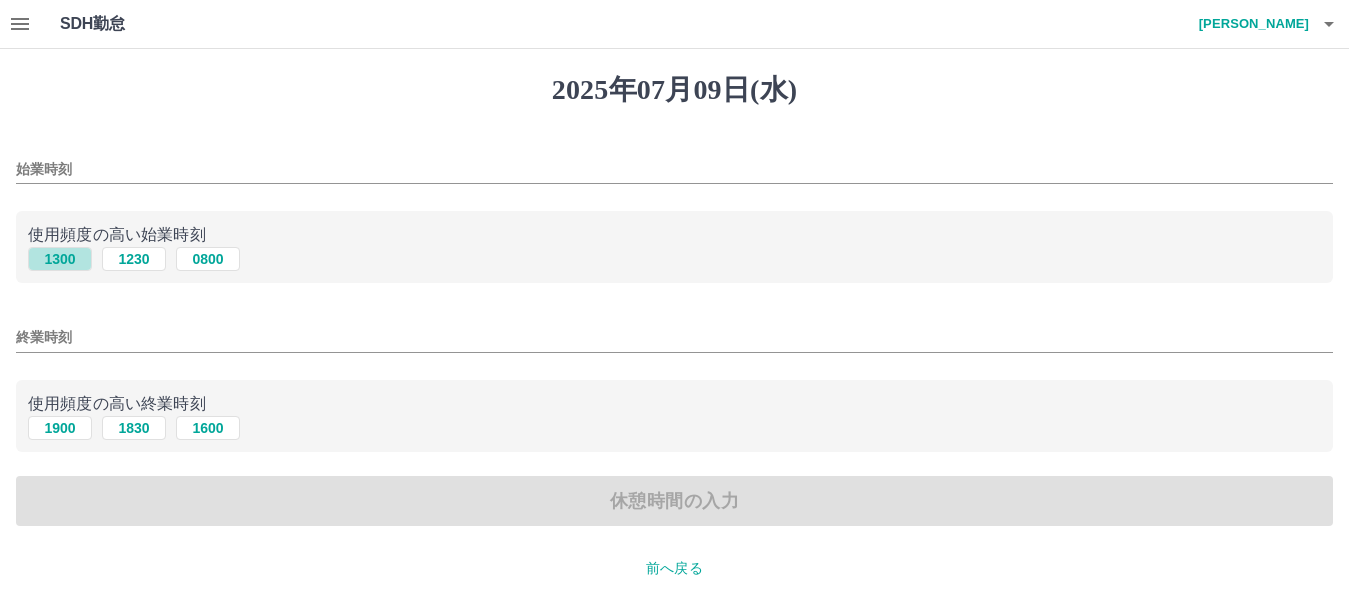 click on "1300" at bounding box center (60, 259) 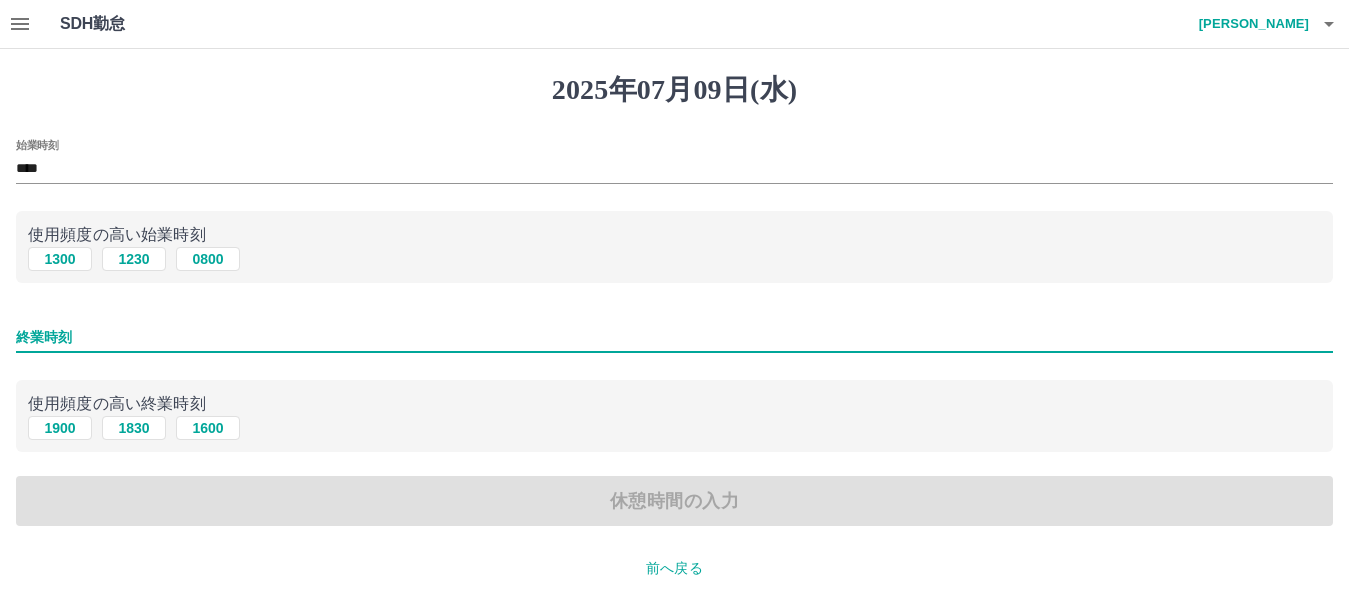 click on "終業時刻" at bounding box center (674, 337) 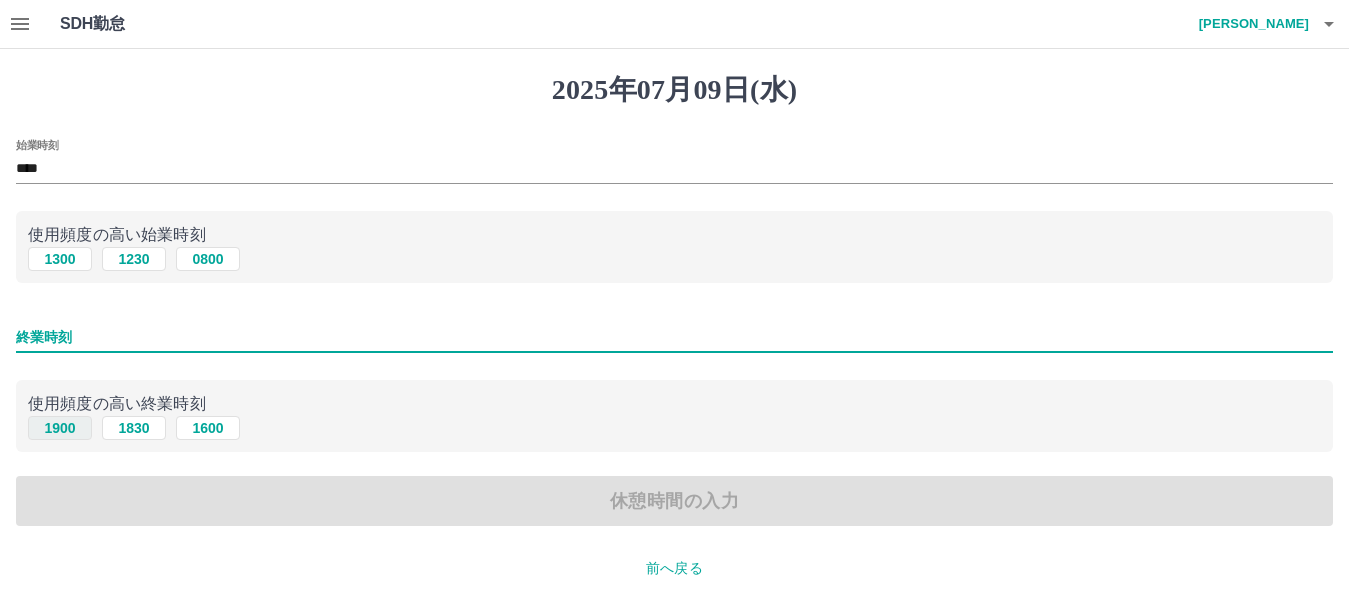 click on "1900" at bounding box center (60, 428) 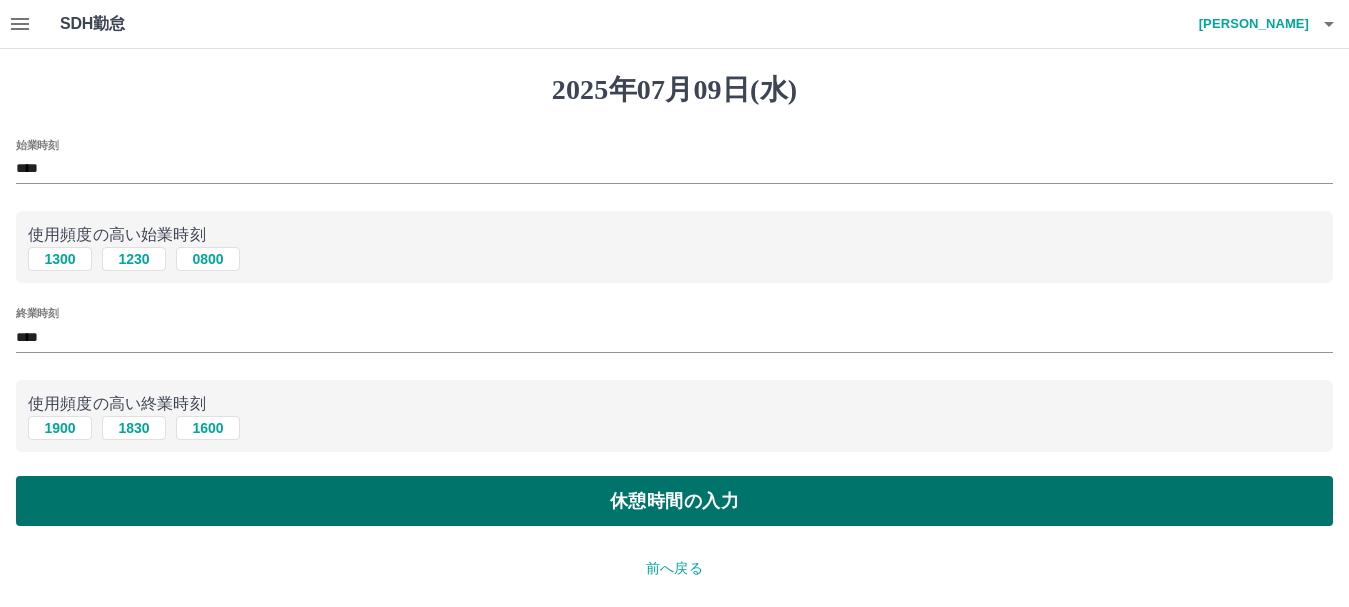 click on "休憩時間の入力" at bounding box center [674, 501] 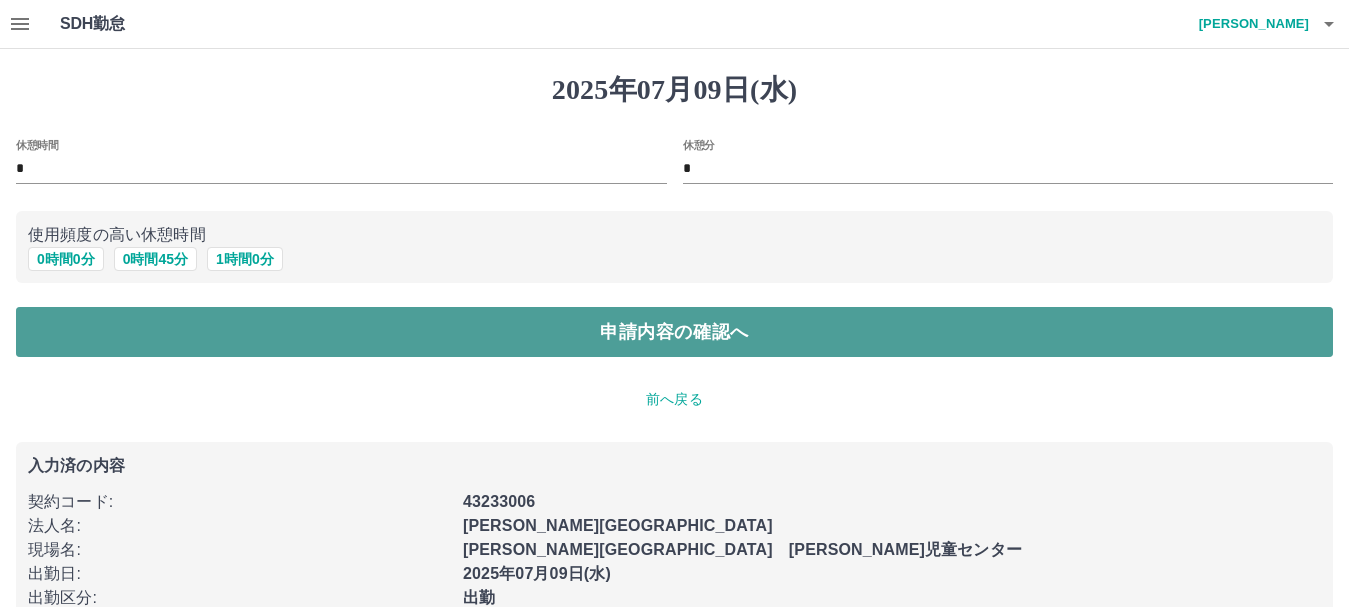 click on "申請内容の確認へ" at bounding box center [674, 332] 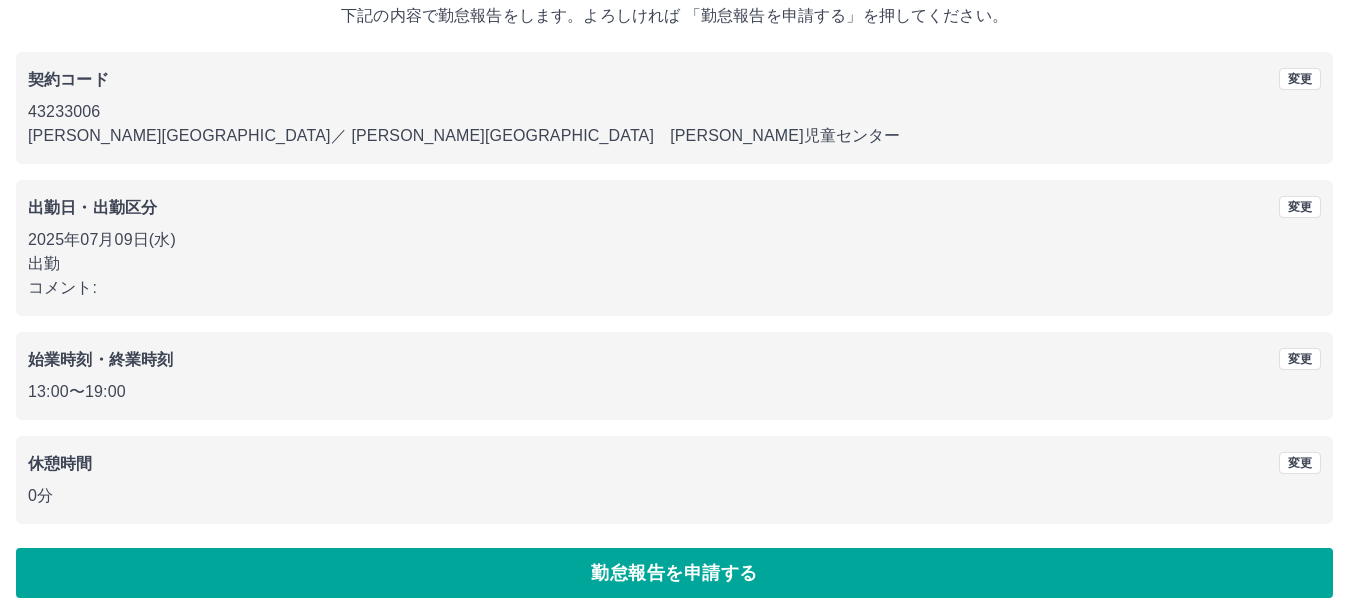 scroll, scrollTop: 142, scrollLeft: 0, axis: vertical 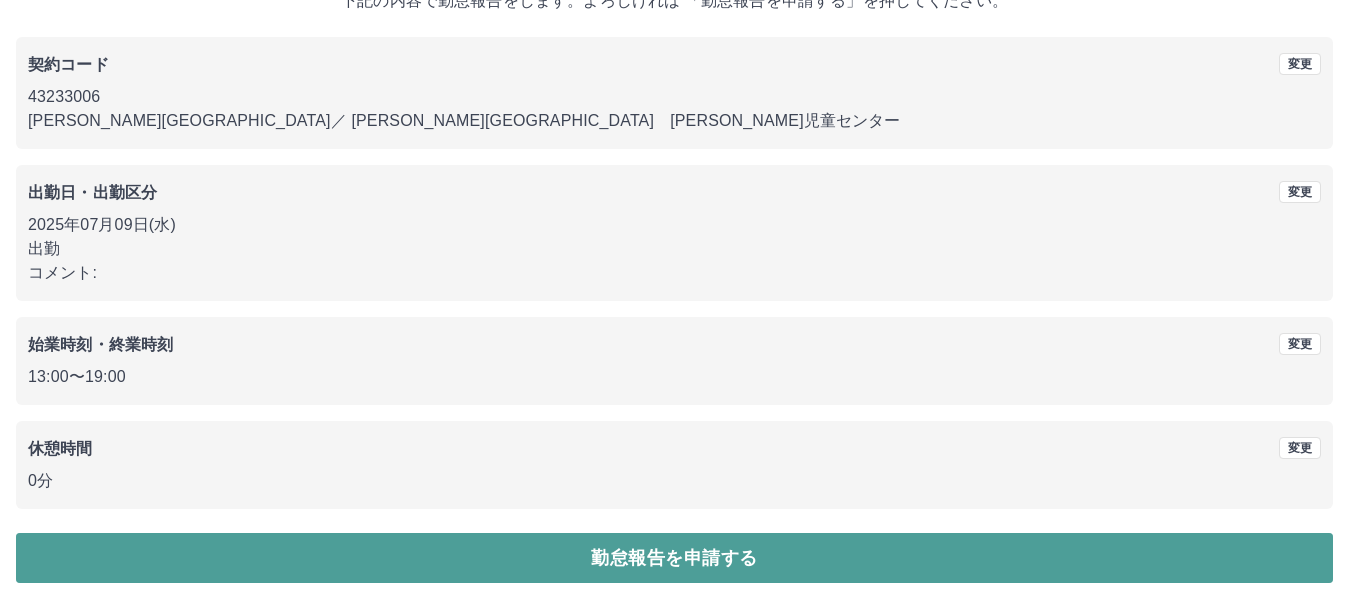 click on "勤怠報告を申請する" at bounding box center [674, 558] 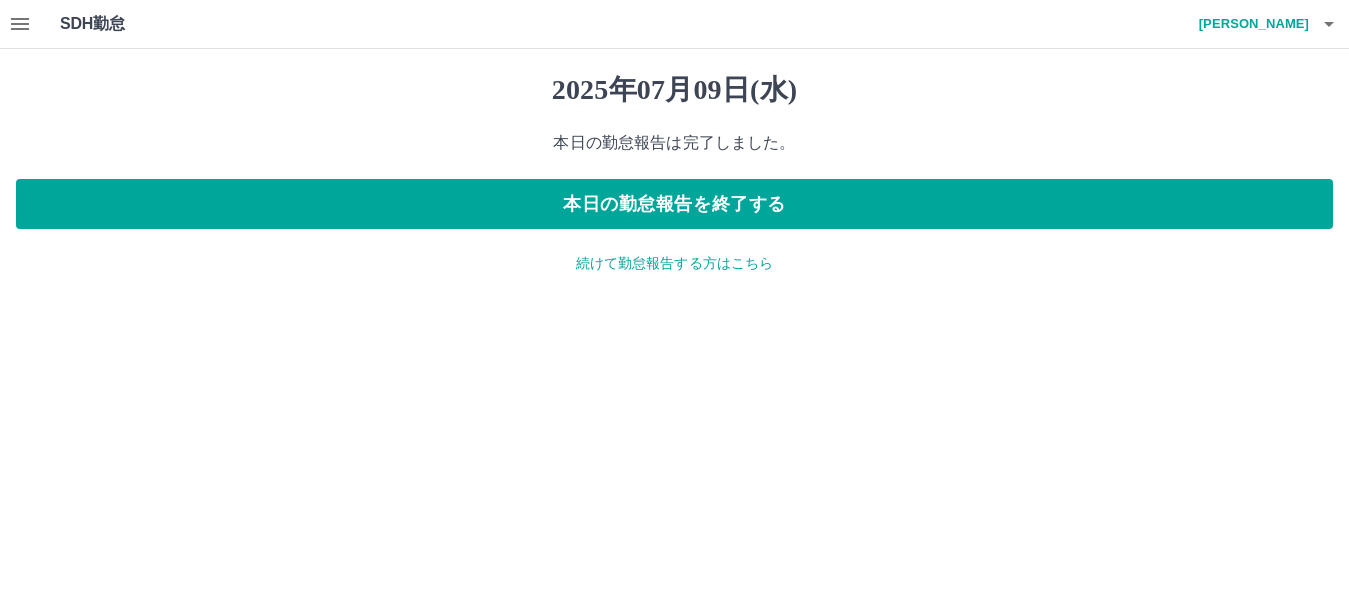 scroll, scrollTop: 0, scrollLeft: 0, axis: both 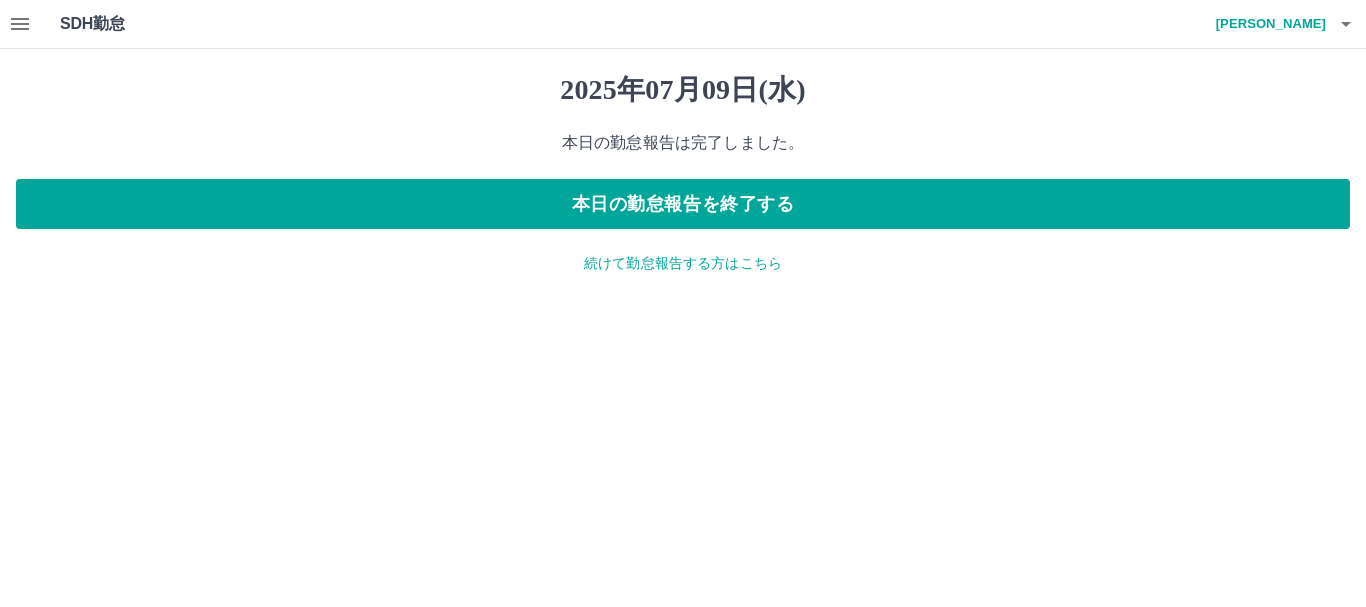 click on "続けて勤怠報告する方はこちら" at bounding box center (683, 263) 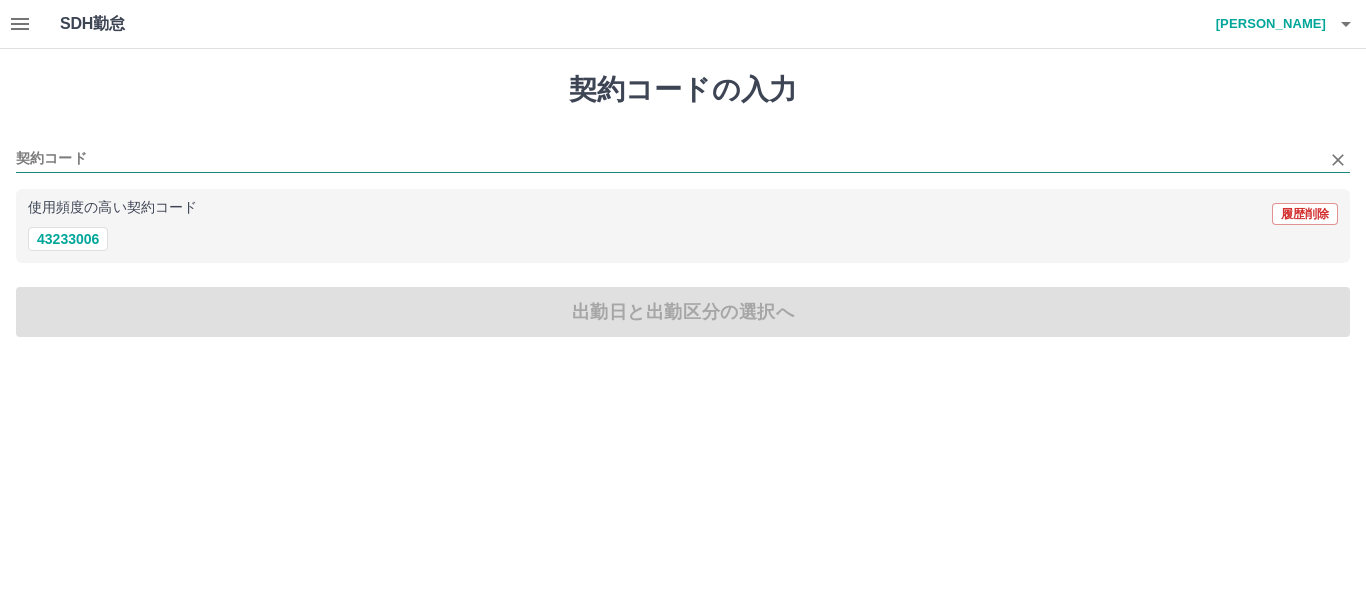 click on "契約コード" at bounding box center [668, 159] 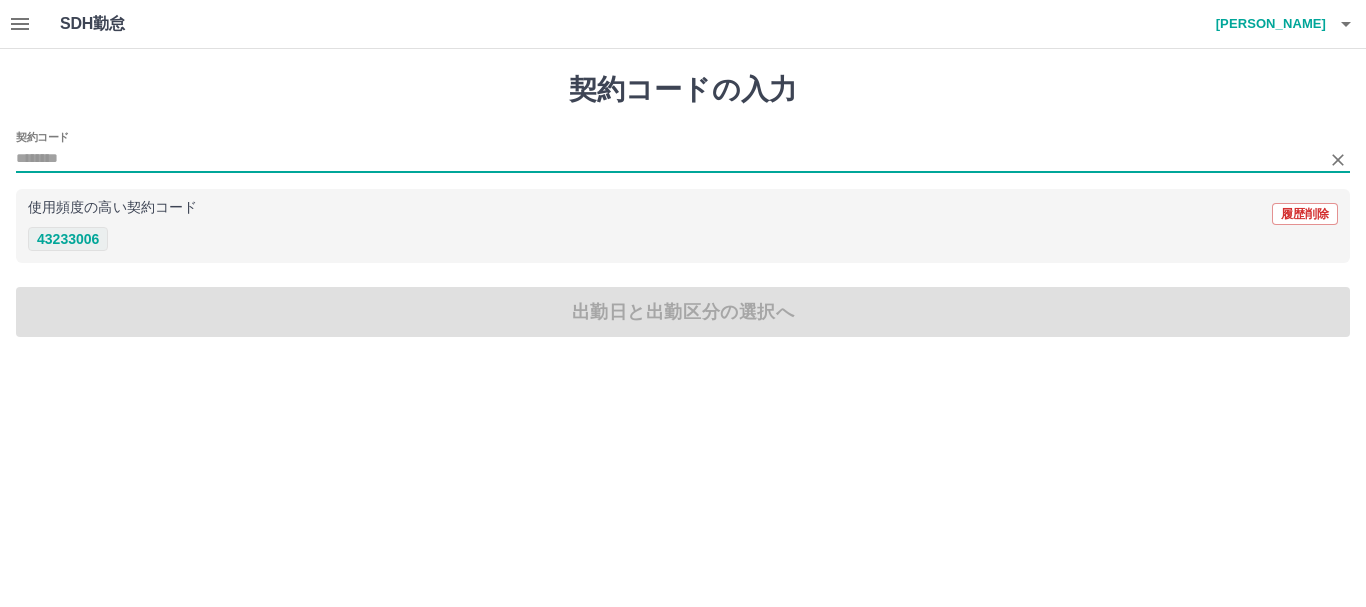 click on "43233006" at bounding box center [68, 239] 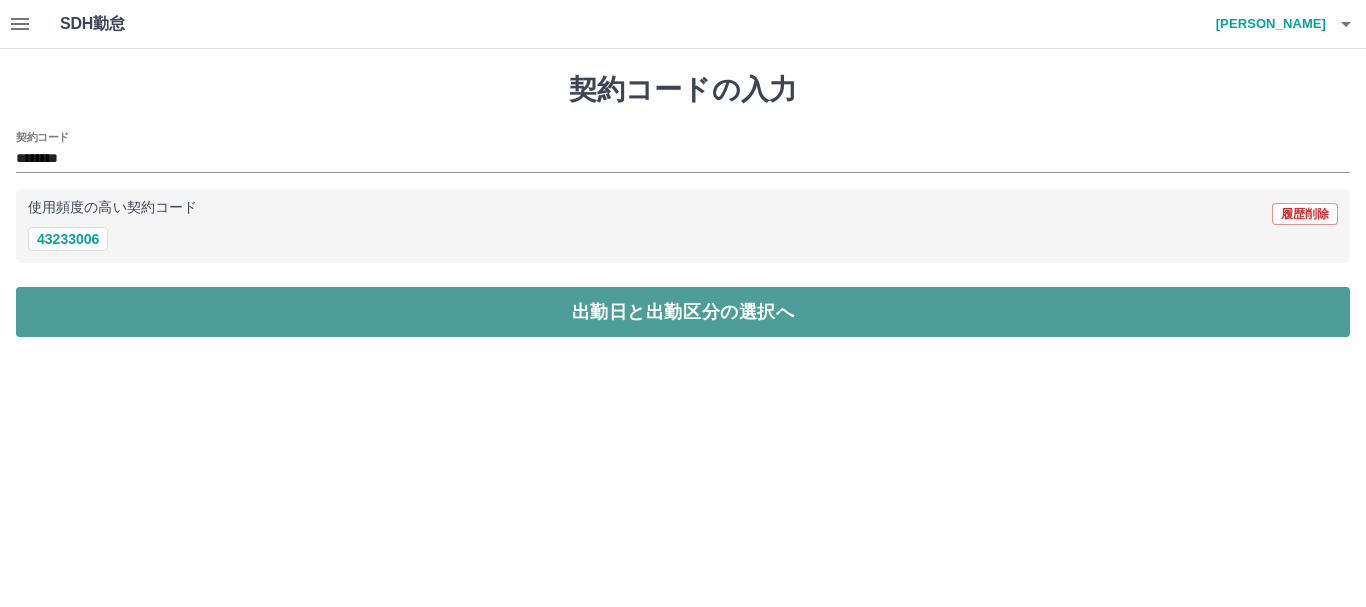 click on "出勤日と出勤区分の選択へ" at bounding box center [683, 312] 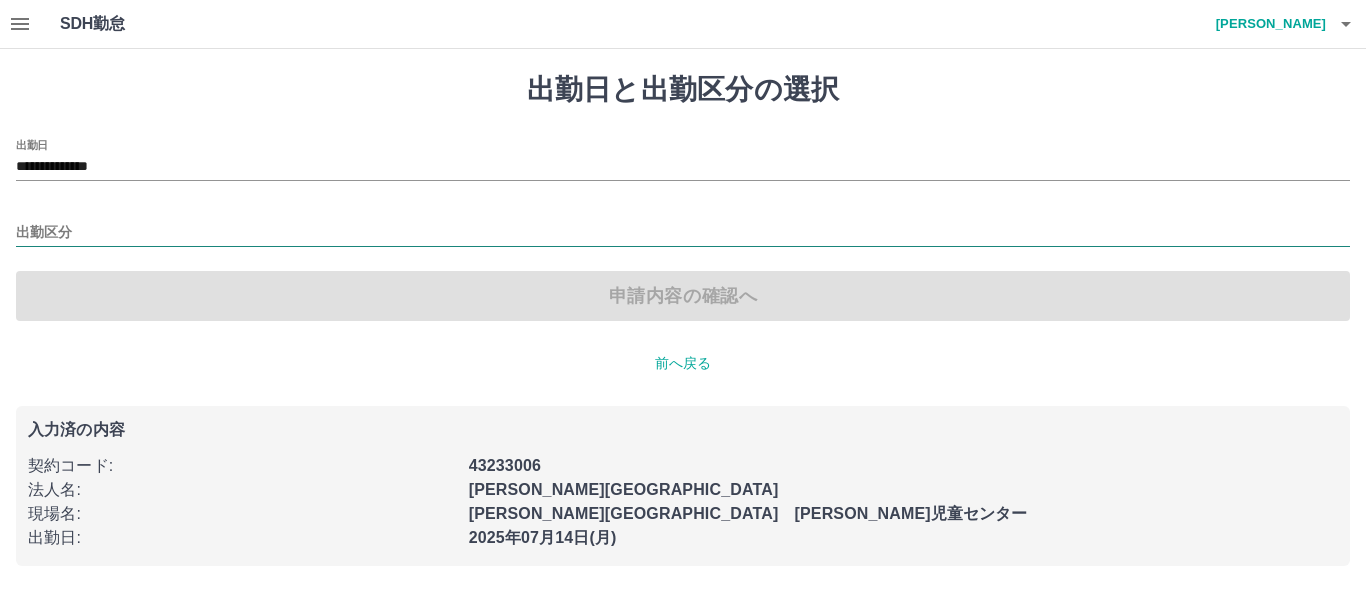click on "出勤区分" at bounding box center [683, 233] 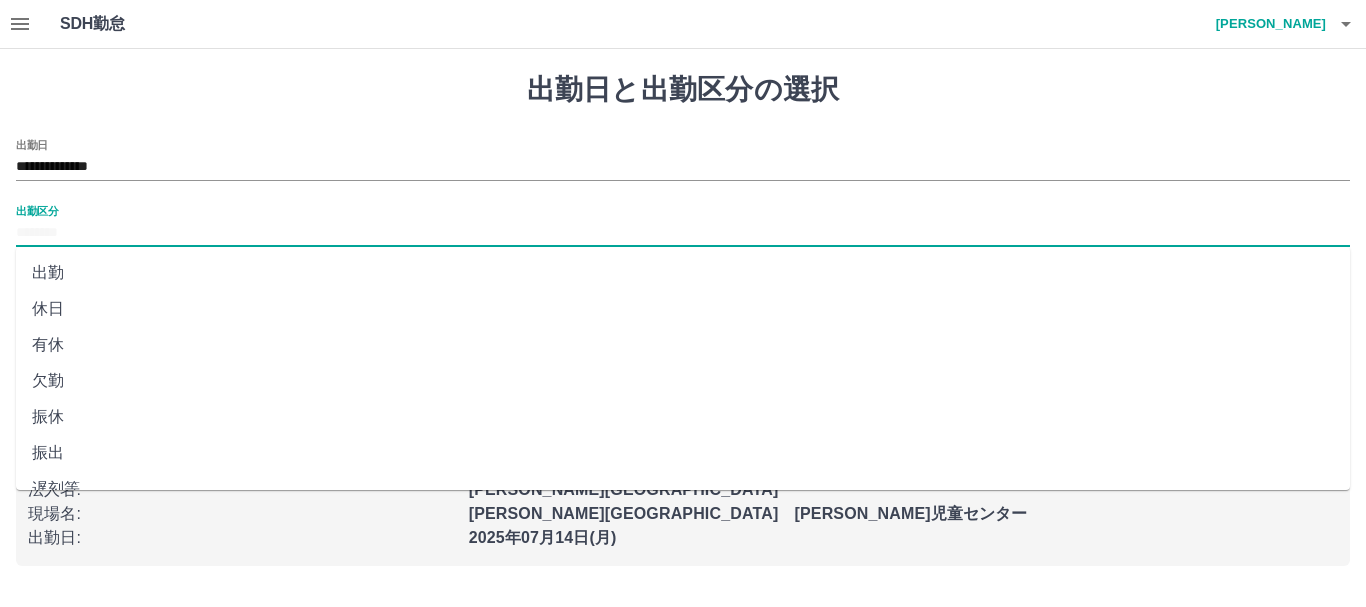 click on "出勤" at bounding box center [683, 273] 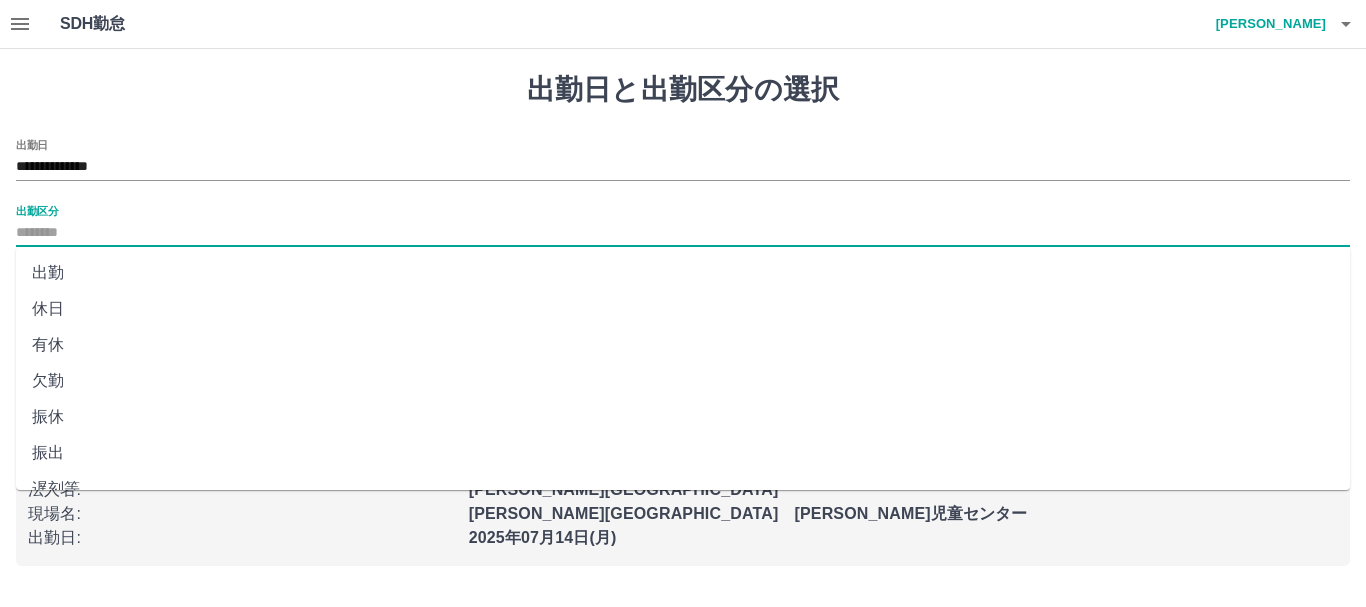type on "**" 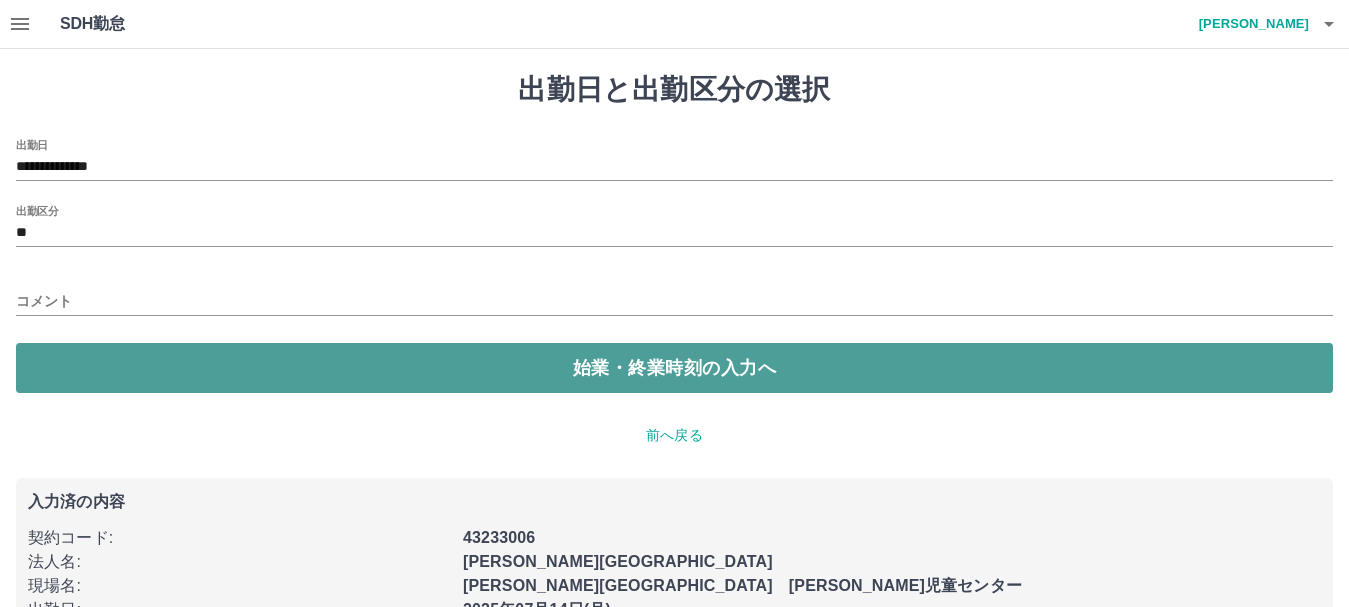 click on "始業・終業時刻の入力へ" at bounding box center (674, 368) 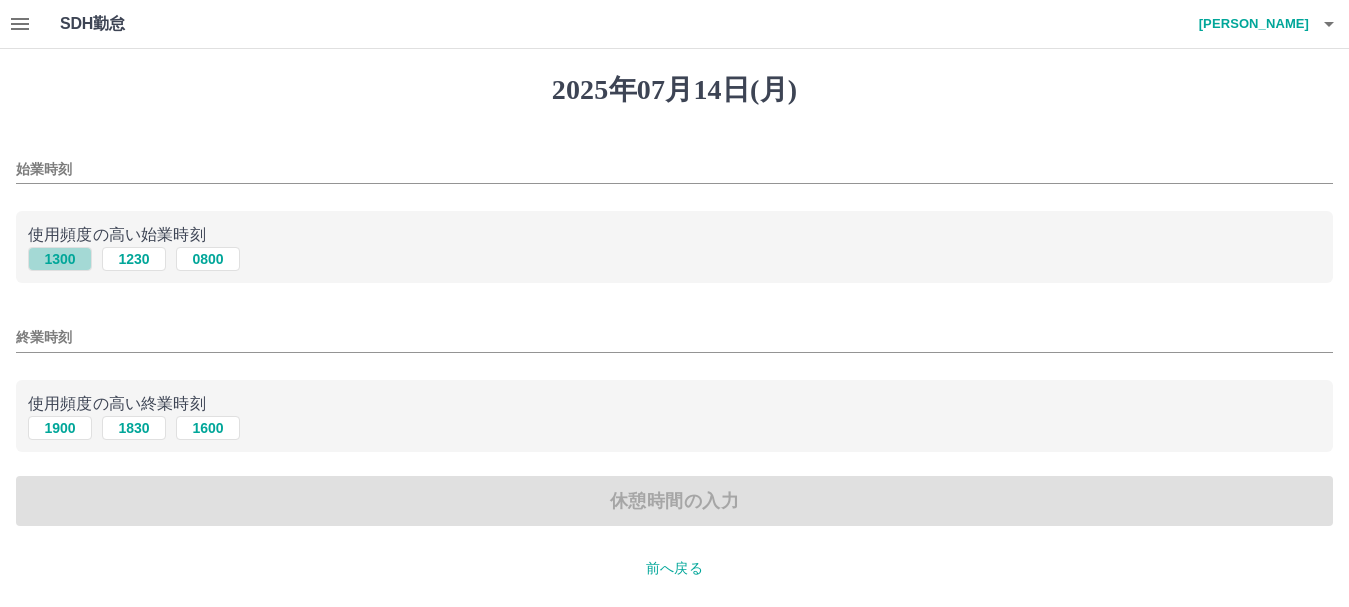 click on "1300" at bounding box center (60, 259) 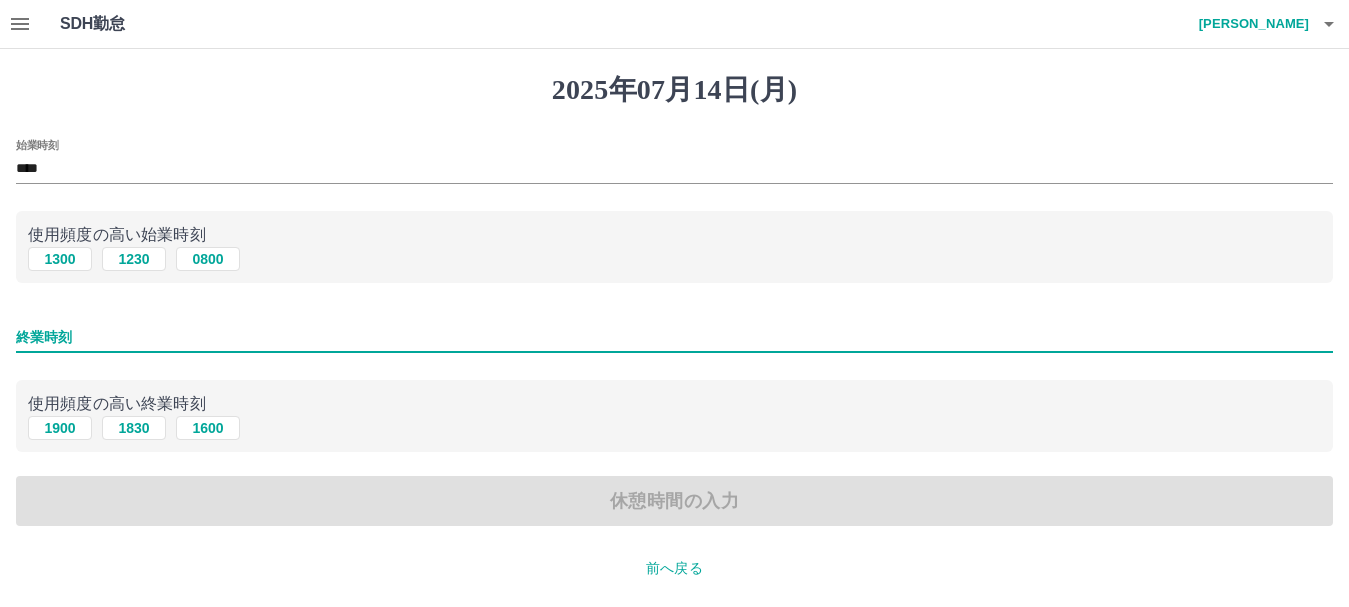 click on "終業時刻" at bounding box center [674, 337] 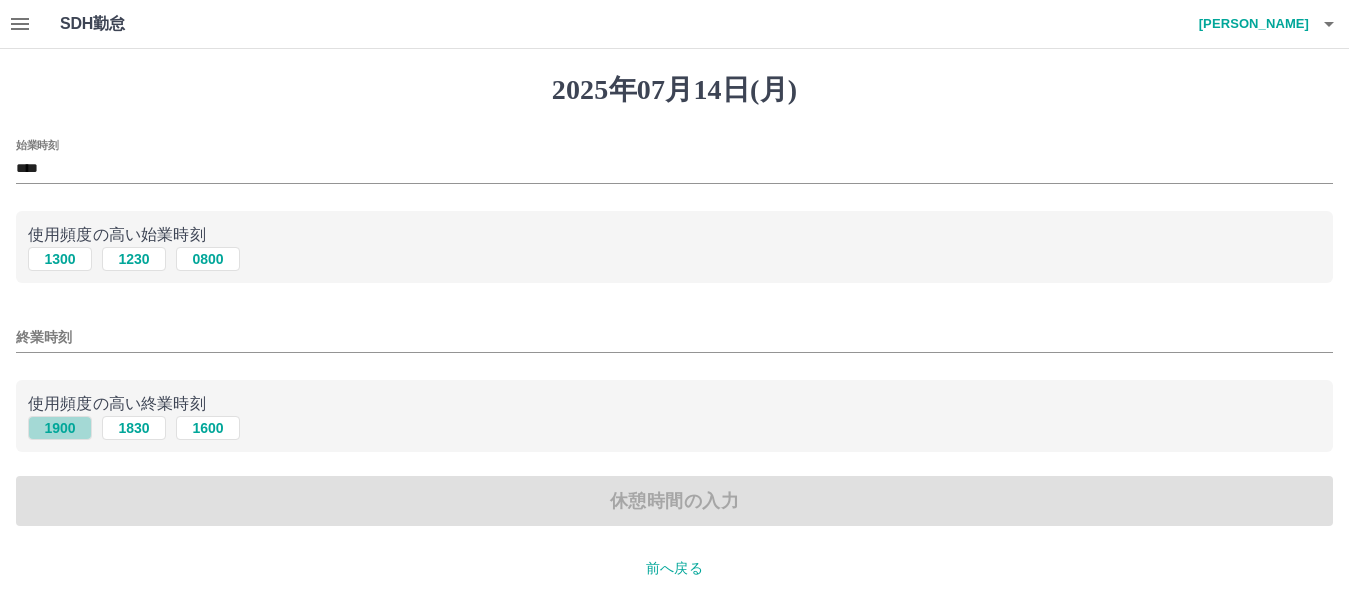 click on "1900" at bounding box center (60, 428) 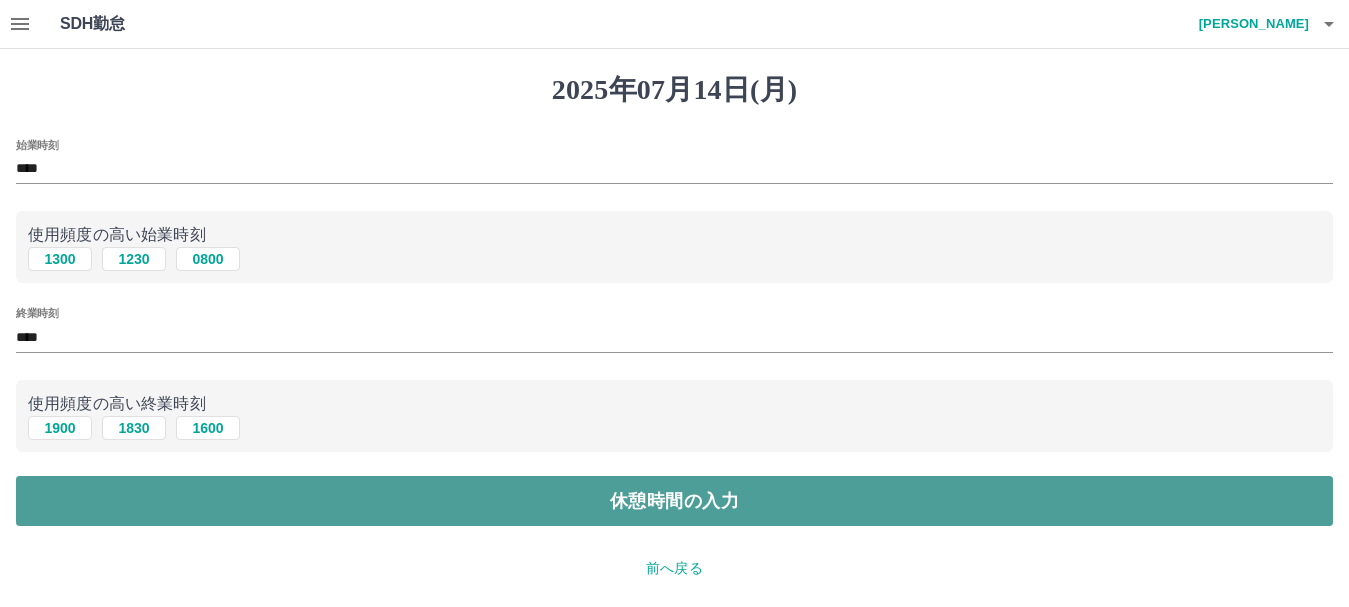 click on "休憩時間の入力" at bounding box center [674, 501] 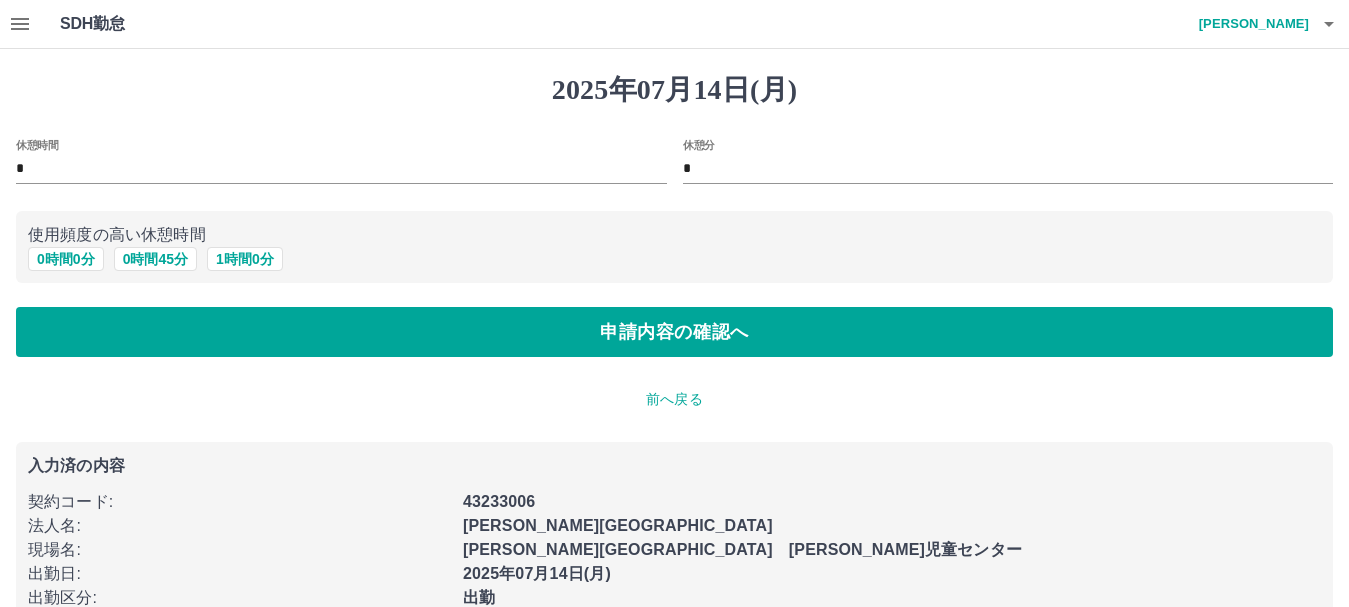 scroll, scrollTop: 92, scrollLeft: 0, axis: vertical 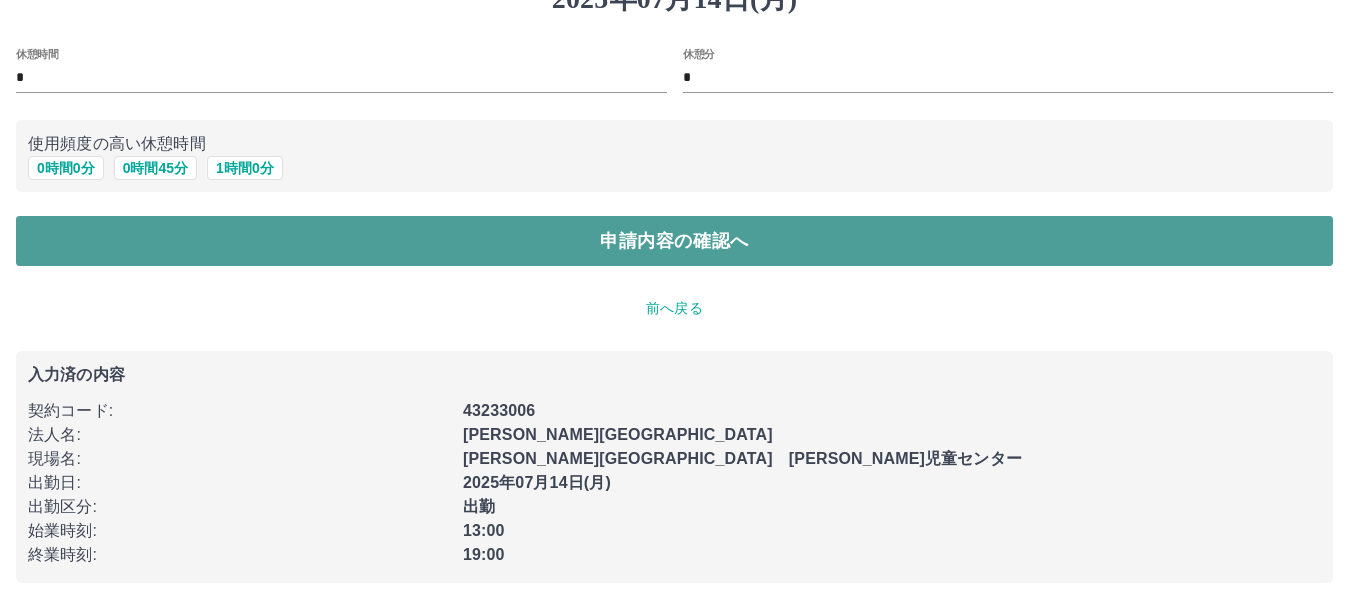 click on "申請内容の確認へ" at bounding box center [674, 241] 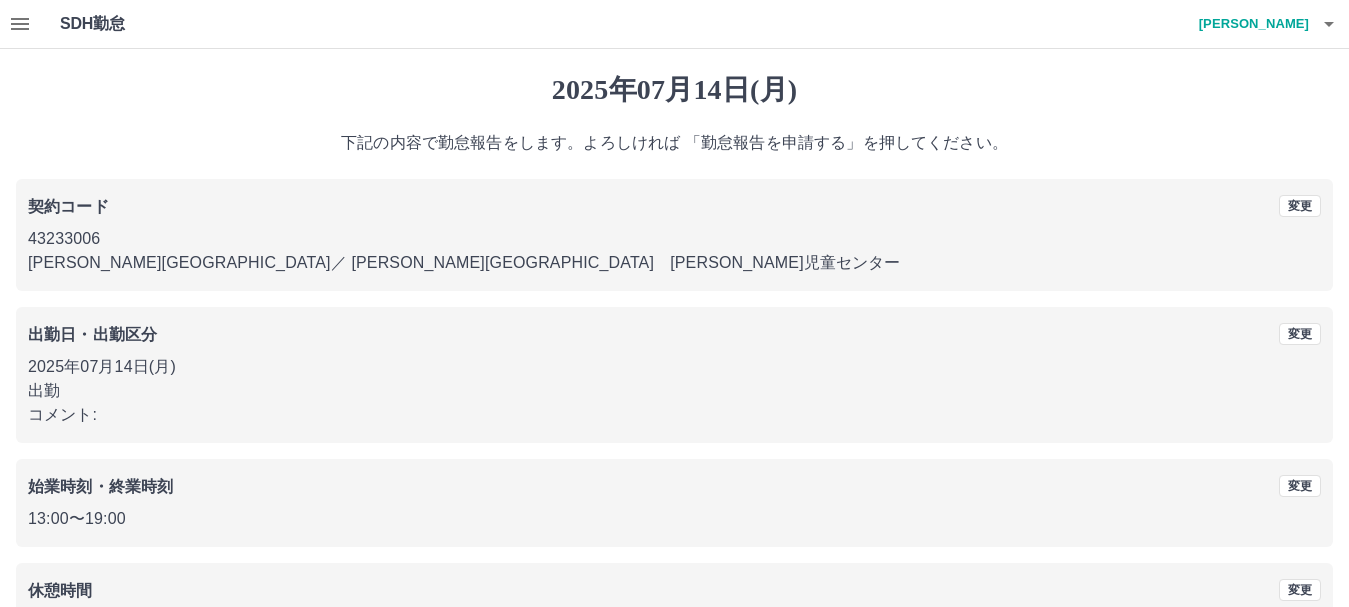 scroll, scrollTop: 142, scrollLeft: 0, axis: vertical 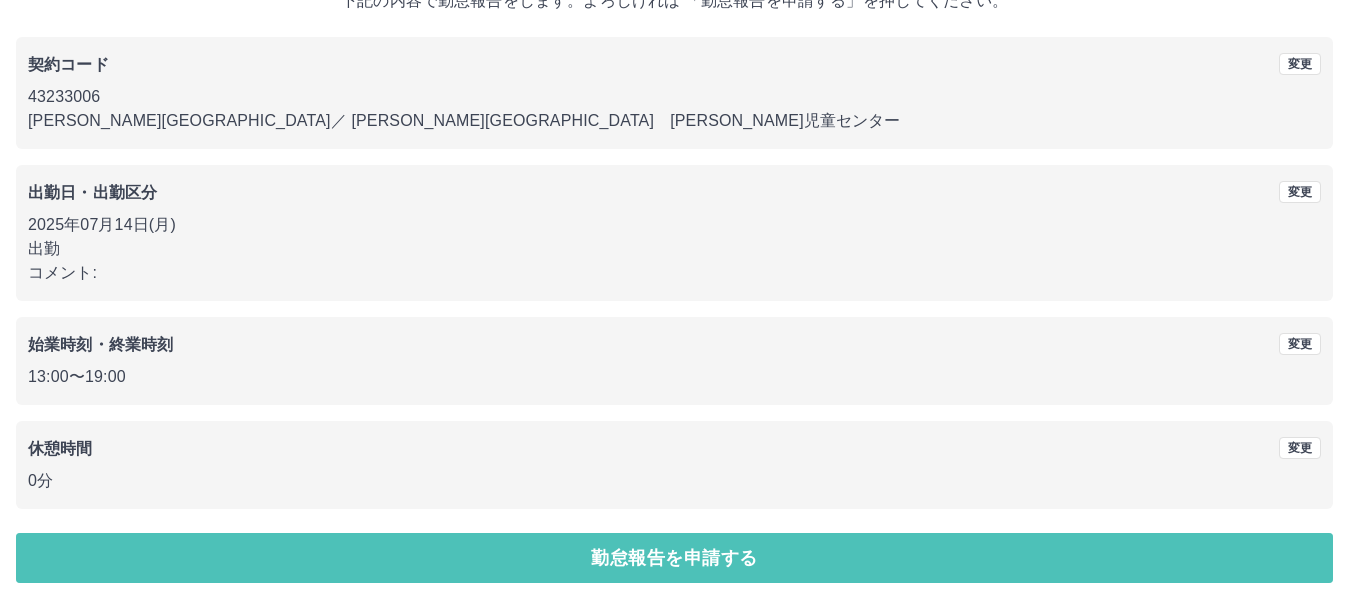 click on "勤怠報告を申請する" at bounding box center (674, 558) 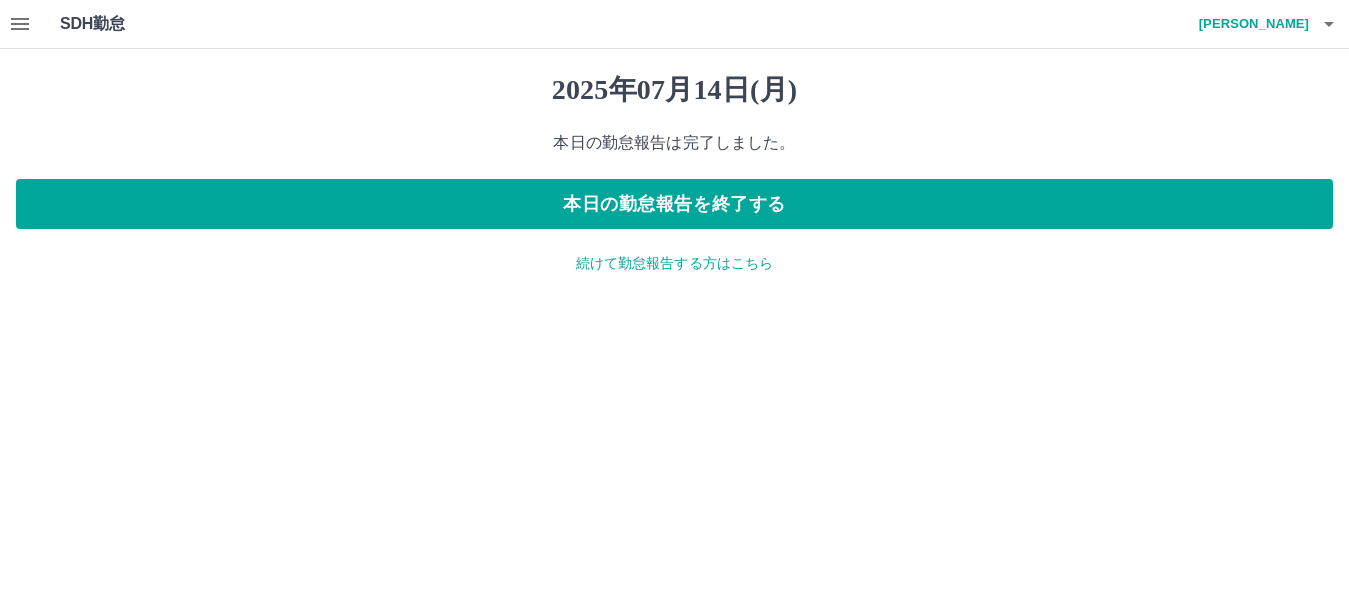 scroll, scrollTop: 0, scrollLeft: 0, axis: both 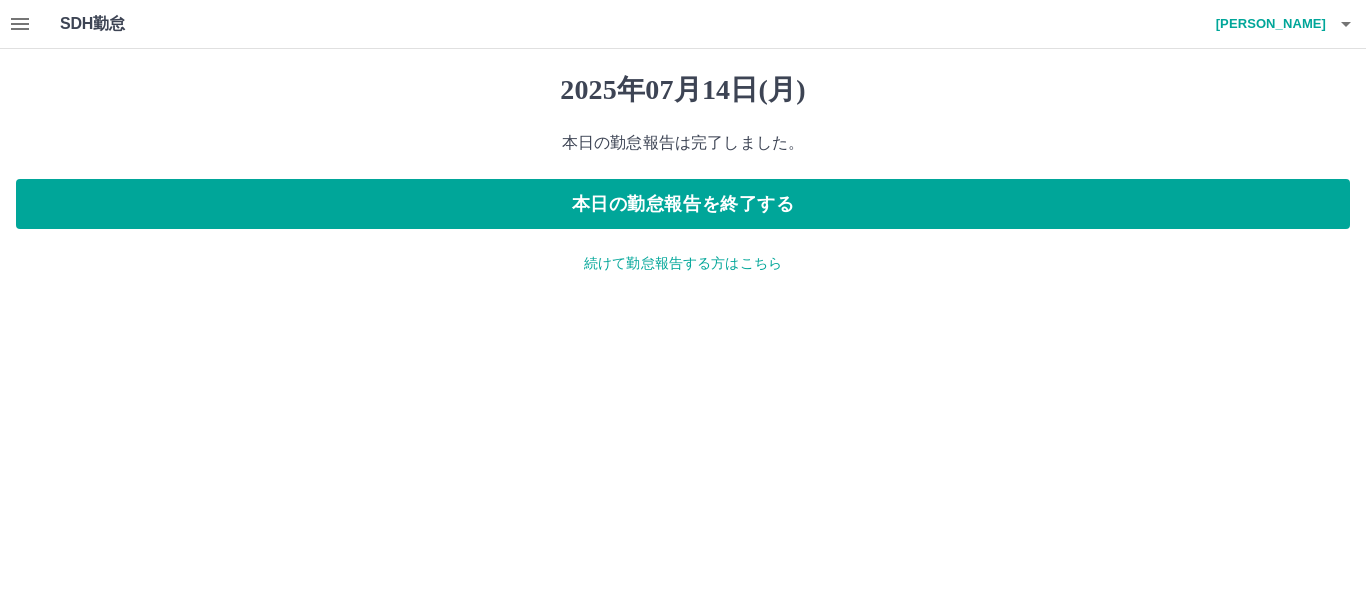 click on "続けて勤怠報告する方はこちら" at bounding box center [683, 263] 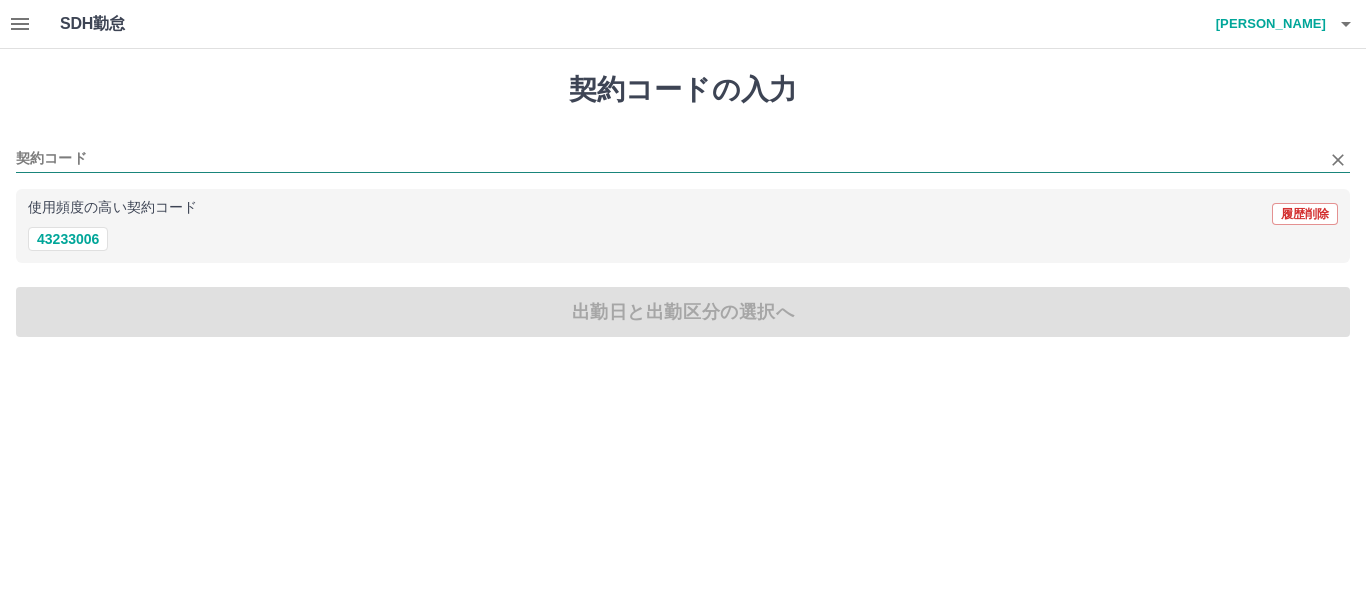 click on "契約コード" at bounding box center (668, 159) 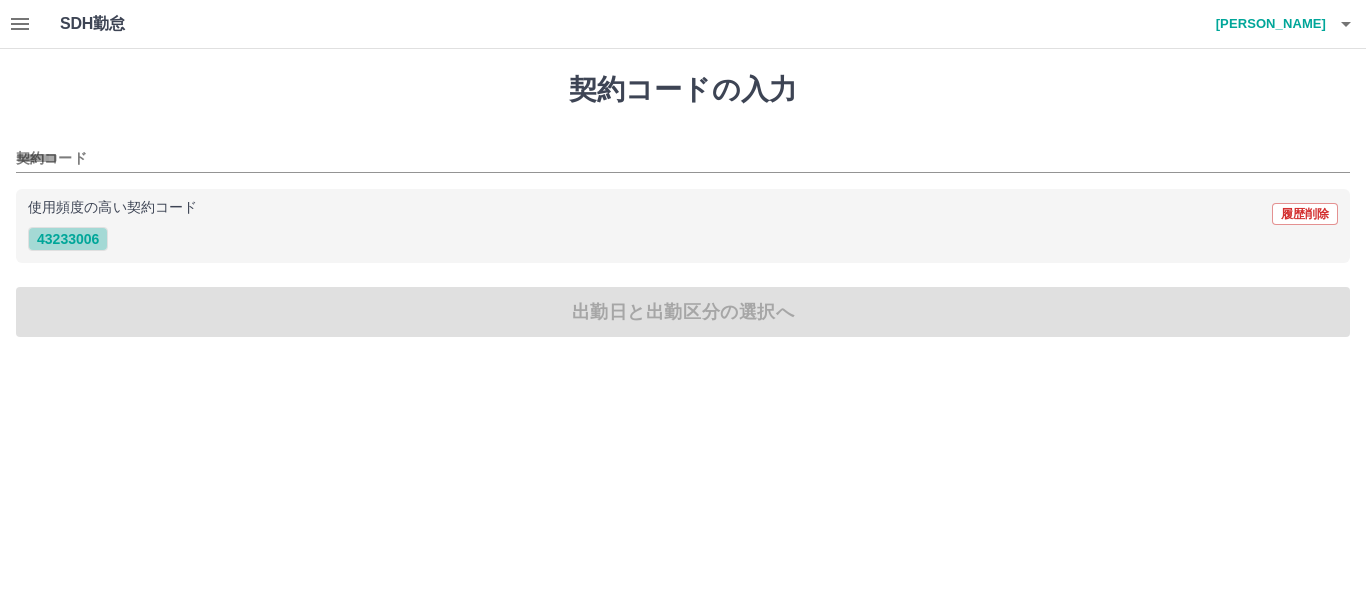 click on "43233006" at bounding box center (68, 239) 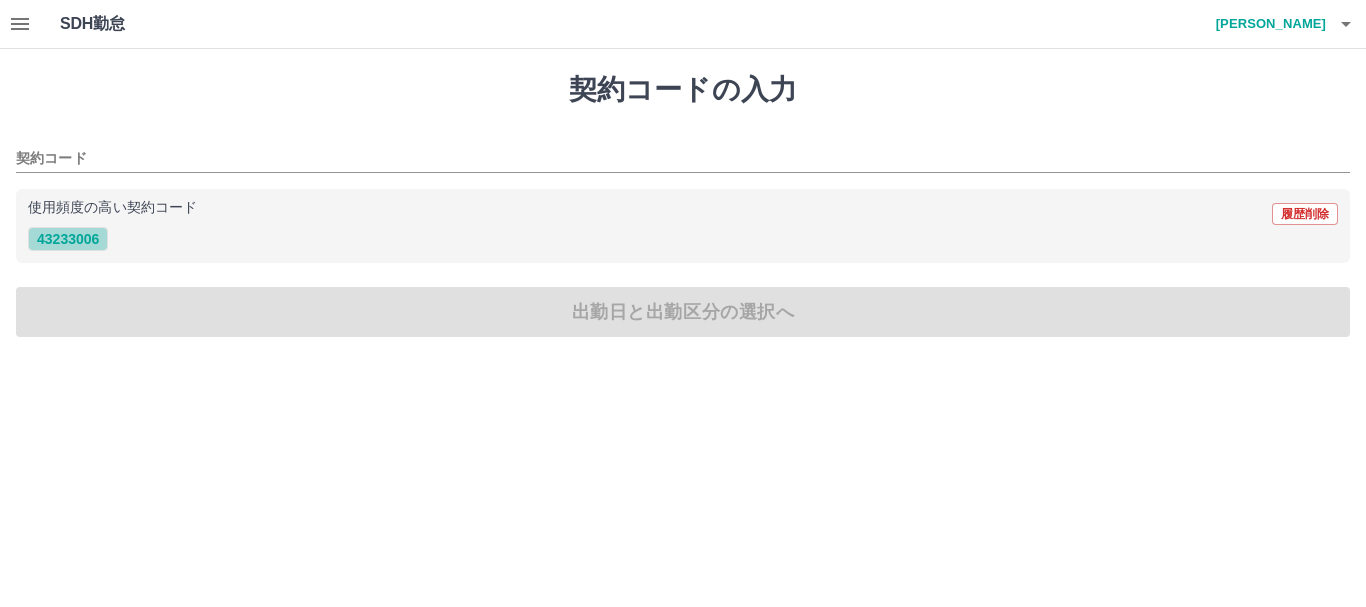 type on "********" 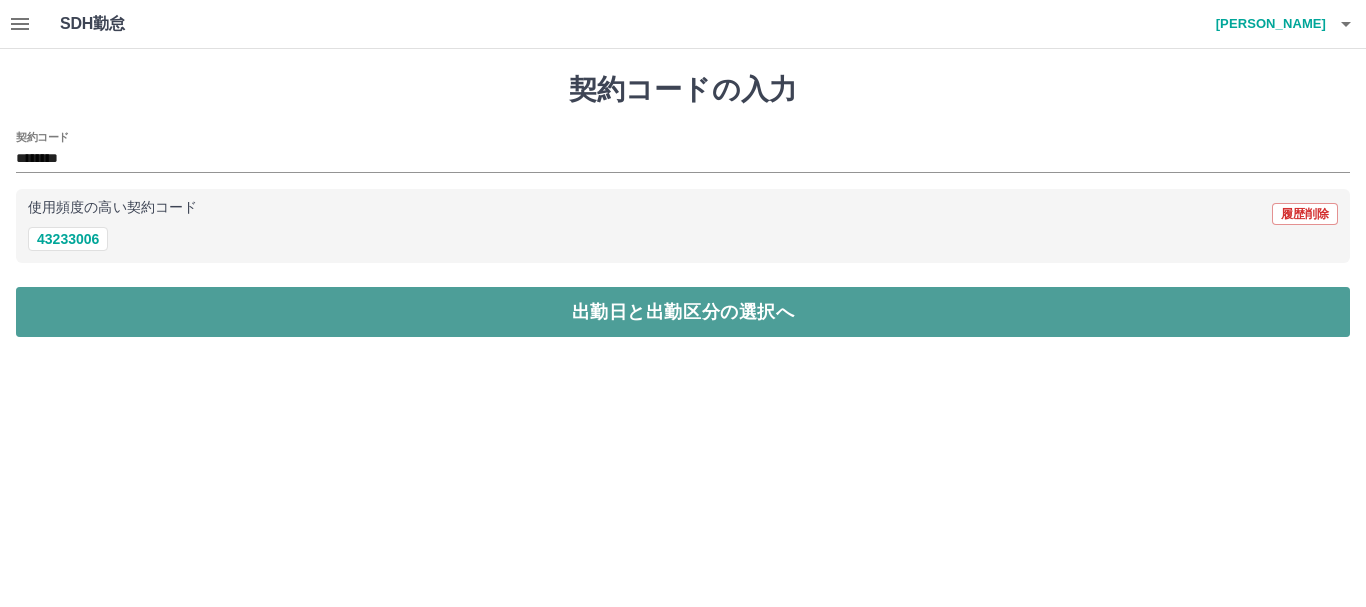click on "出勤日と出勤区分の選択へ" at bounding box center (683, 312) 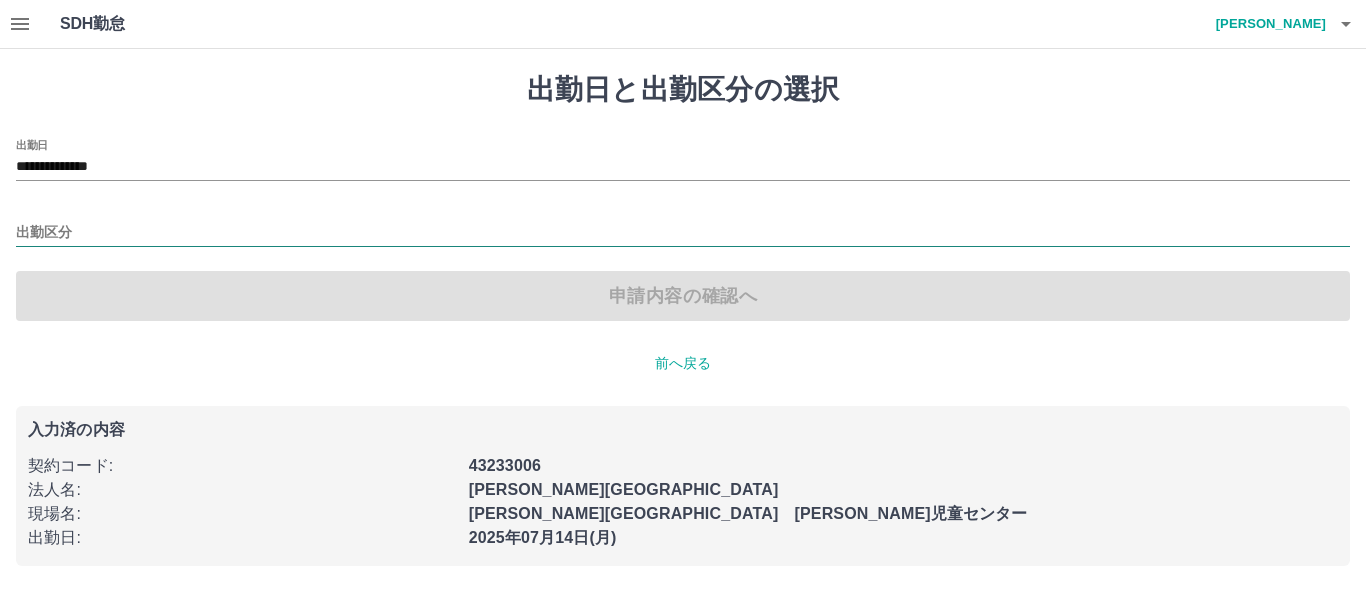 click on "出勤区分" at bounding box center (683, 233) 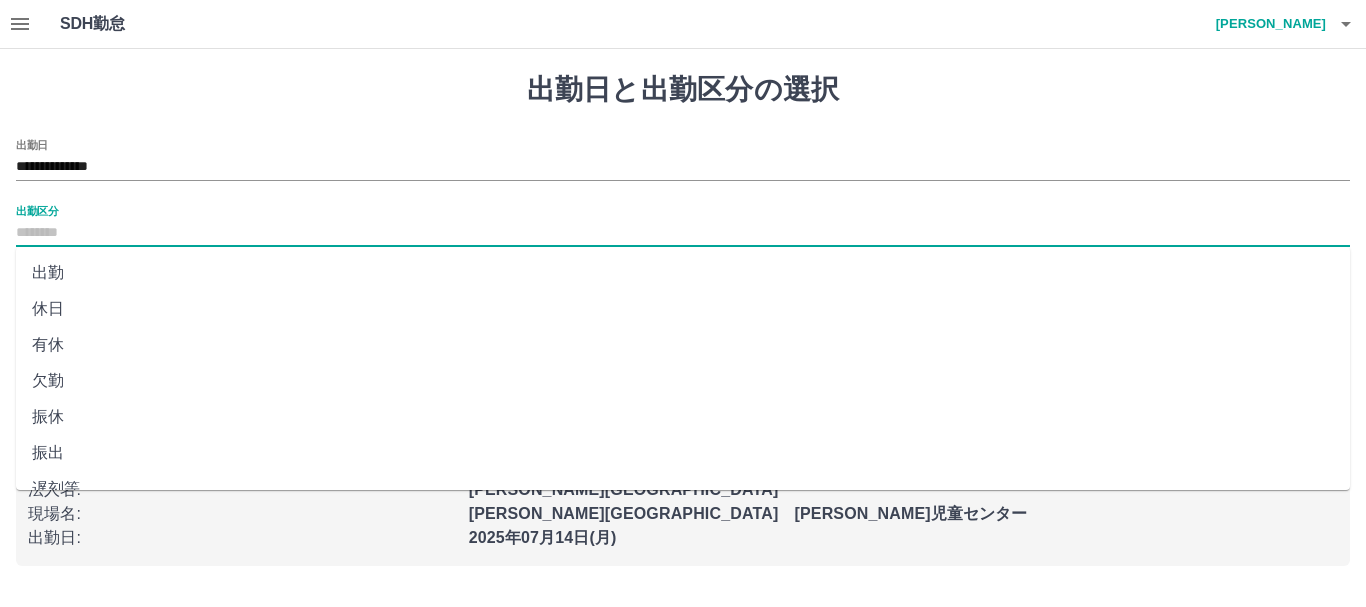 click on "出勤" at bounding box center (683, 273) 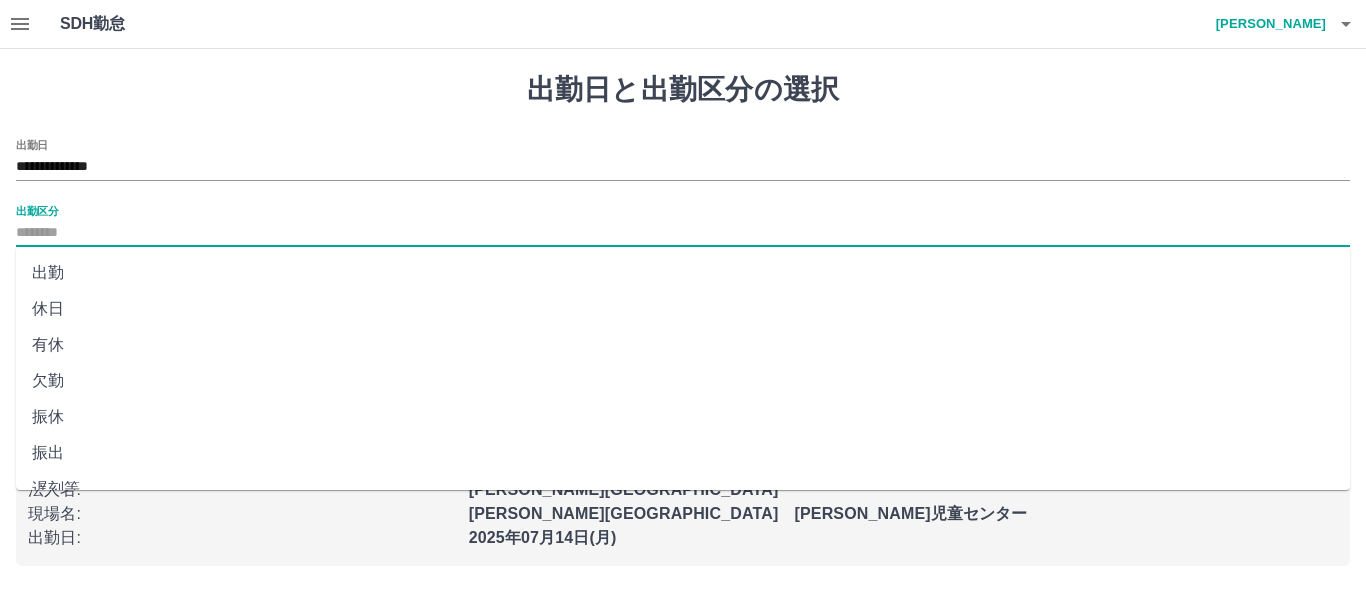 type on "**" 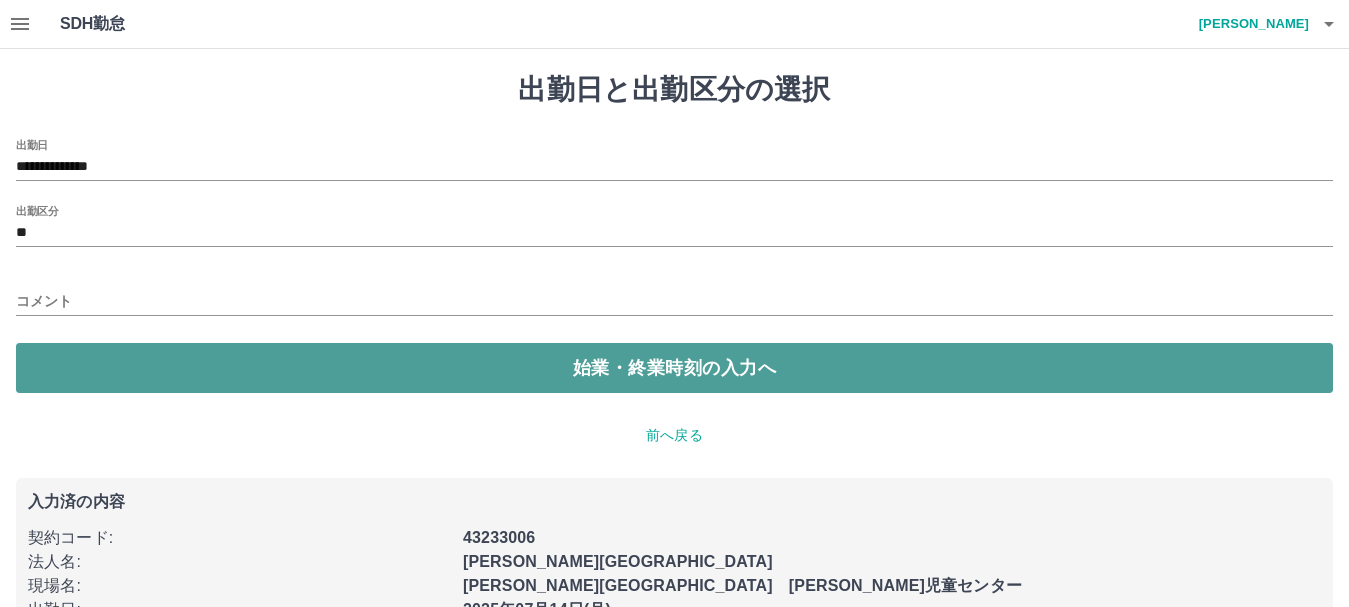 click on "始業・終業時刻の入力へ" at bounding box center [674, 368] 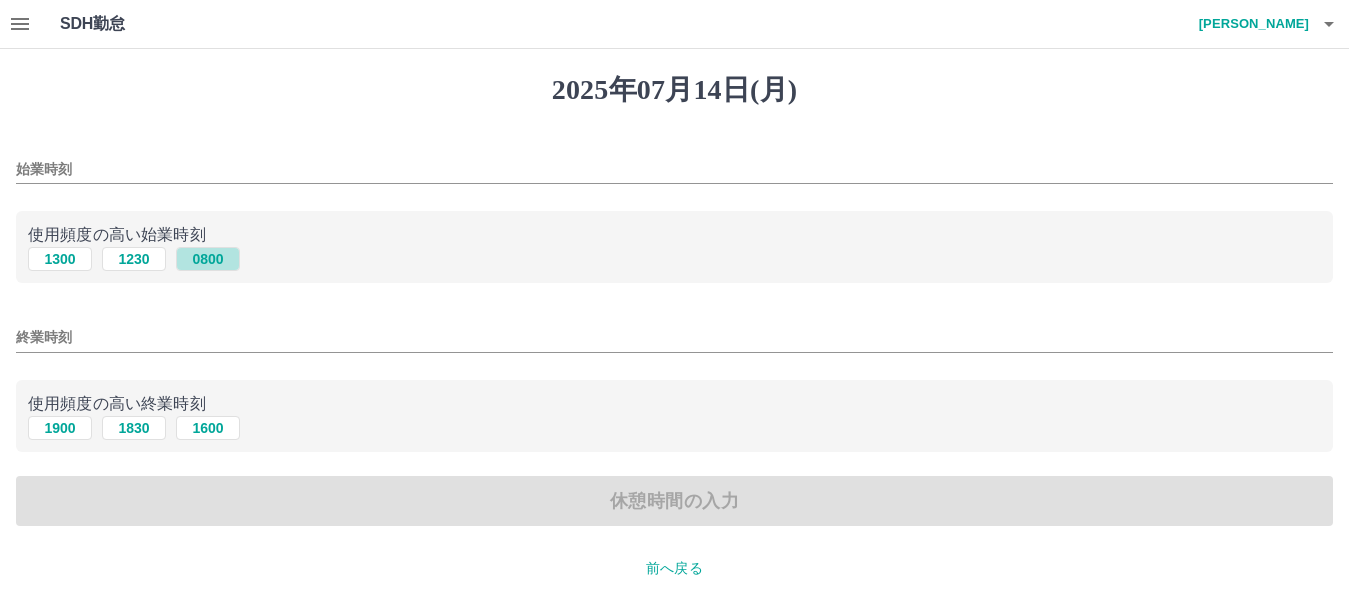 drag, startPoint x: 214, startPoint y: 258, endPoint x: 189, endPoint y: 274, distance: 29.681644 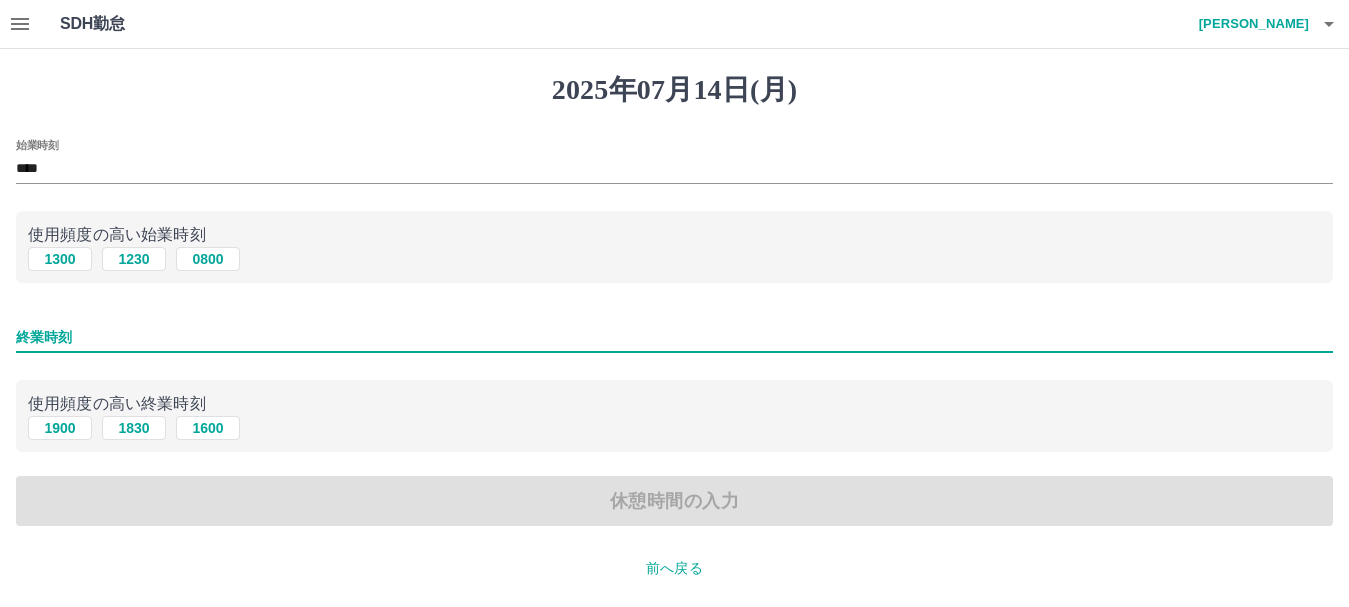 click on "終業時刻" at bounding box center [674, 337] 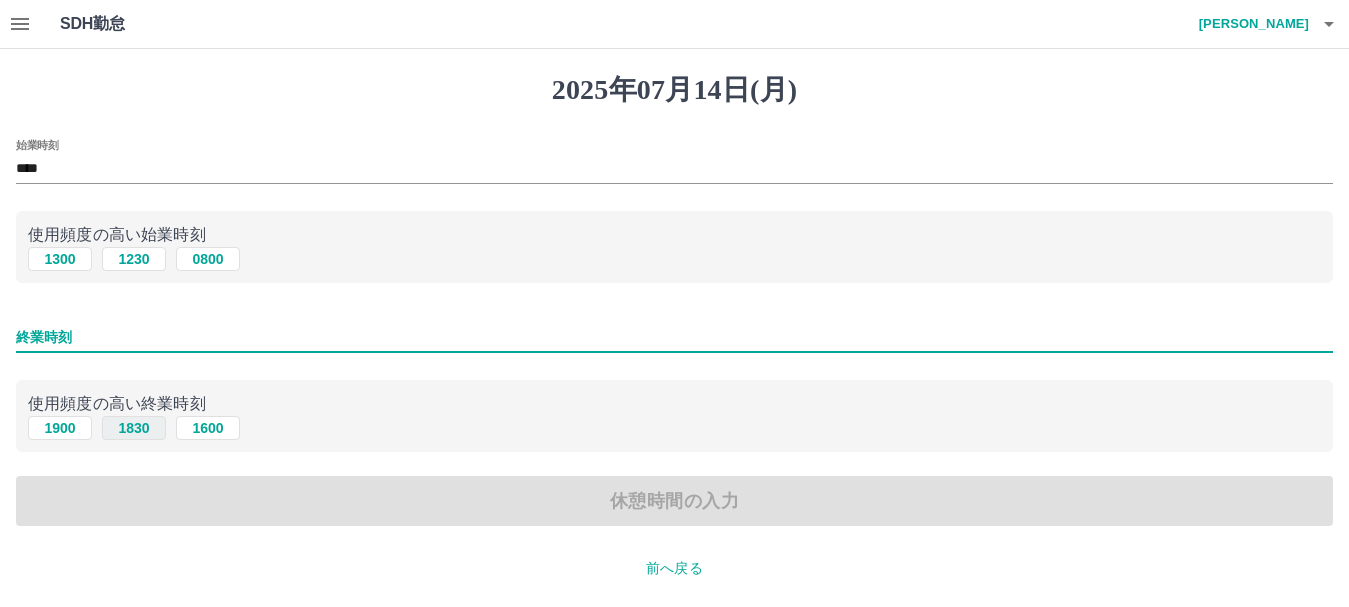 type on "****" 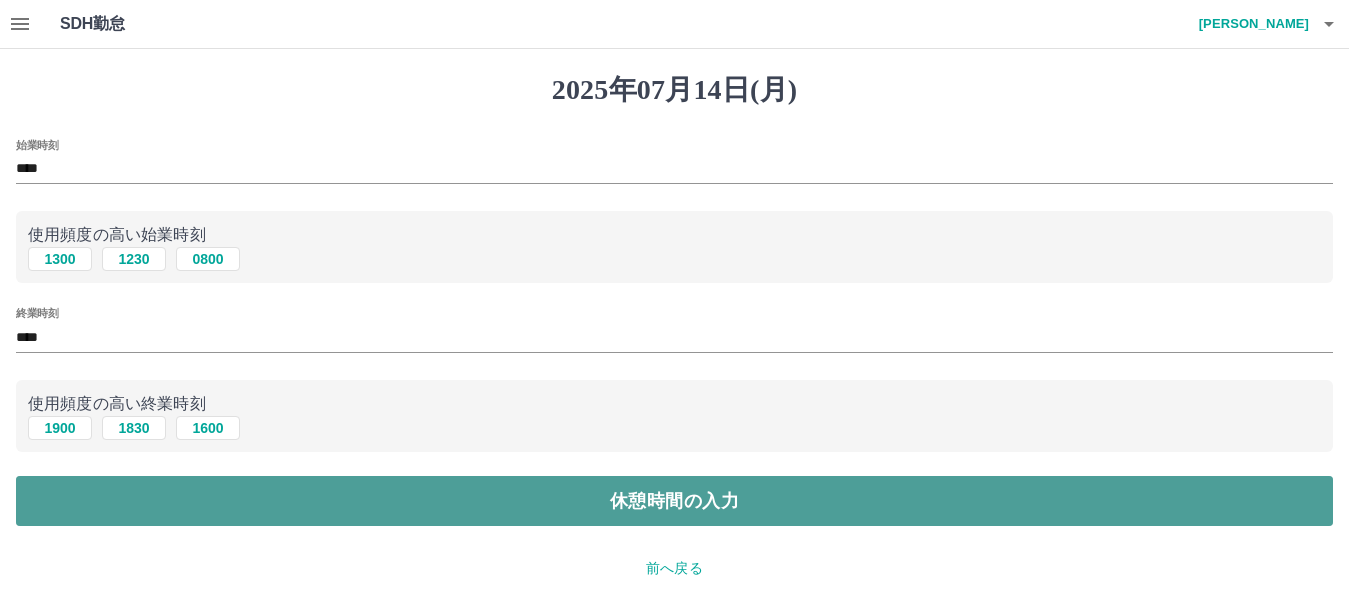 click on "休憩時間の入力" at bounding box center [674, 501] 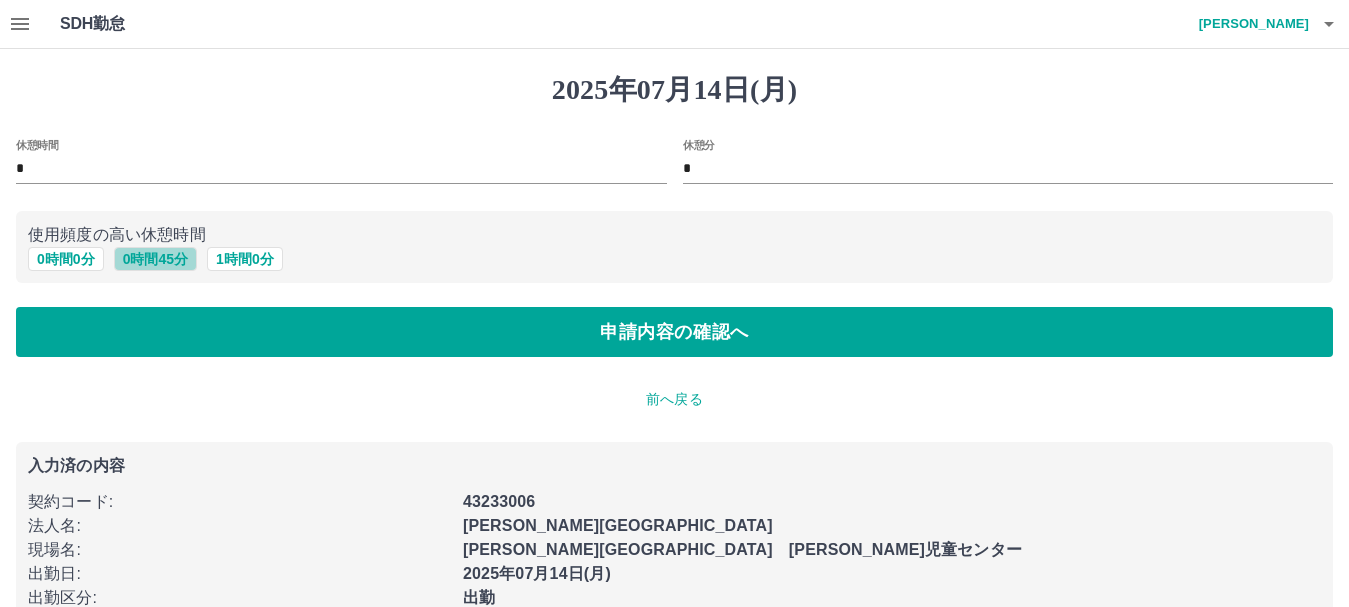 click on "0 時間 45 分" at bounding box center [155, 259] 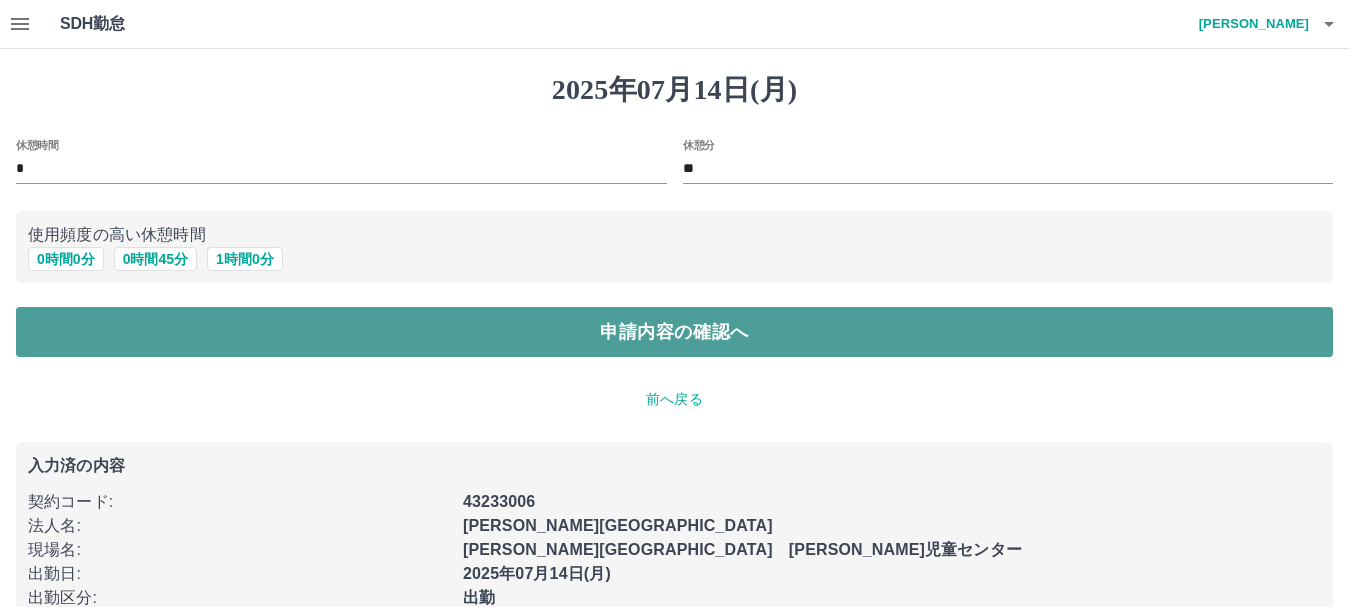 click on "申請内容の確認へ" at bounding box center [674, 332] 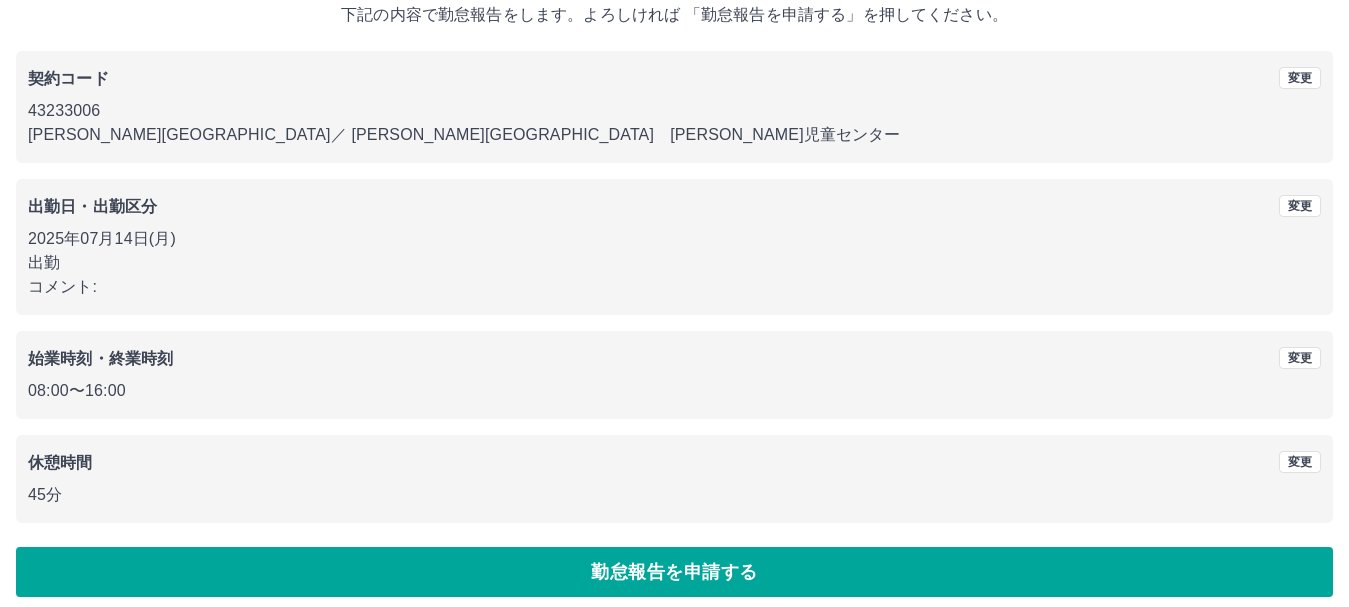 scroll, scrollTop: 142, scrollLeft: 0, axis: vertical 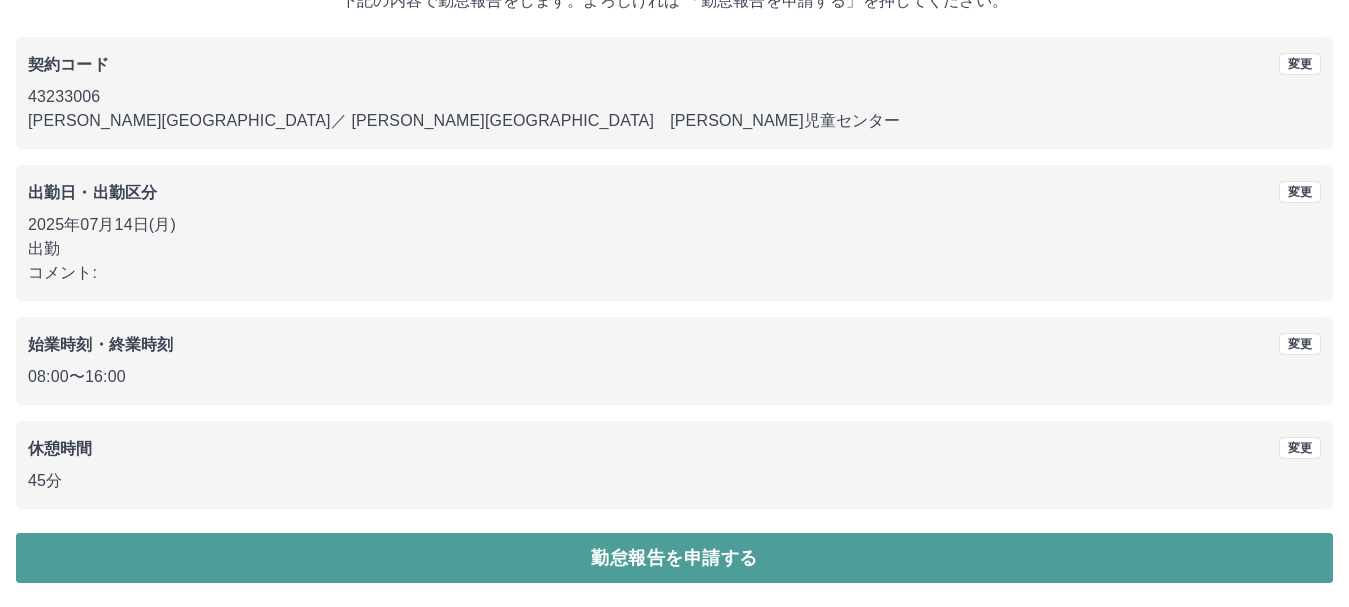 click on "勤怠報告を申請する" at bounding box center (674, 558) 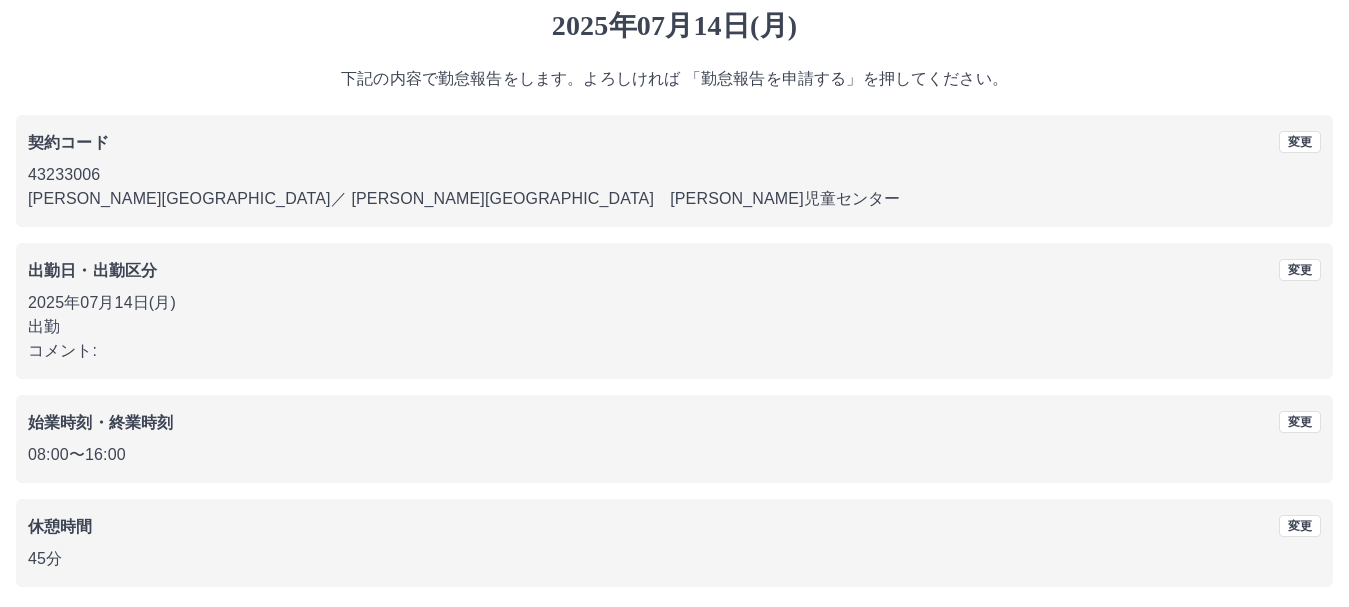 scroll, scrollTop: 100, scrollLeft: 0, axis: vertical 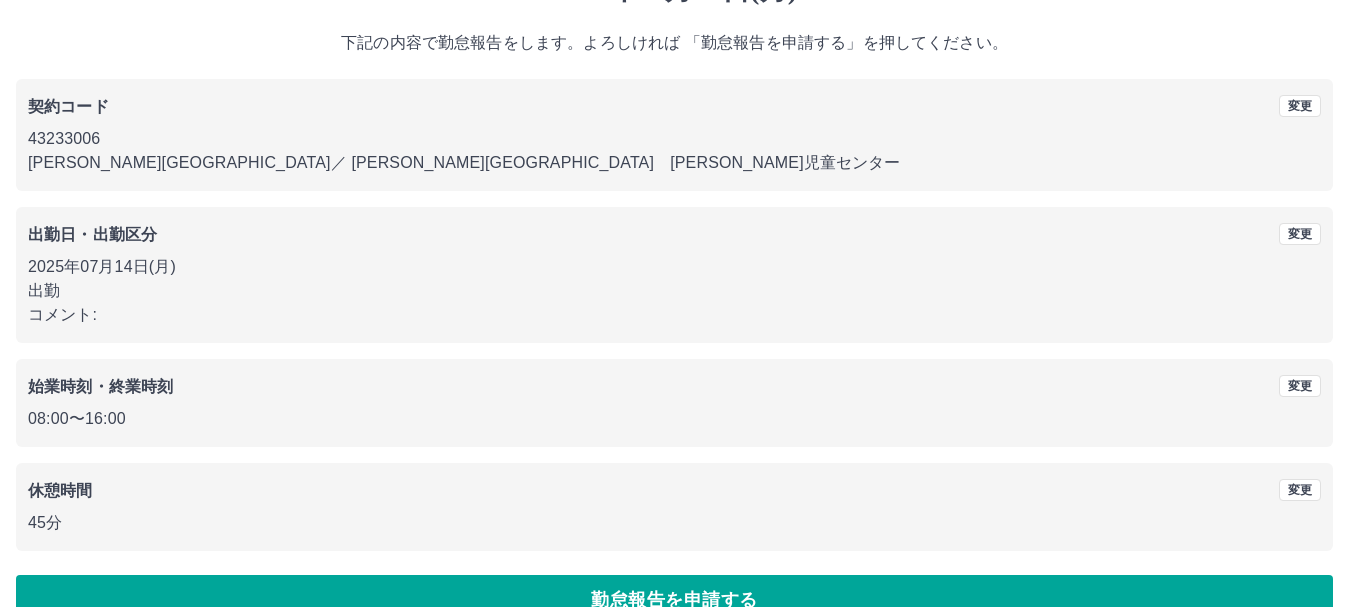 click on "08:00 〜 16:00" at bounding box center (674, 419) 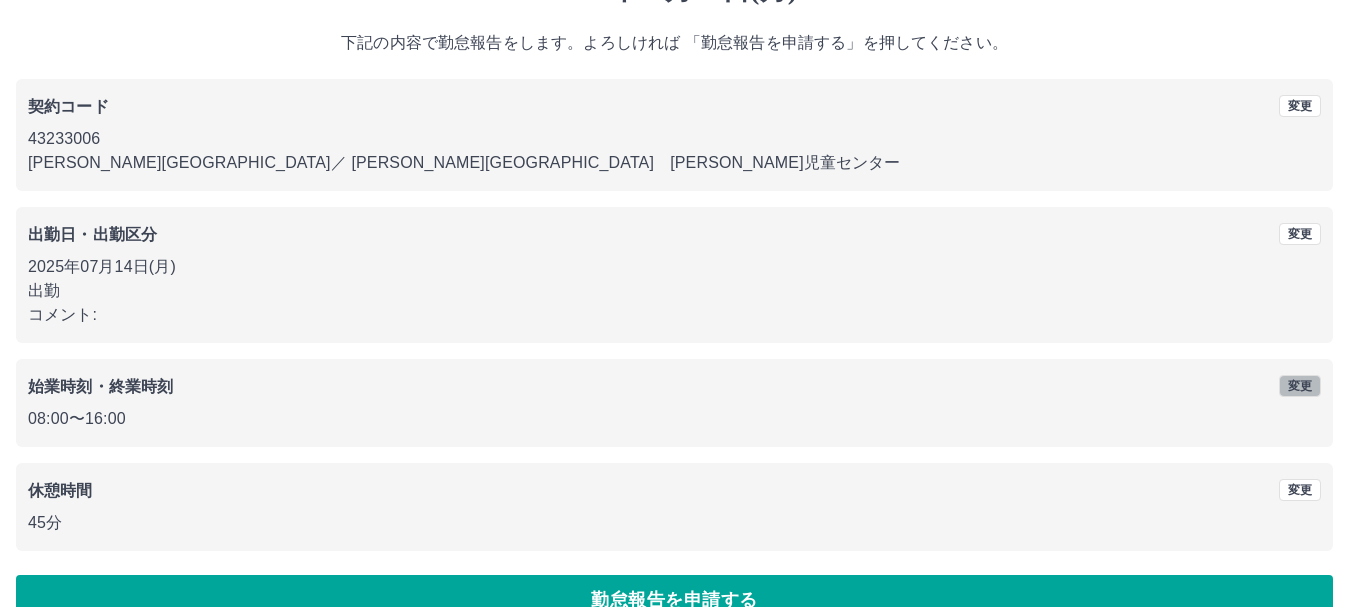 click on "変更" at bounding box center [1300, 386] 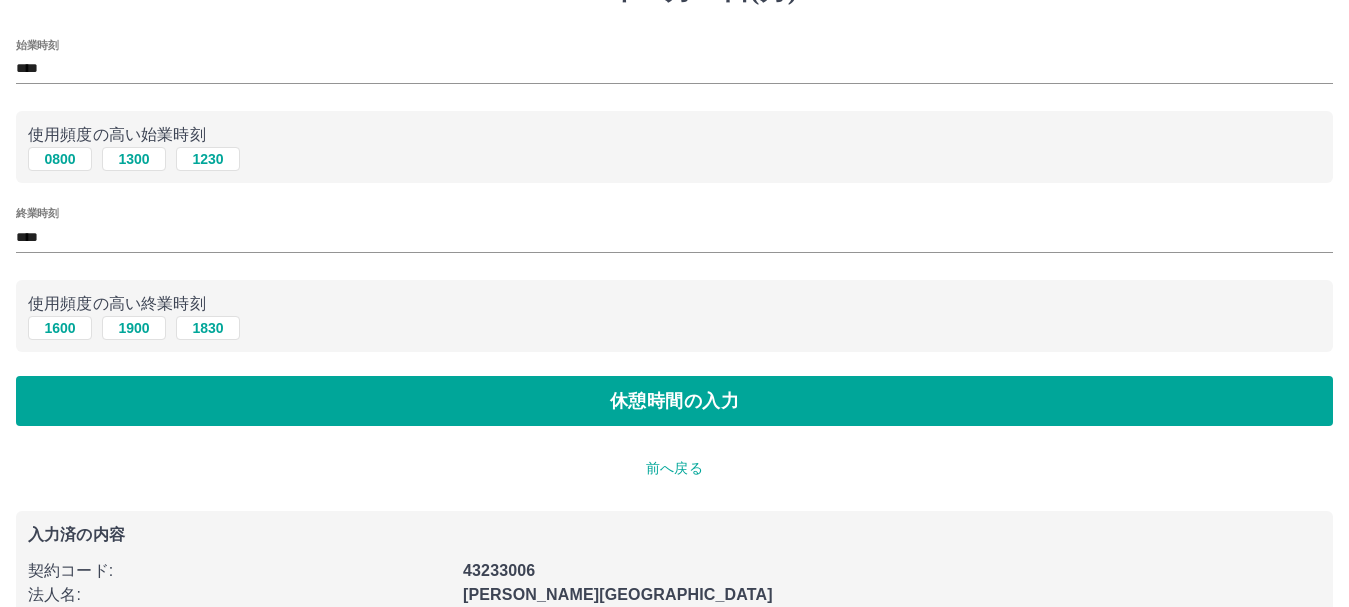 scroll, scrollTop: 0, scrollLeft: 0, axis: both 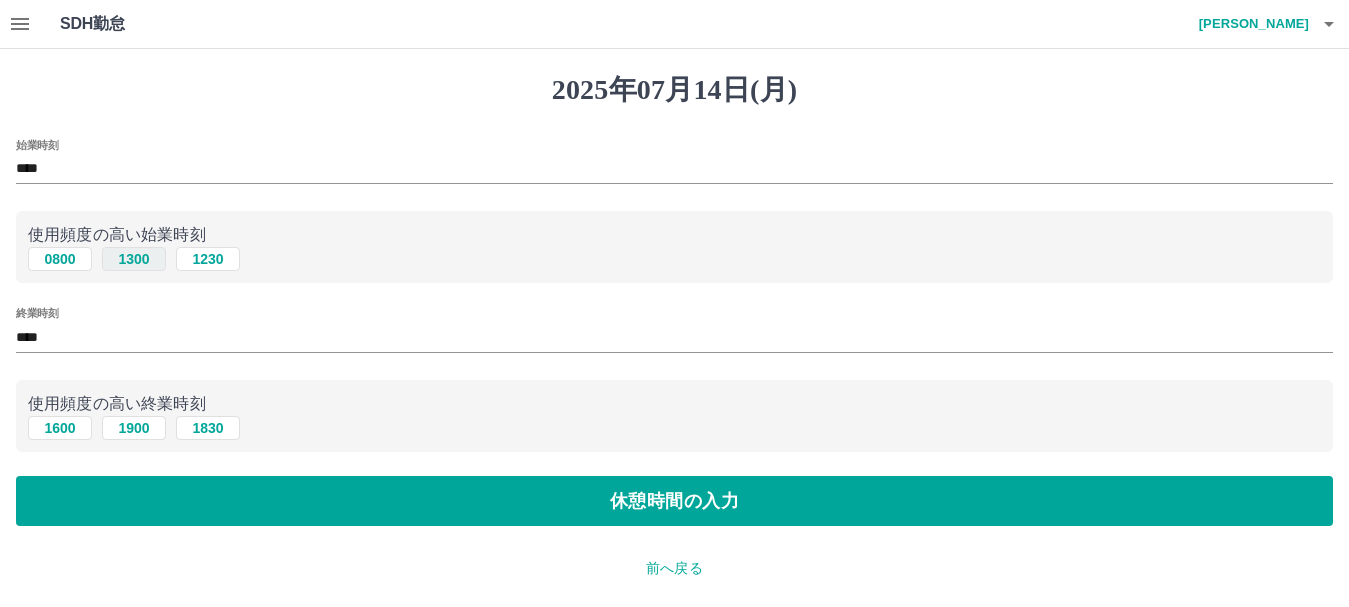 click on "1300" at bounding box center [134, 259] 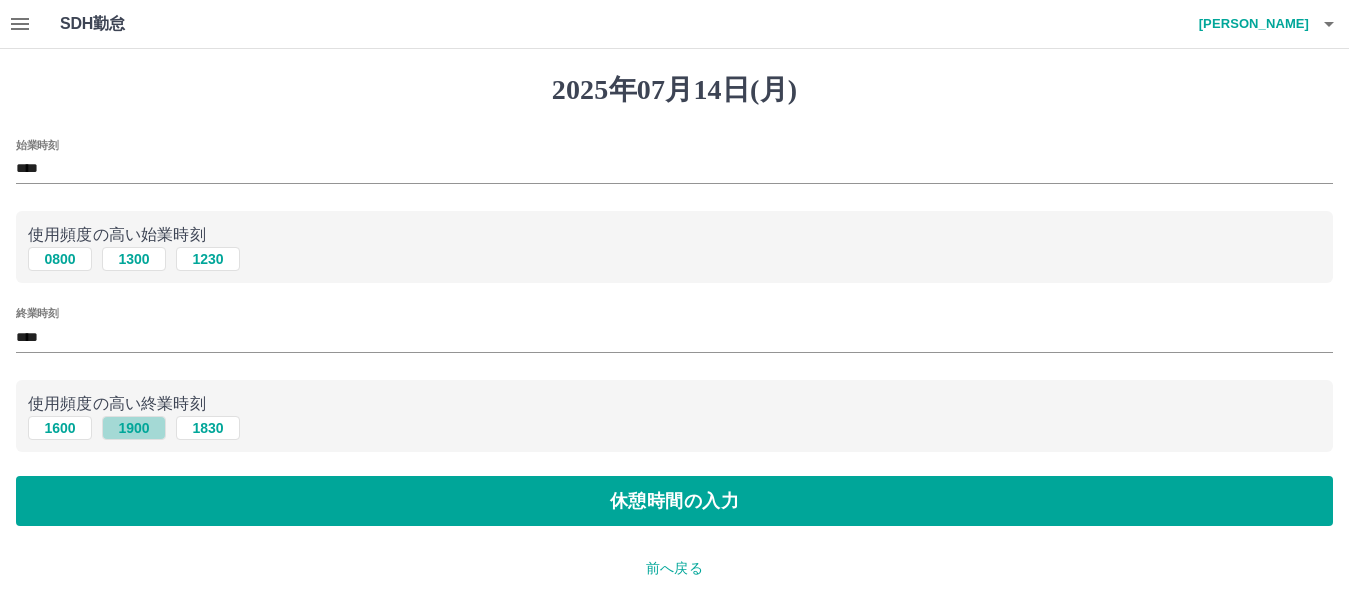 click on "1900" at bounding box center [134, 428] 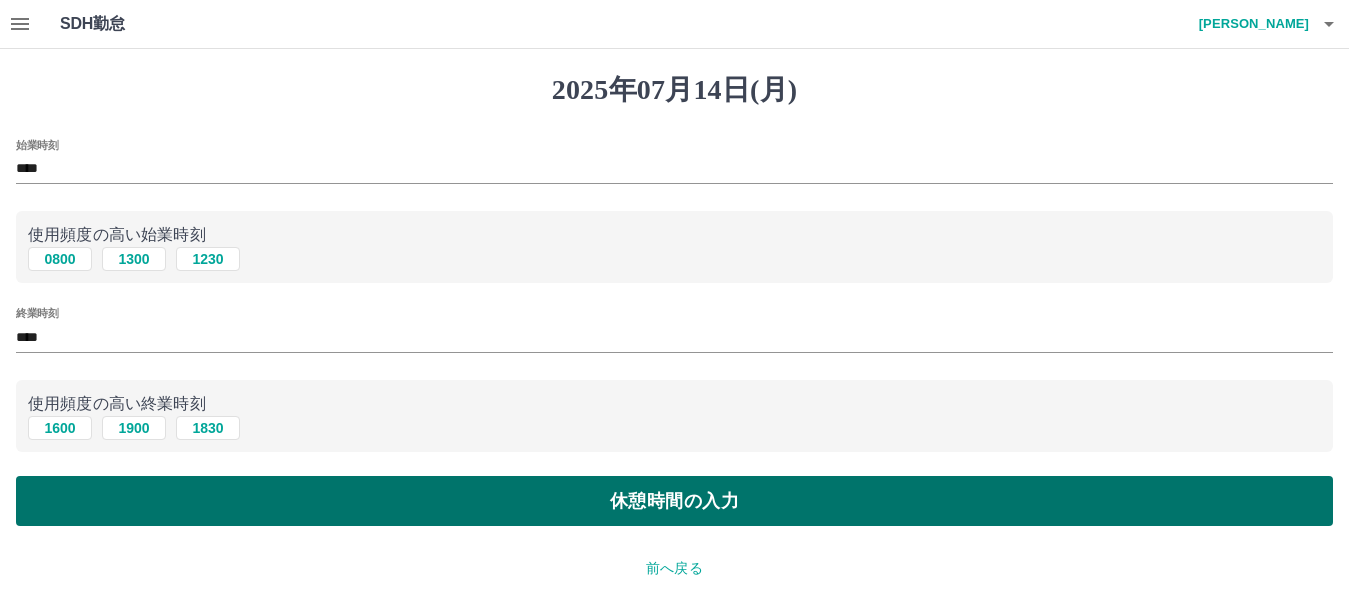 click on "休憩時間の入力" at bounding box center (674, 501) 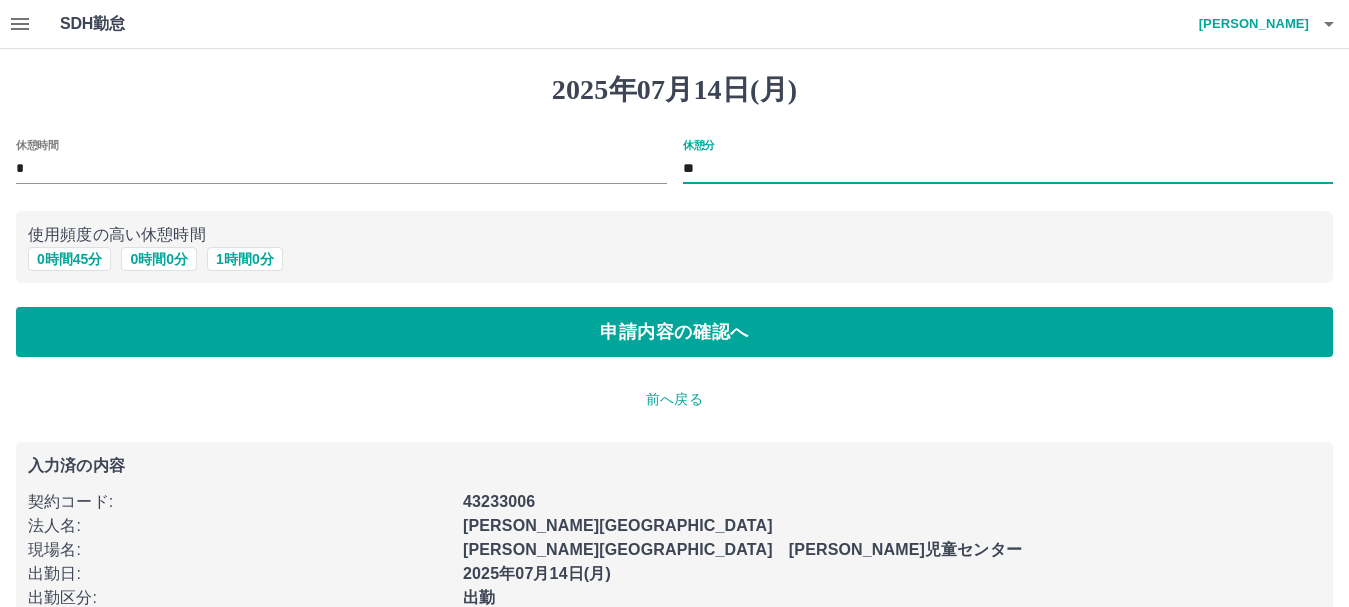 click on "**" at bounding box center [1008, 169] 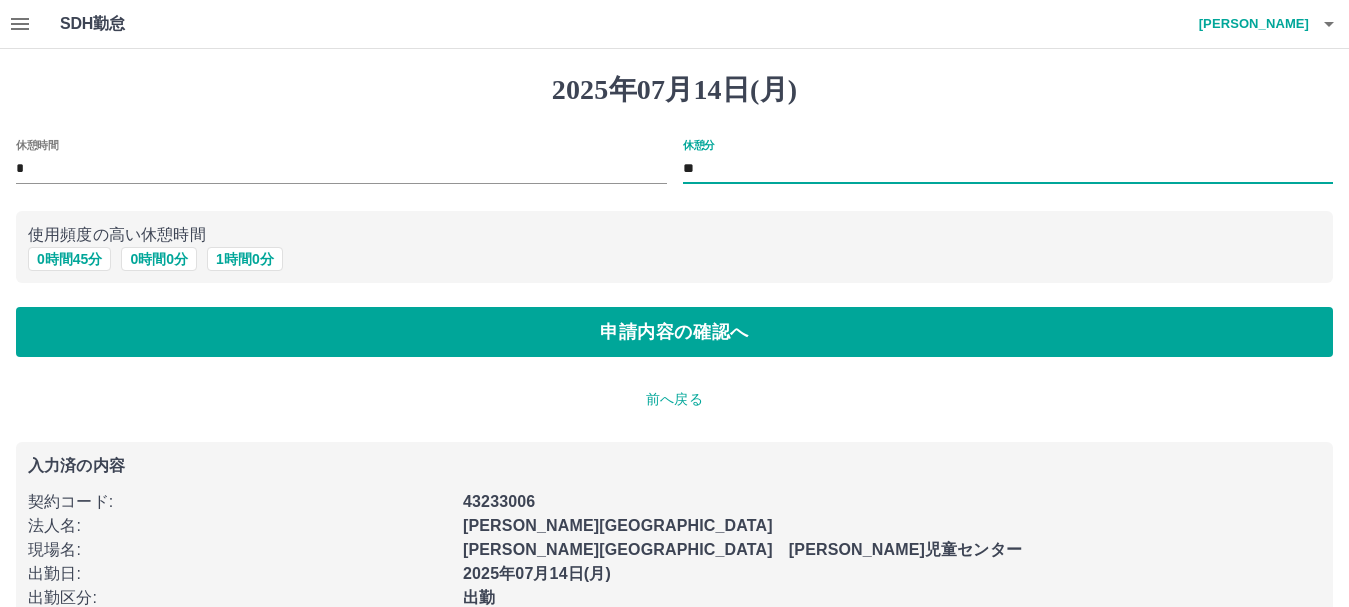 type on "*" 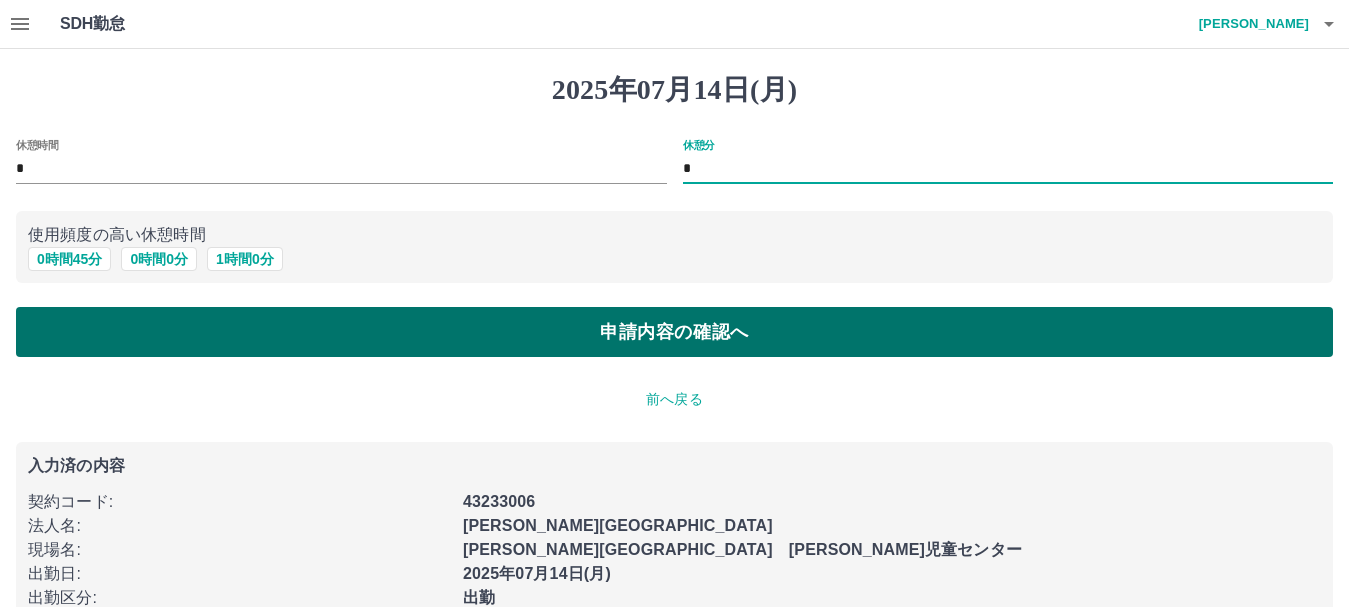 type on "*" 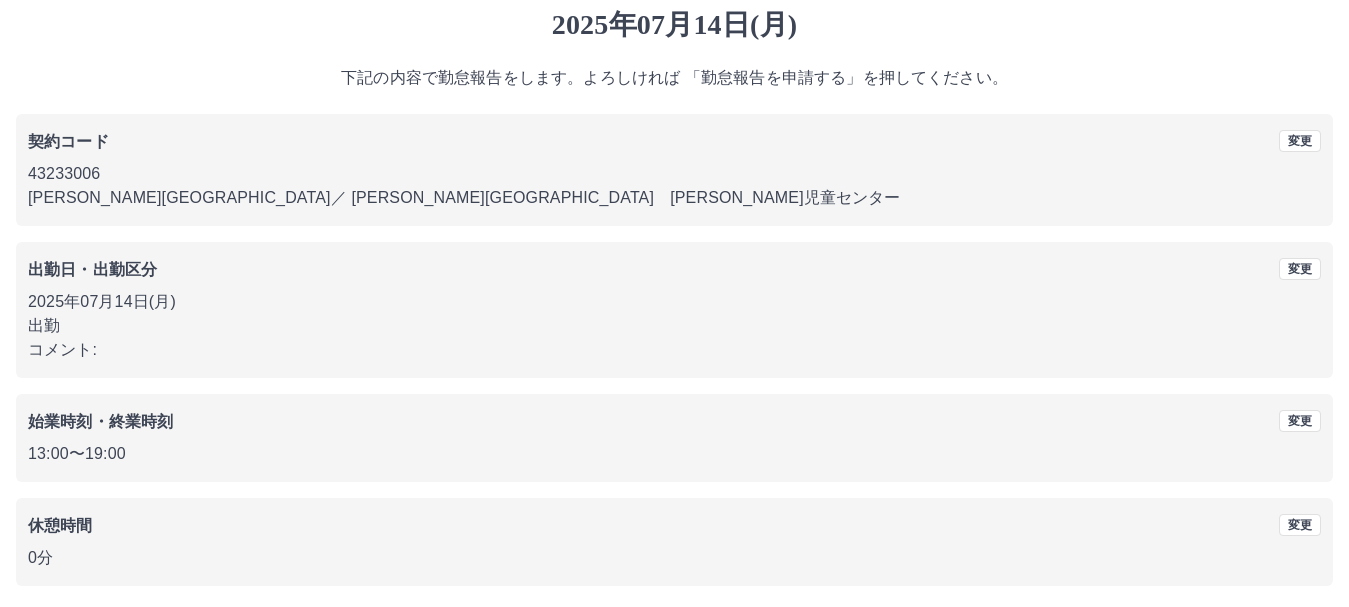 scroll, scrollTop: 142, scrollLeft: 0, axis: vertical 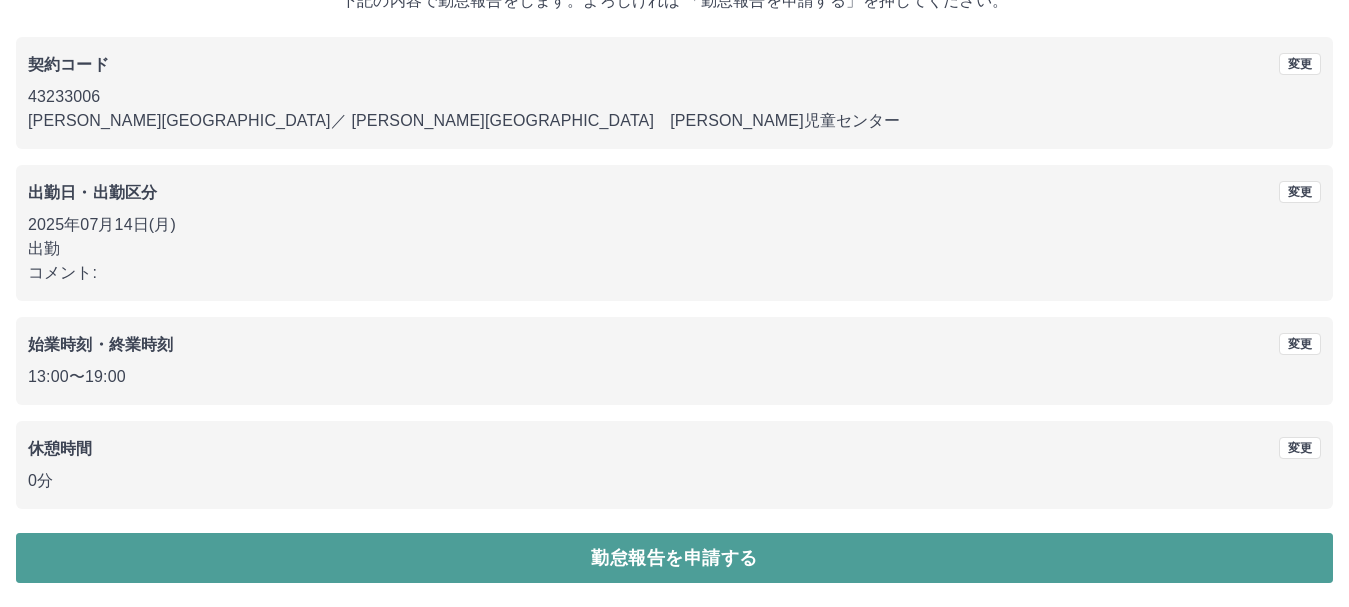 click on "勤怠報告を申請する" at bounding box center [674, 558] 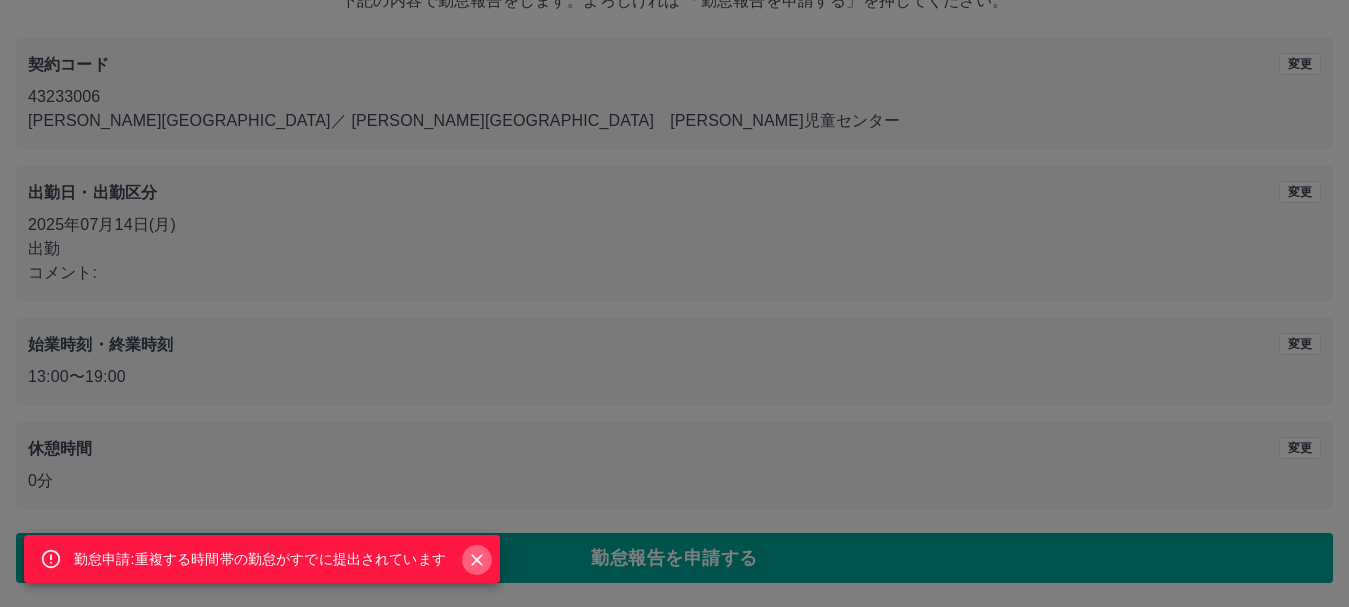 click 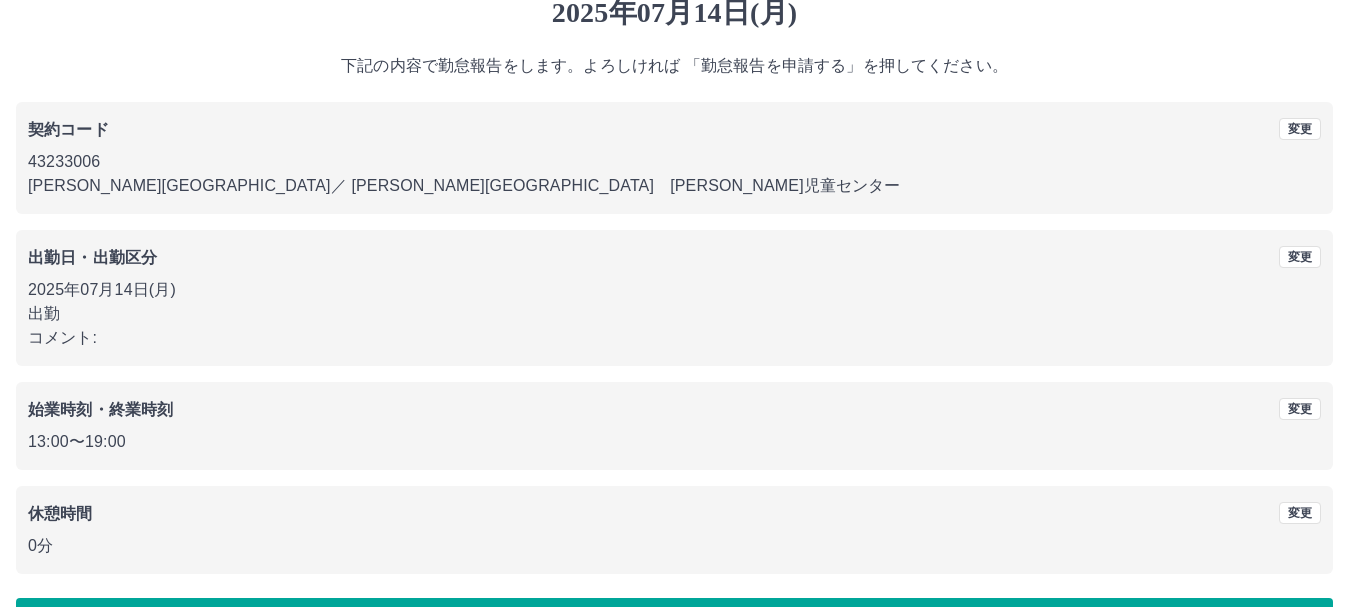 scroll, scrollTop: 0, scrollLeft: 0, axis: both 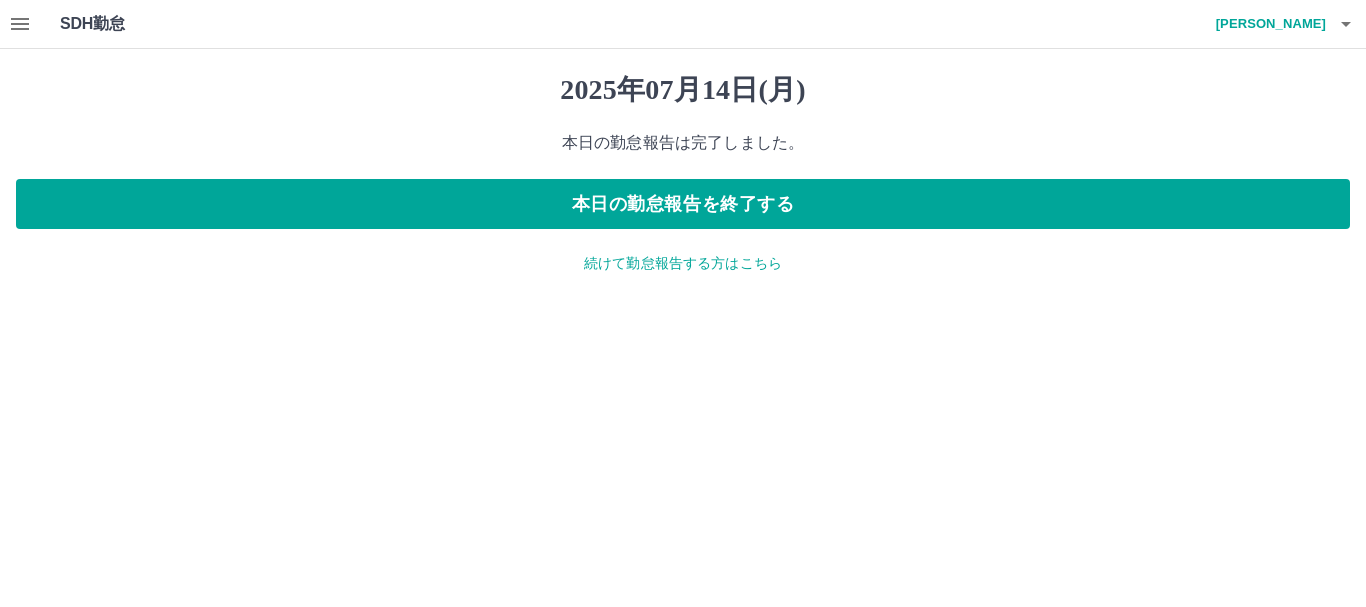 click on "続けて勤怠報告する方はこちら" at bounding box center [683, 263] 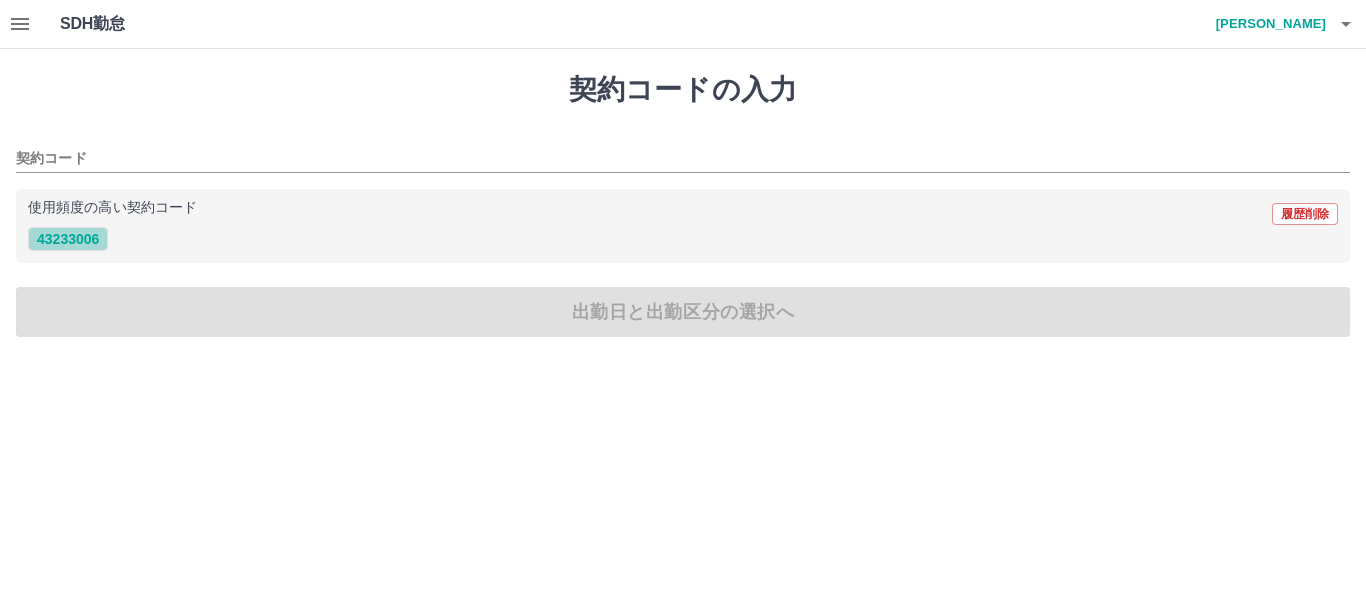 click on "43233006" at bounding box center [68, 239] 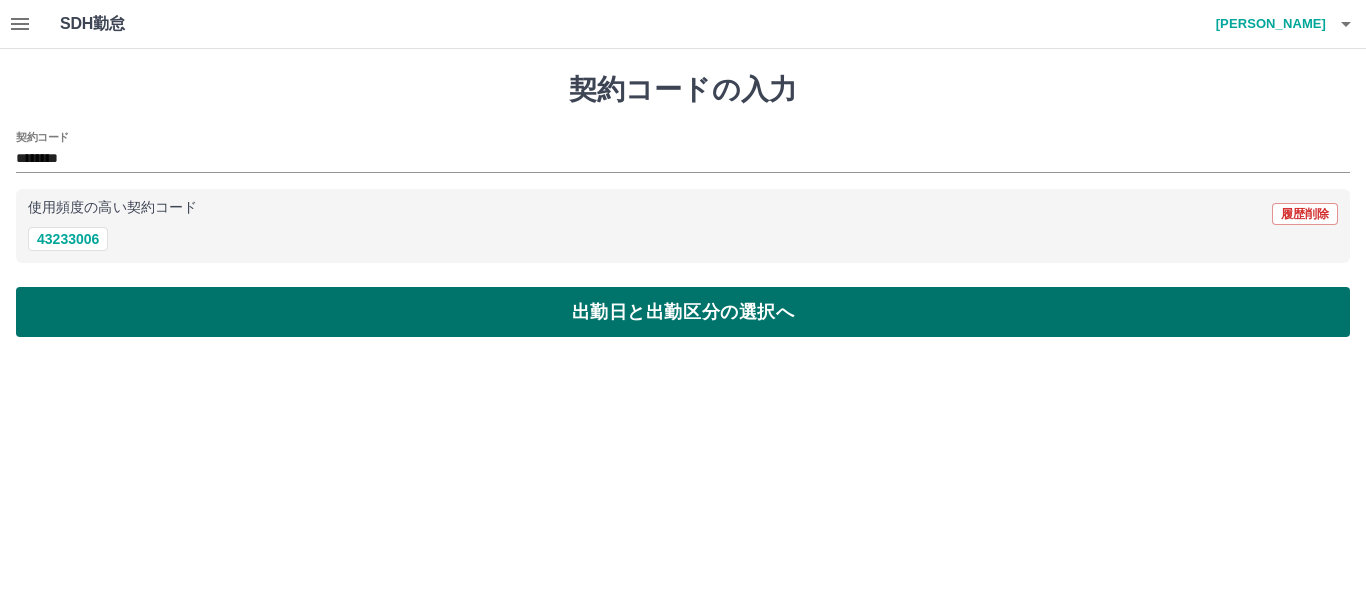 click on "出勤日と出勤区分の選択へ" at bounding box center [683, 312] 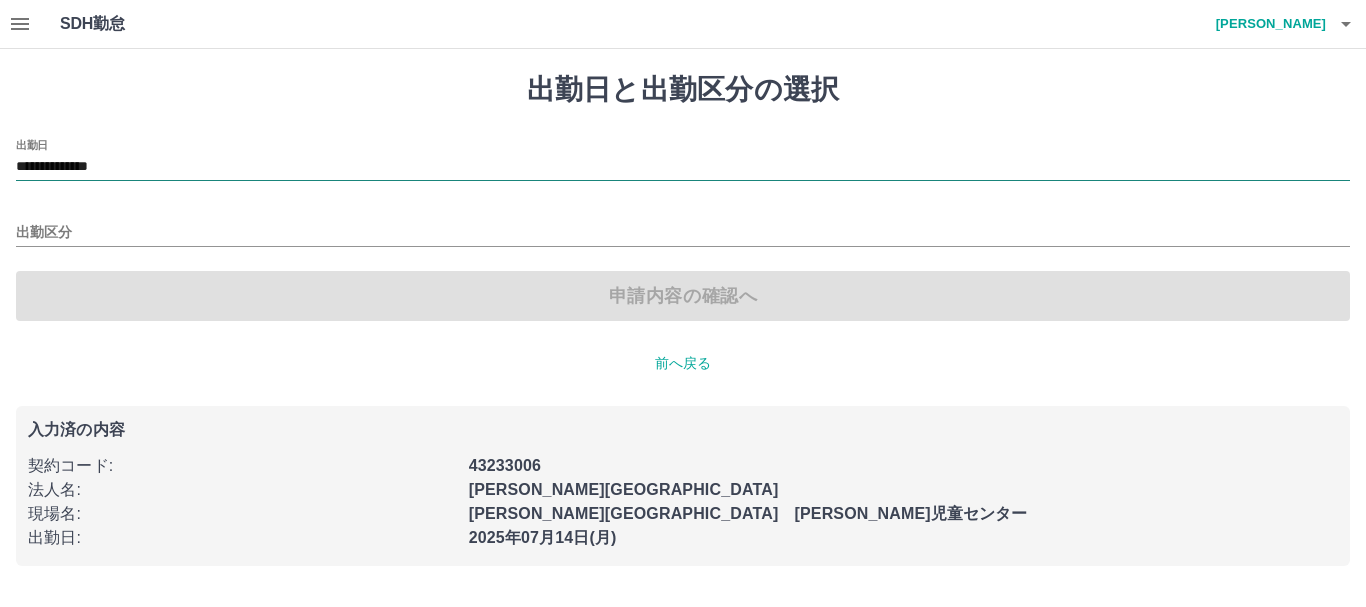 click on "**********" at bounding box center [683, 167] 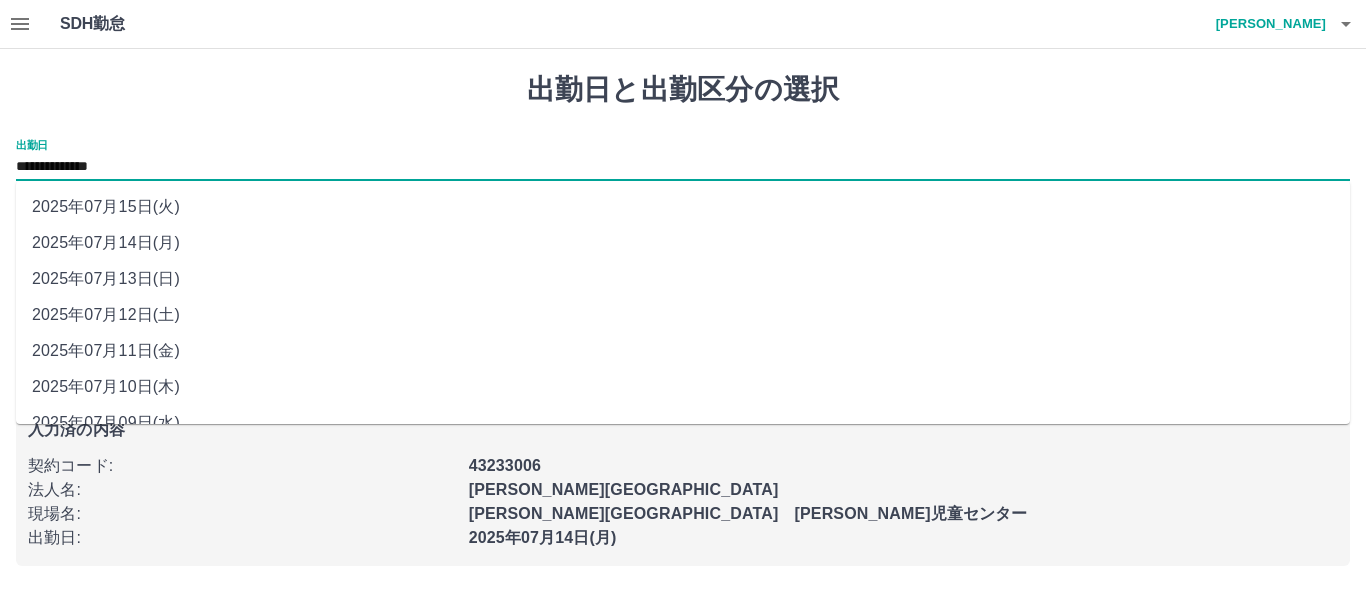 click on "2025年07月12日(土)" at bounding box center (683, 315) 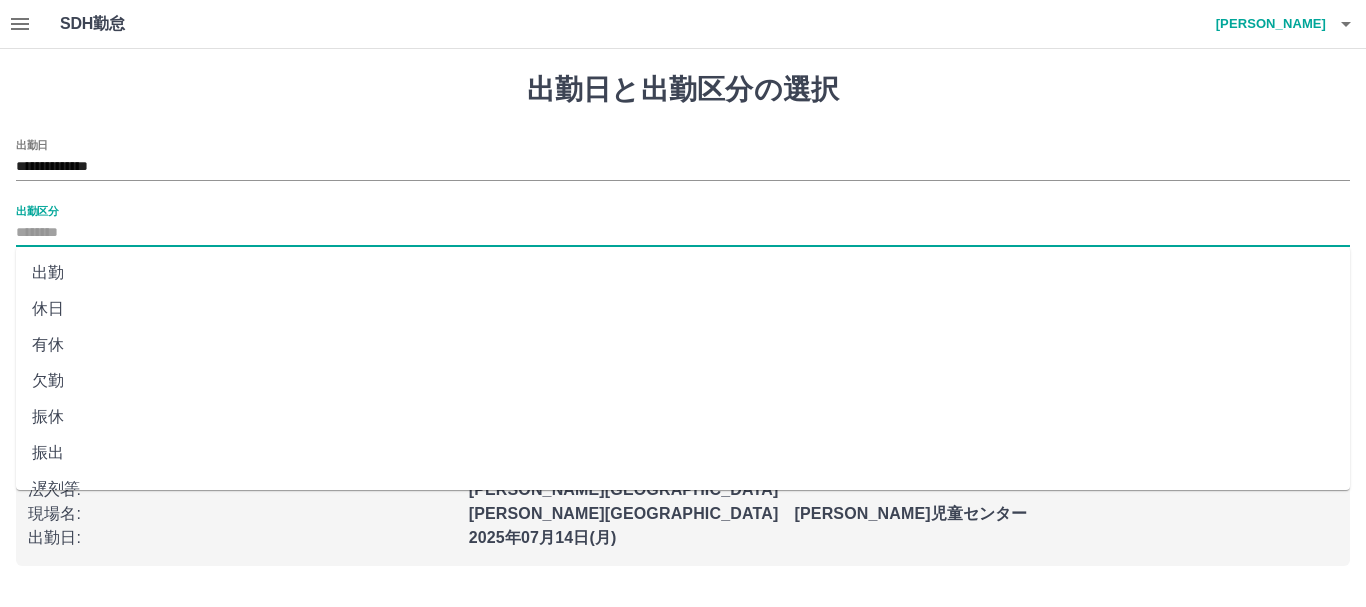 click on "出勤区分" at bounding box center (683, 233) 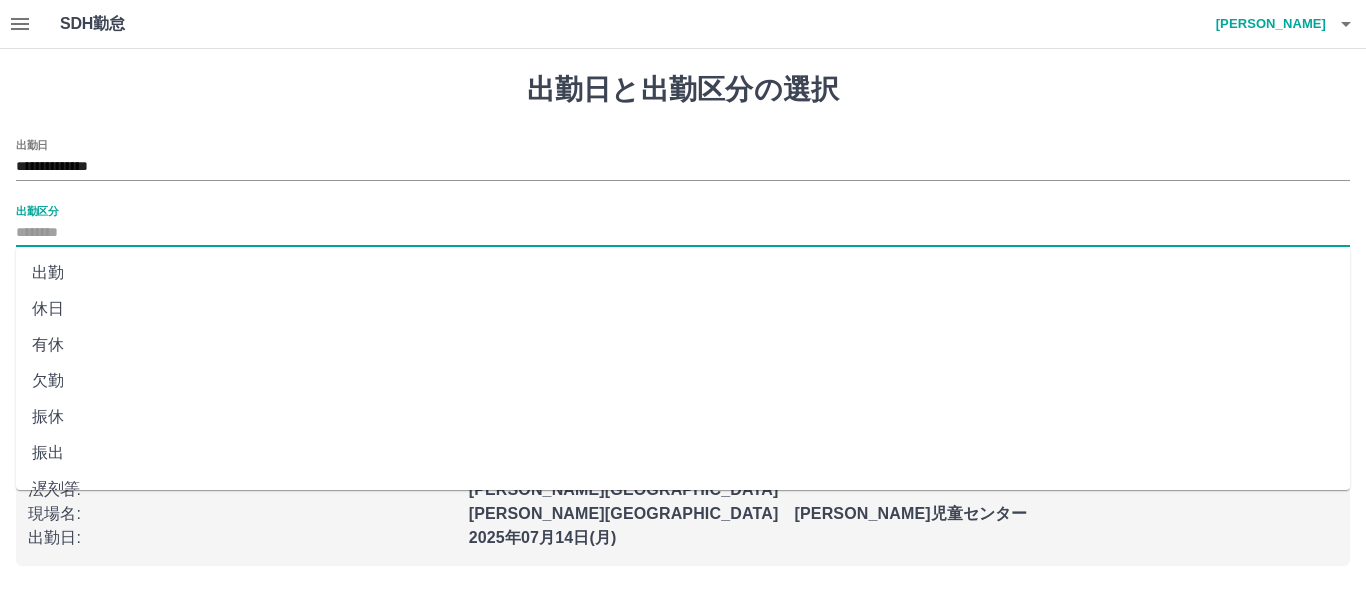 click on "出勤" at bounding box center [683, 273] 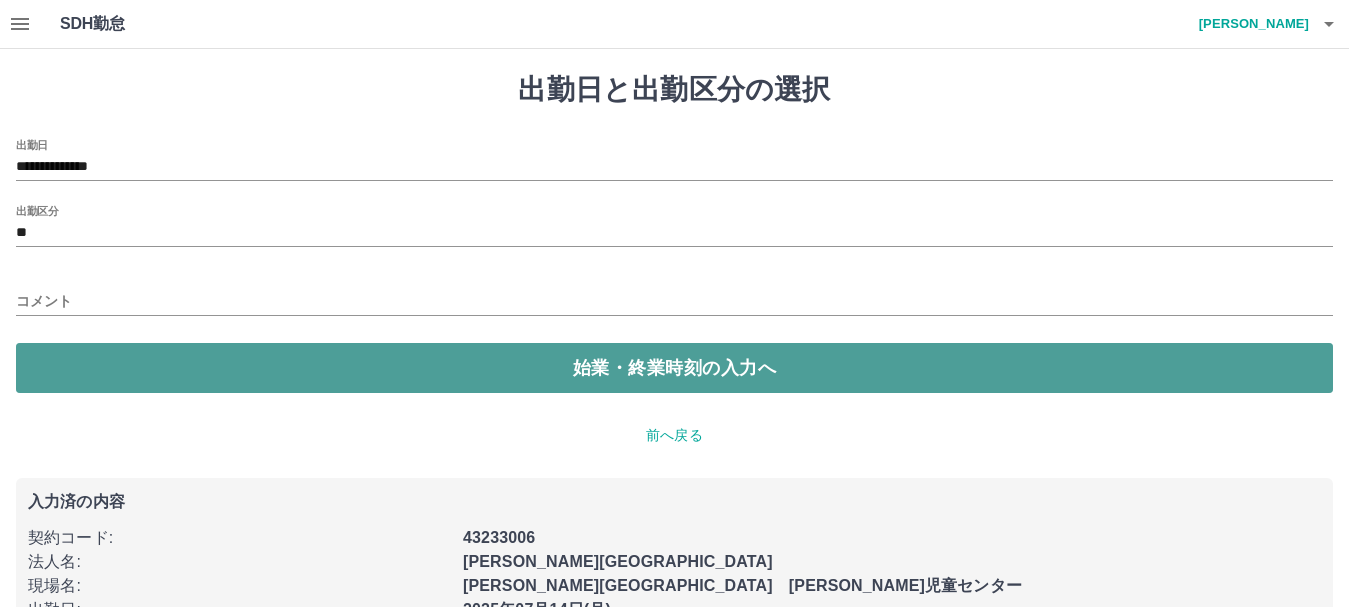 click on "始業・終業時刻の入力へ" at bounding box center (674, 368) 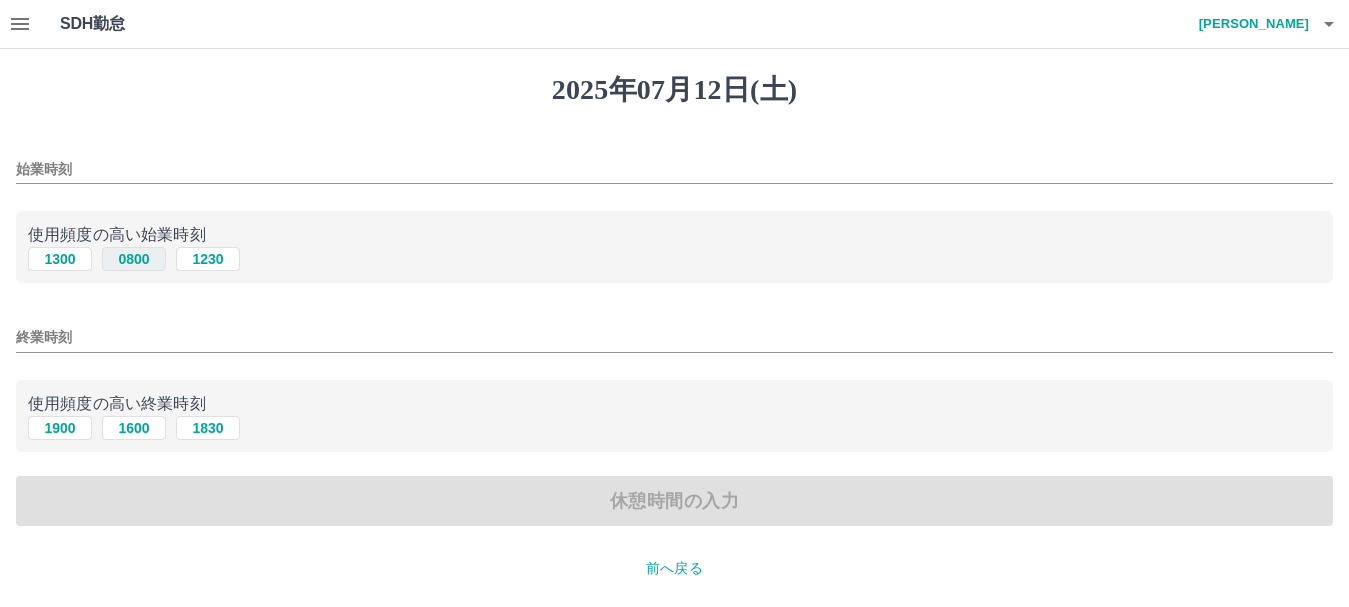 click on "0800" at bounding box center [134, 259] 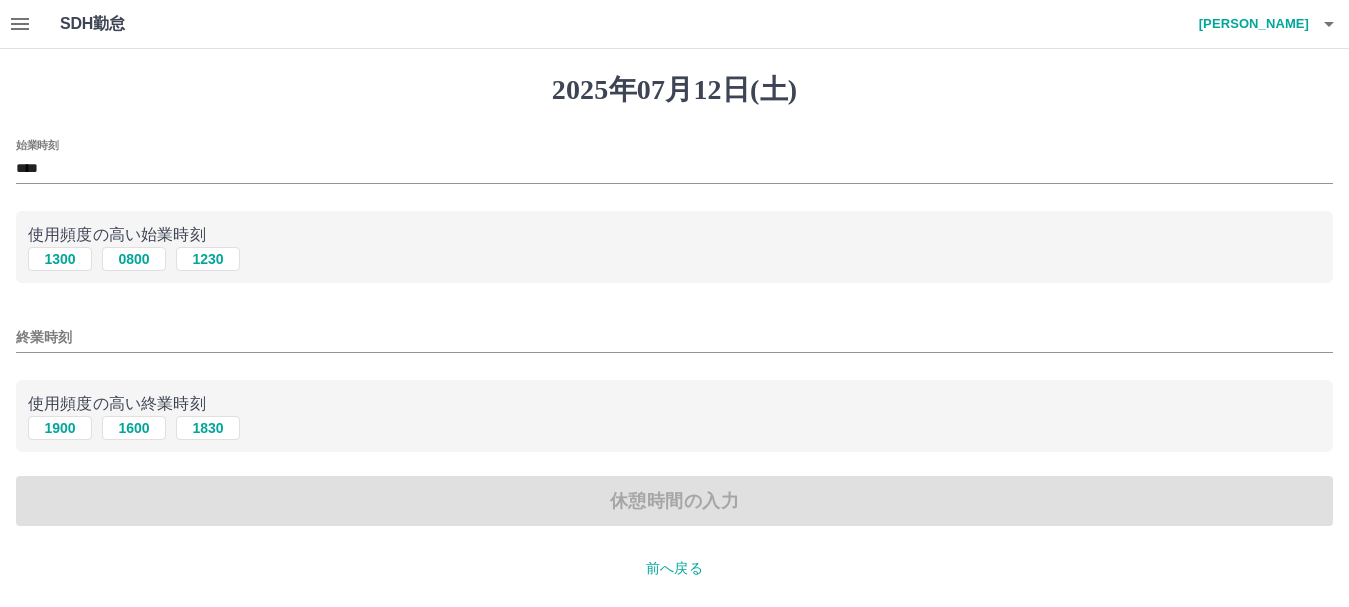 drag, startPoint x: 78, startPoint y: 343, endPoint x: 77, endPoint y: 353, distance: 10.049875 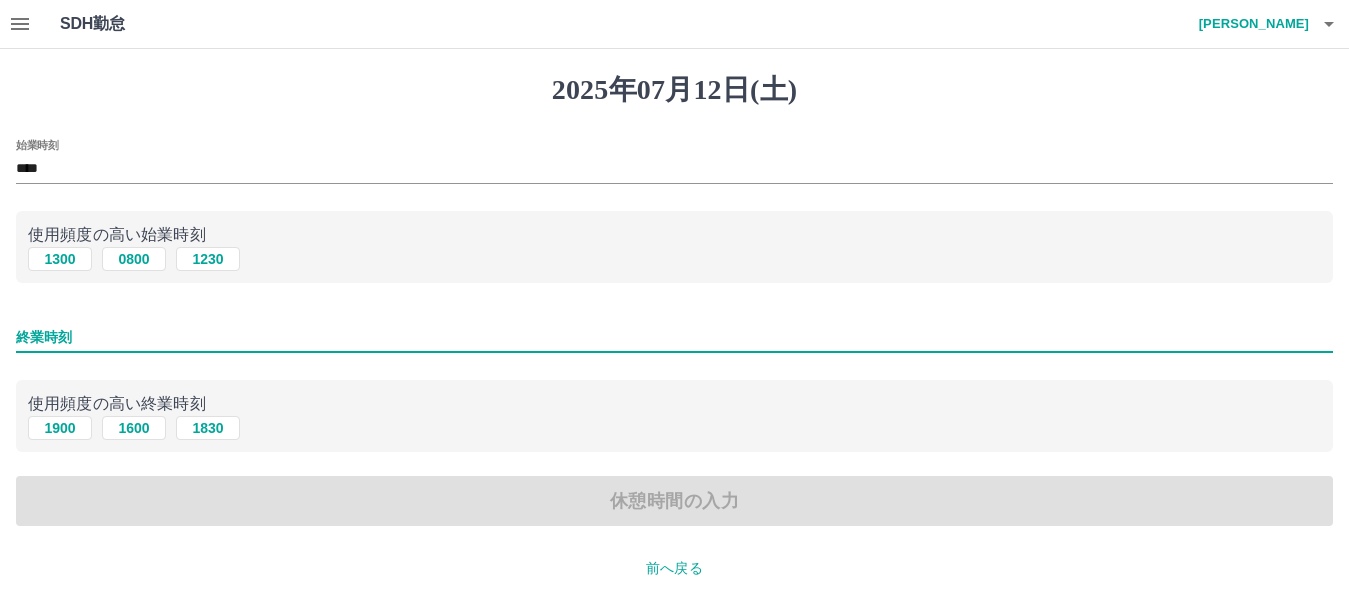 type on "****" 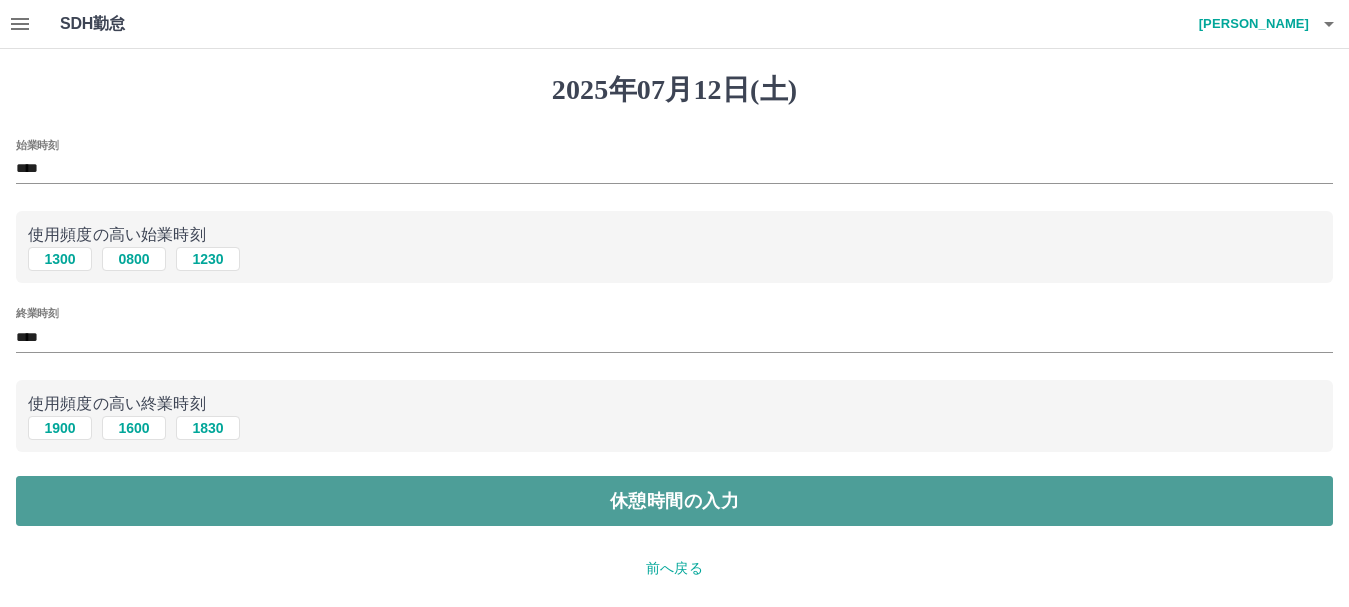 click on "休憩時間の入力" at bounding box center (674, 501) 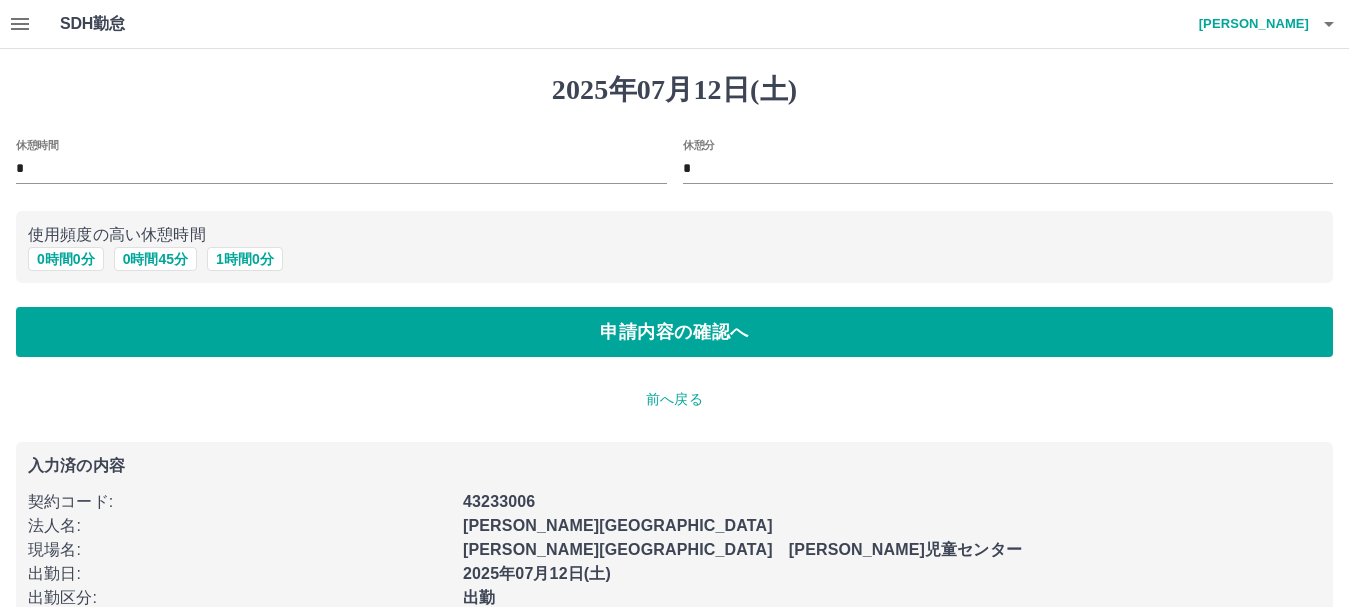 click on "*" at bounding box center [1008, 169] 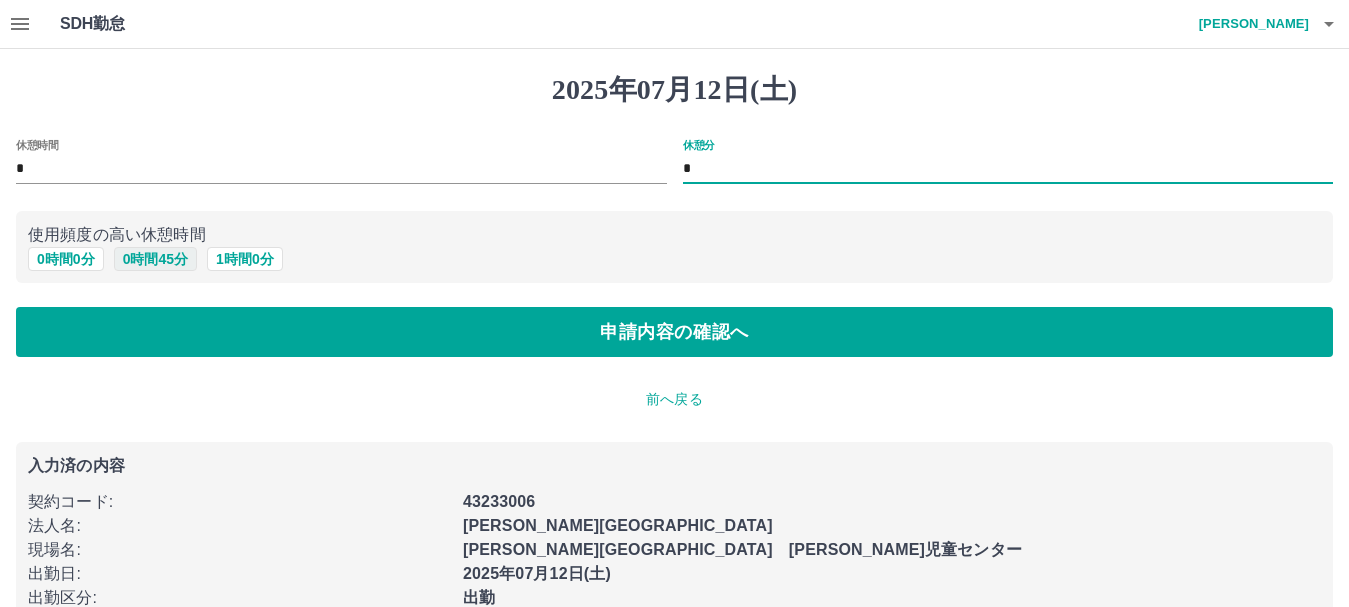 click on "0 時間 45 分" at bounding box center [155, 259] 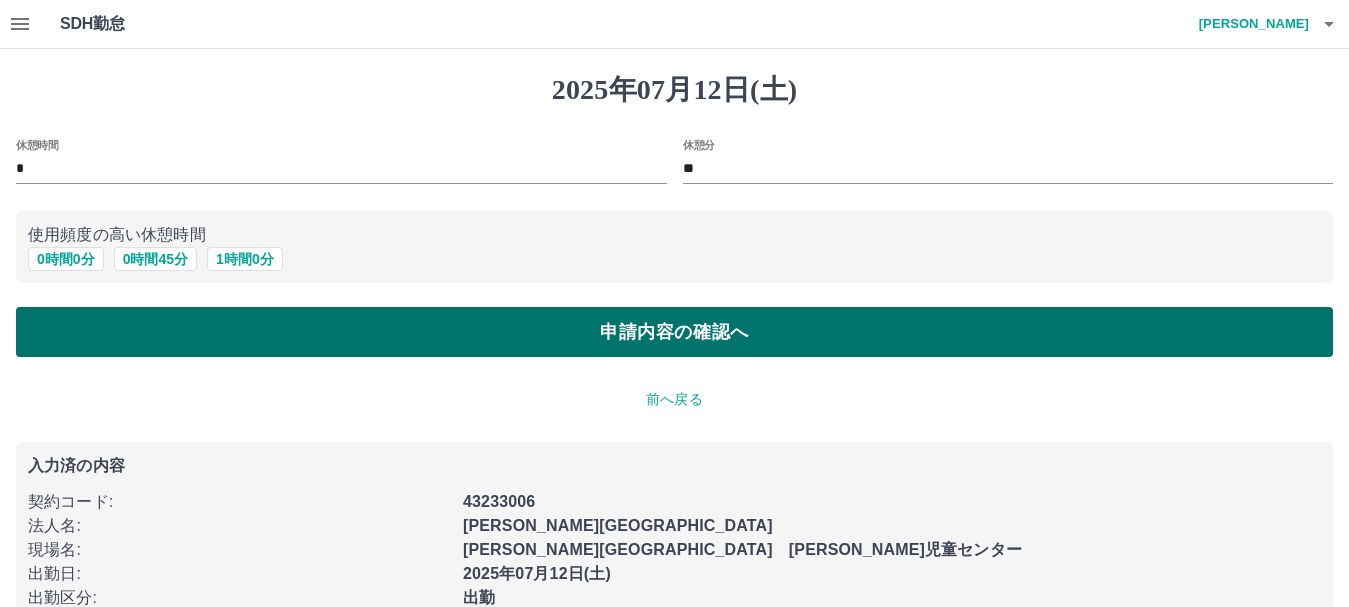 click on "申請内容の確認へ" at bounding box center [674, 332] 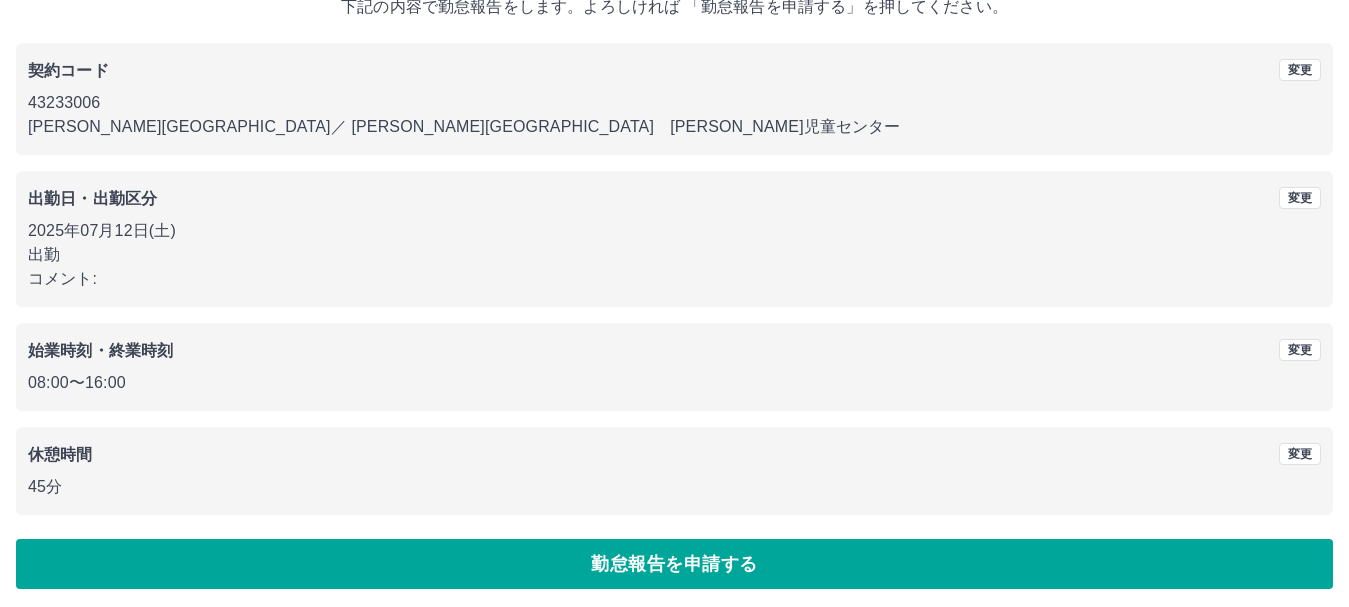 scroll, scrollTop: 142, scrollLeft: 0, axis: vertical 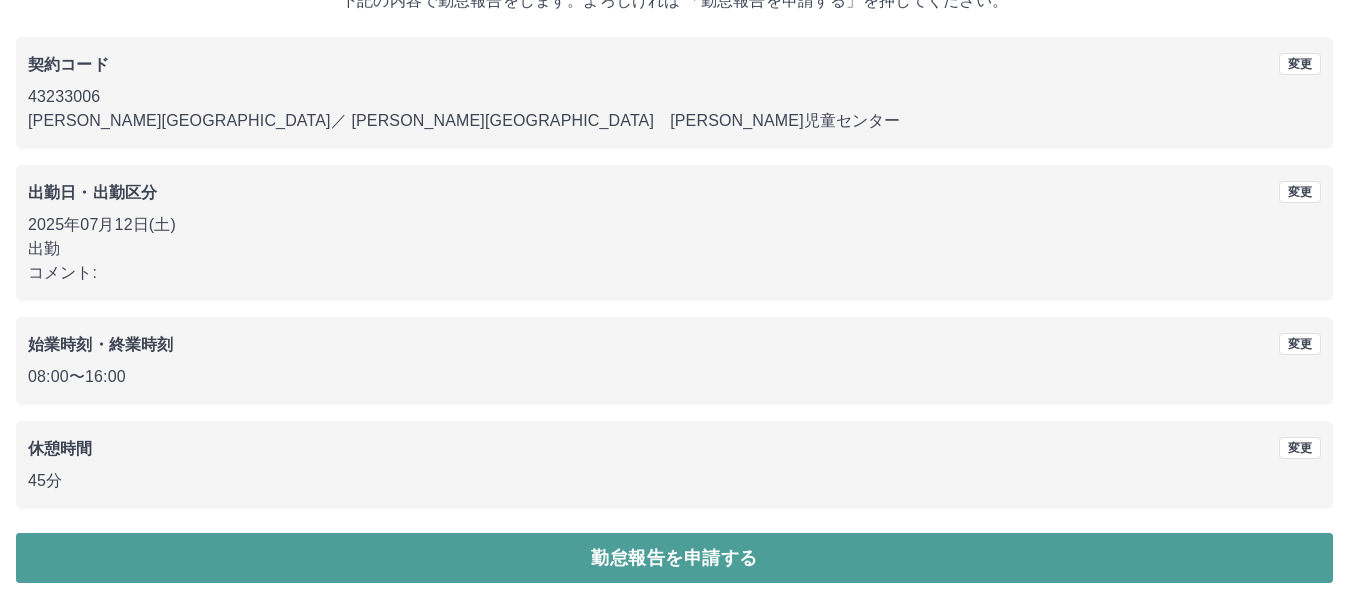 click on "勤怠報告を申請する" at bounding box center [674, 558] 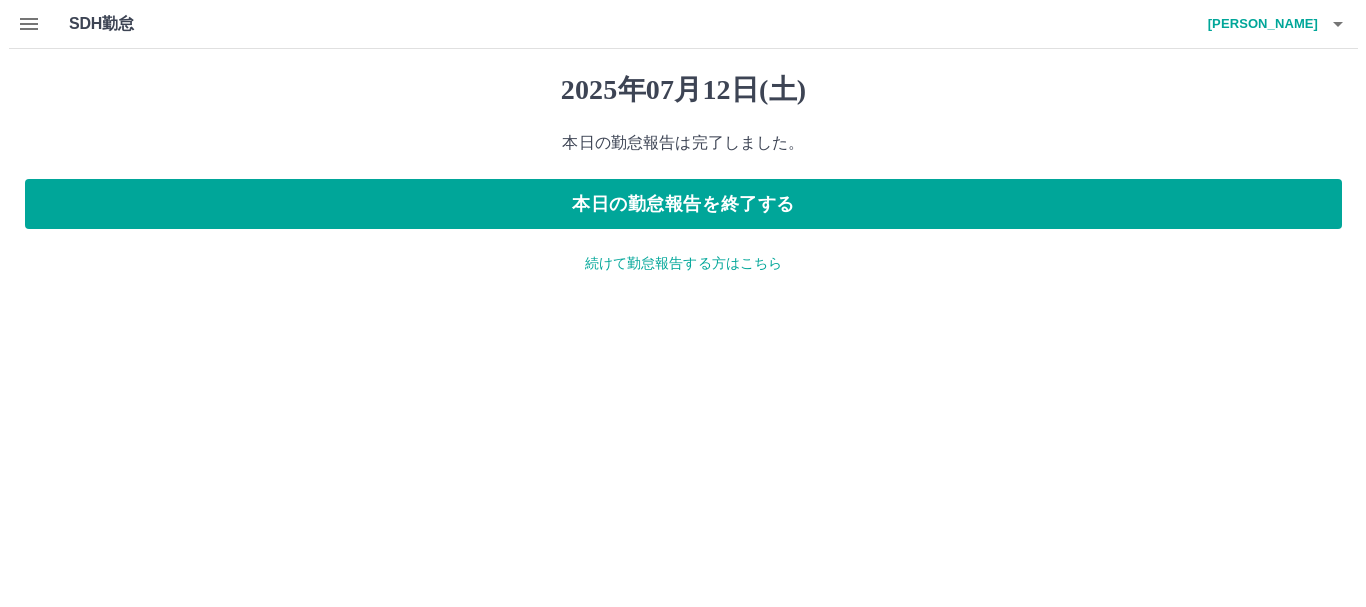 scroll, scrollTop: 0, scrollLeft: 0, axis: both 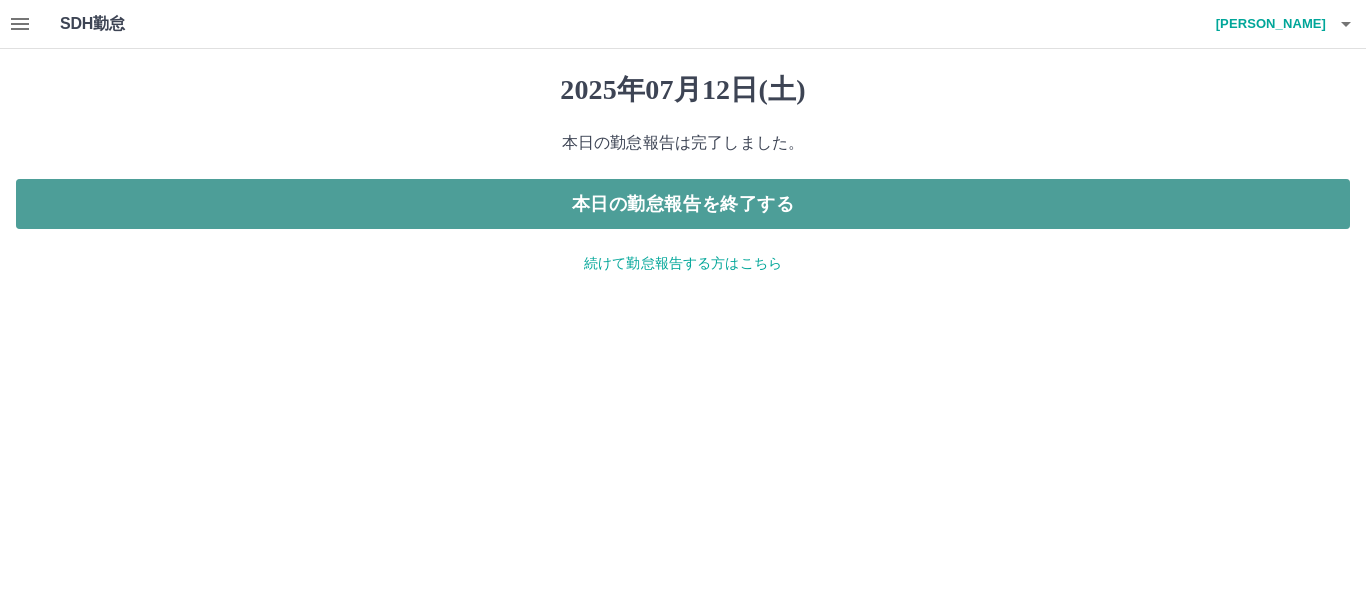 click on "本日の勤怠報告を終了する" at bounding box center (683, 204) 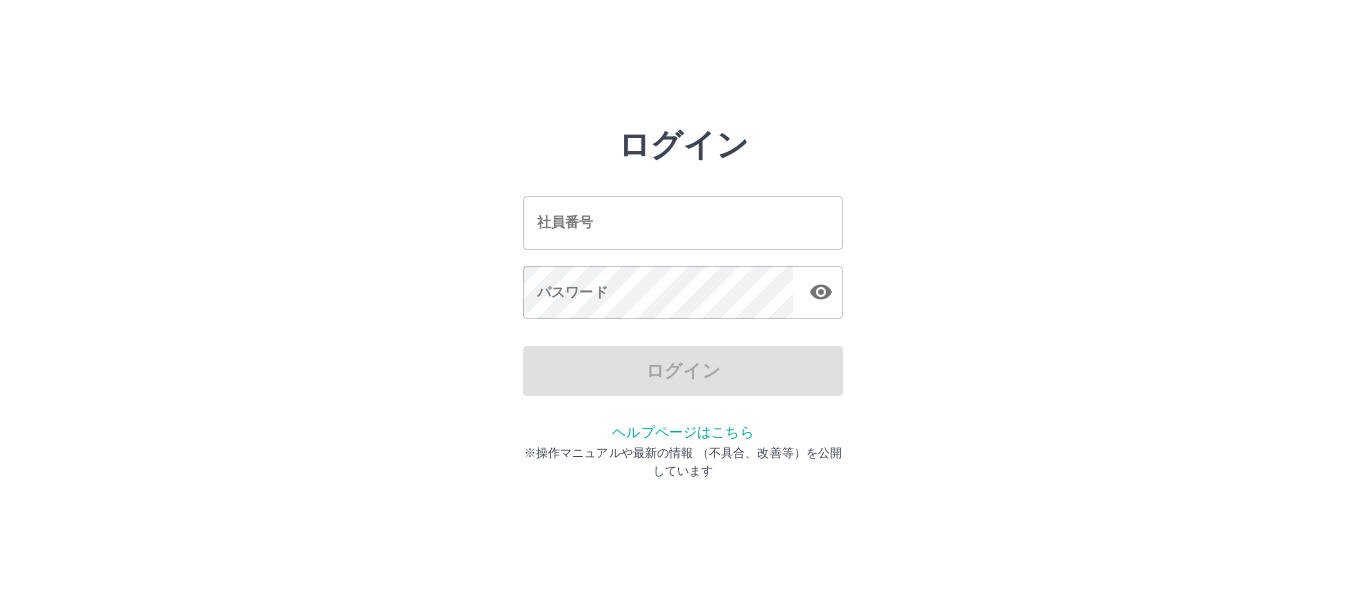scroll, scrollTop: 0, scrollLeft: 0, axis: both 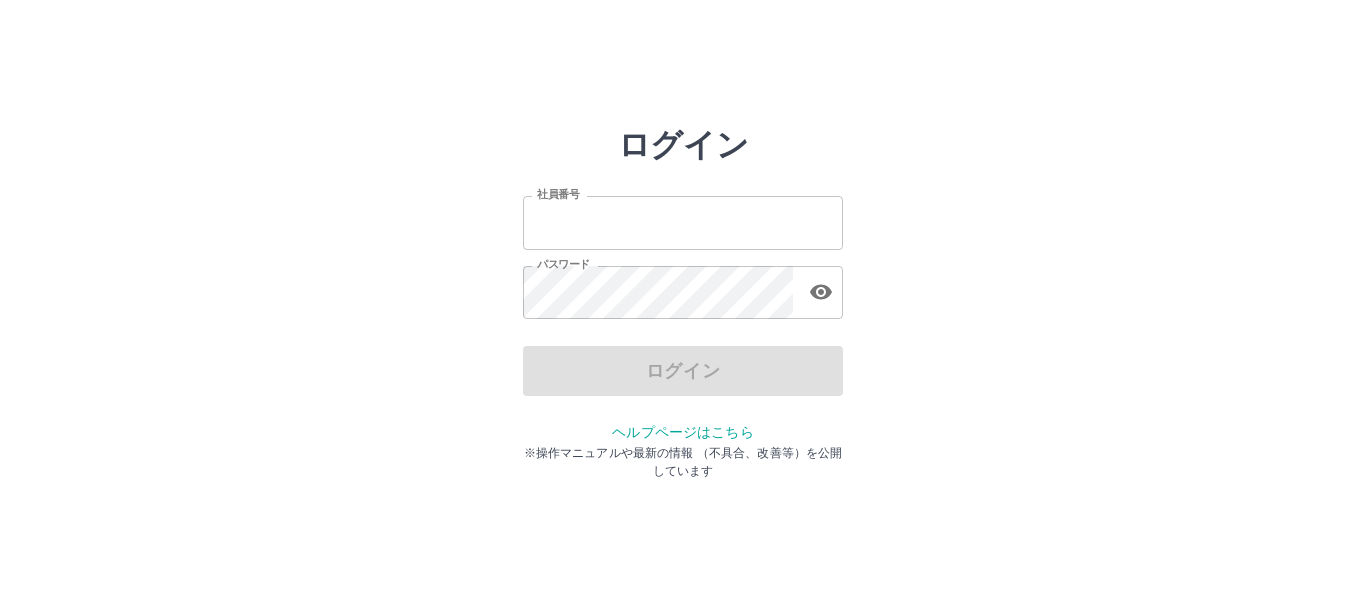 type on "*******" 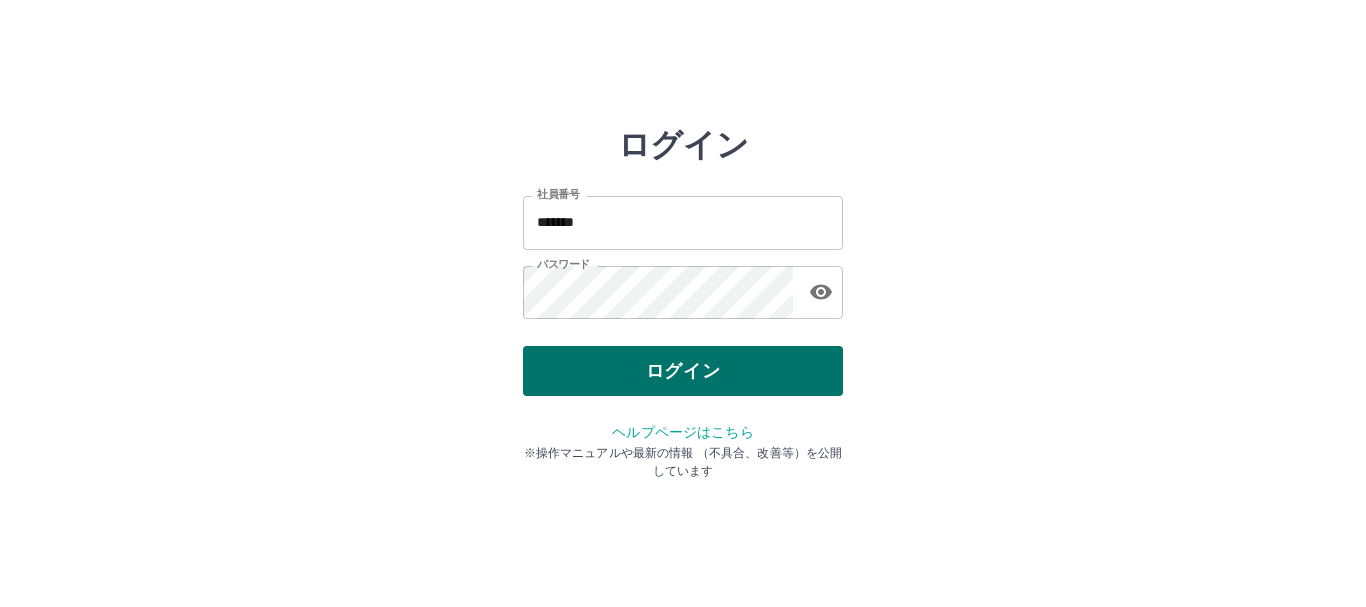 drag, startPoint x: 679, startPoint y: 373, endPoint x: 678, endPoint y: 356, distance: 17.029387 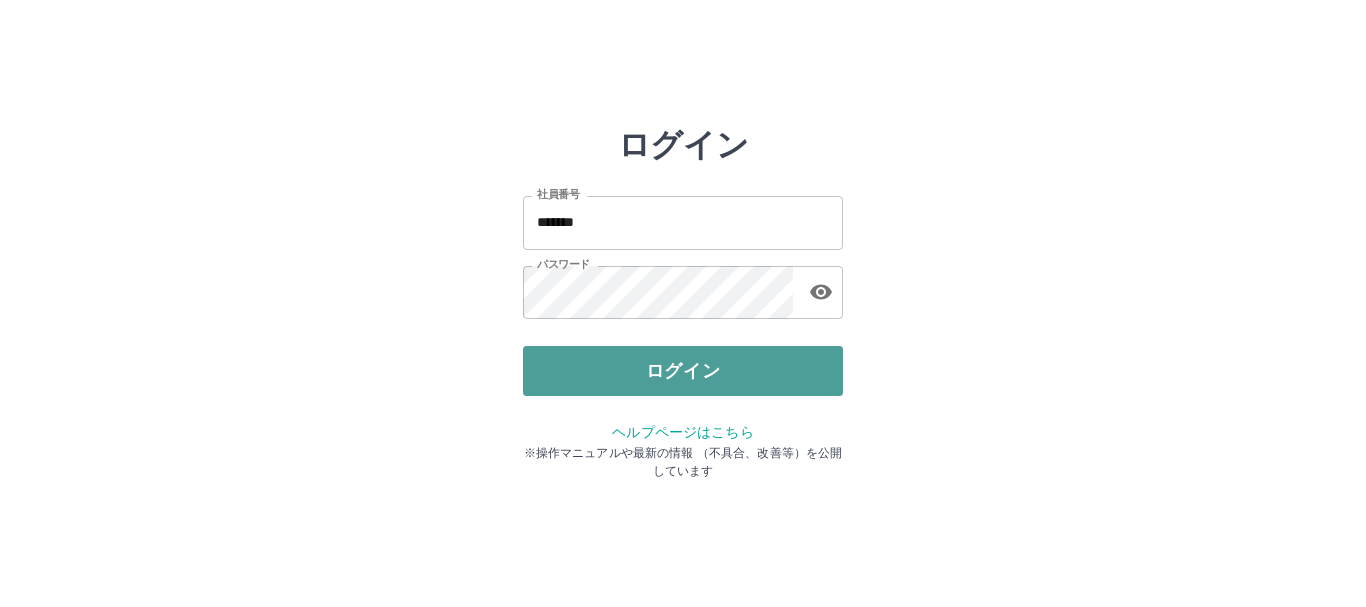click on "ログイン" at bounding box center (683, 371) 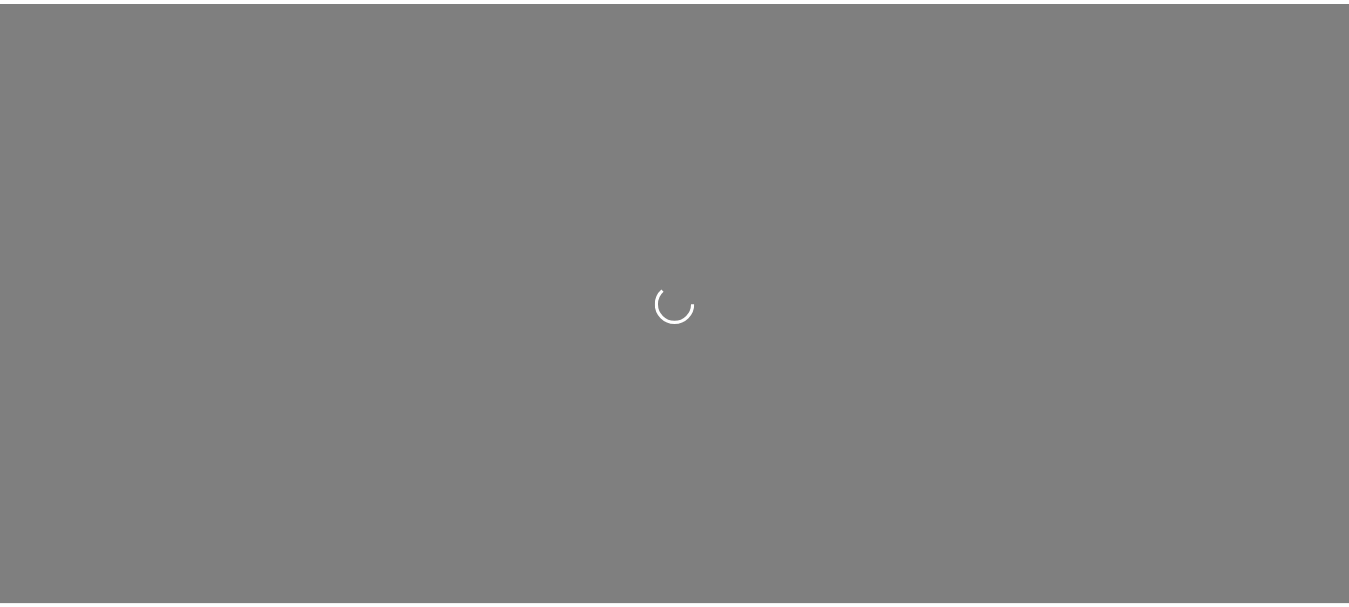 scroll, scrollTop: 0, scrollLeft: 0, axis: both 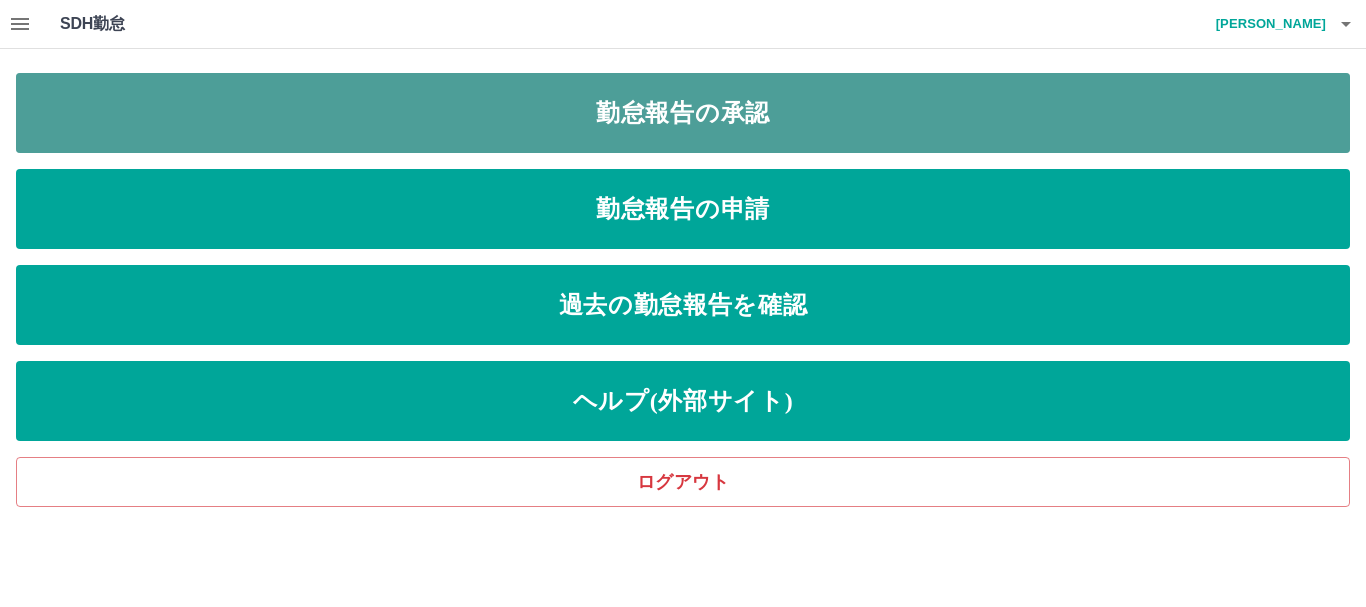click on "勤怠報告の承認" at bounding box center (683, 113) 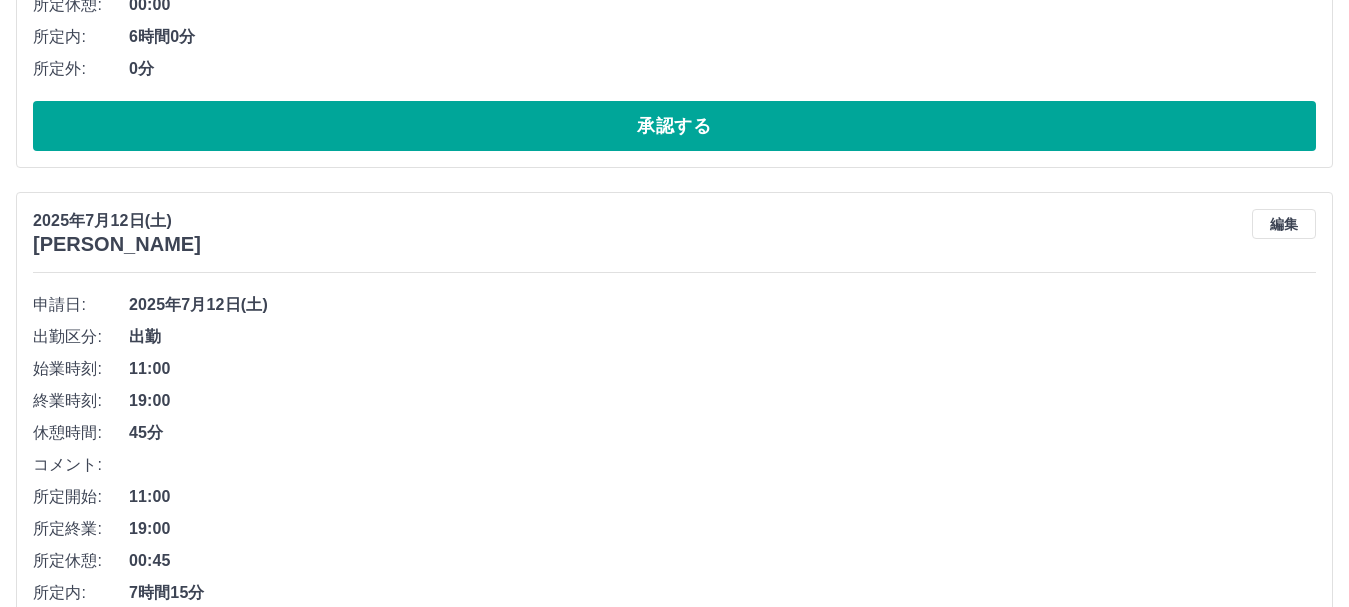scroll, scrollTop: 700, scrollLeft: 0, axis: vertical 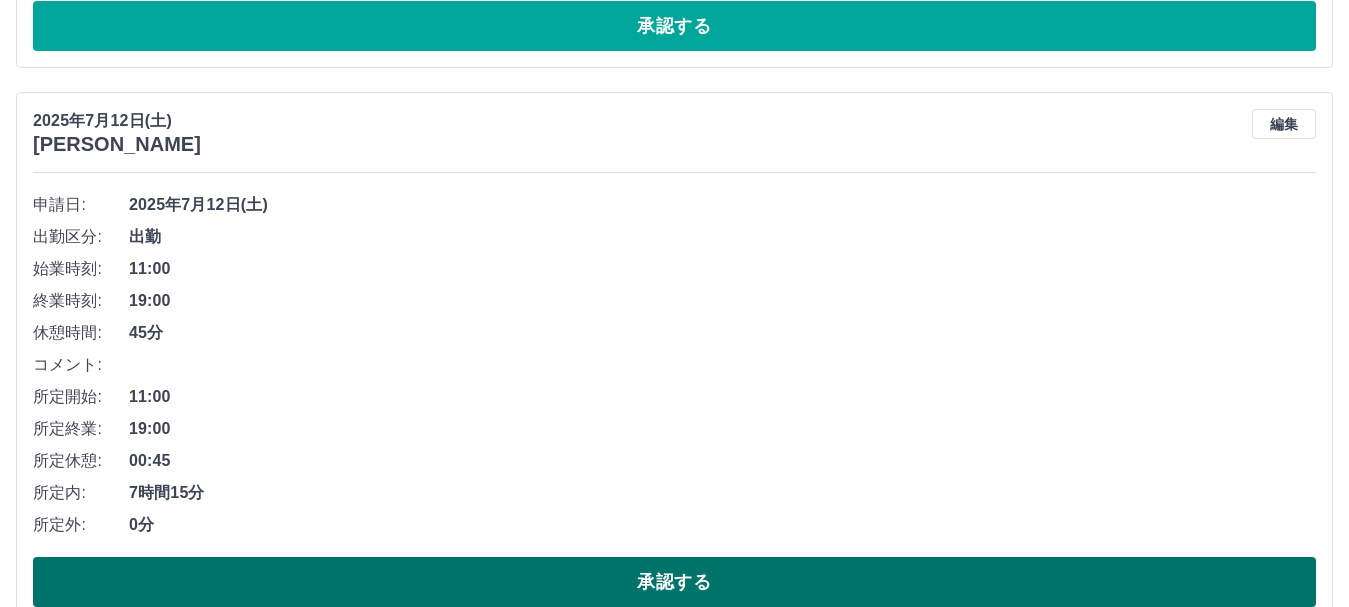 click on "承認する" at bounding box center [674, 582] 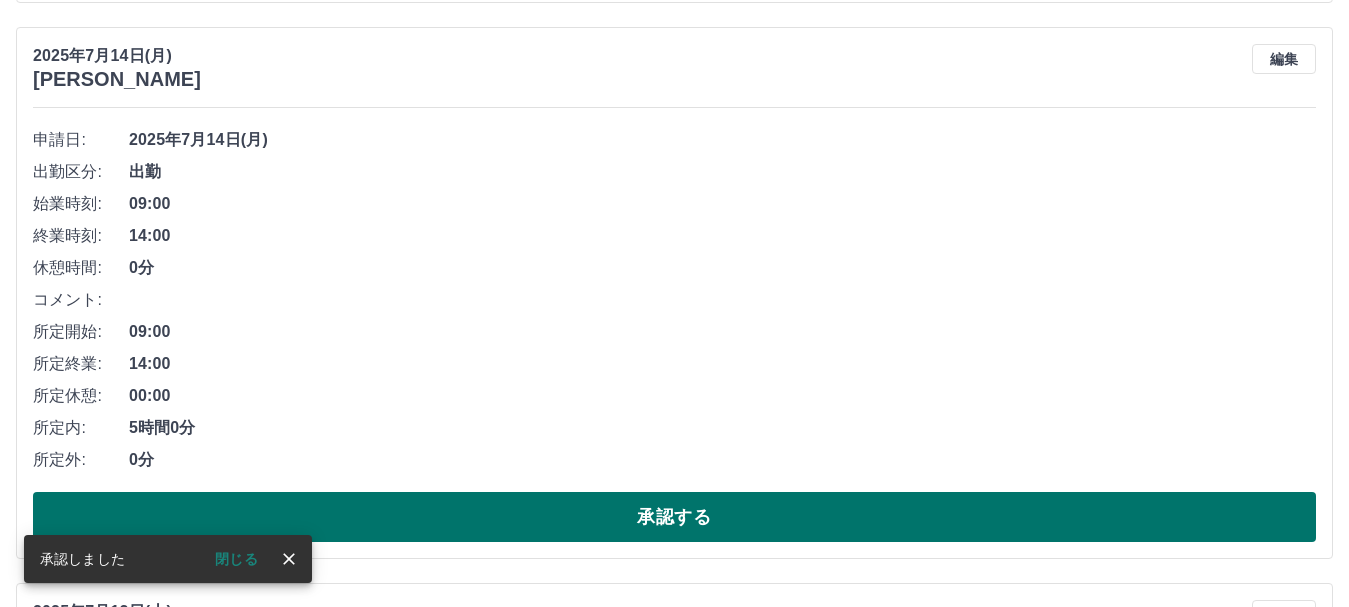 scroll, scrollTop: 800, scrollLeft: 0, axis: vertical 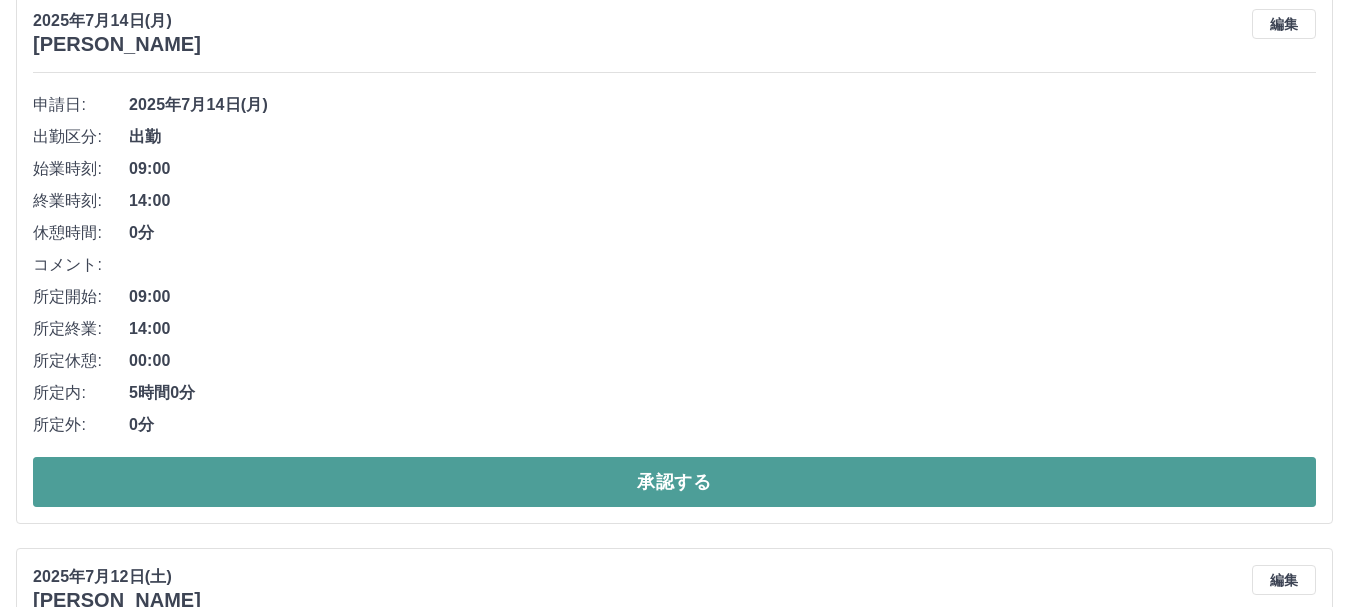click on "承認する" at bounding box center (674, 482) 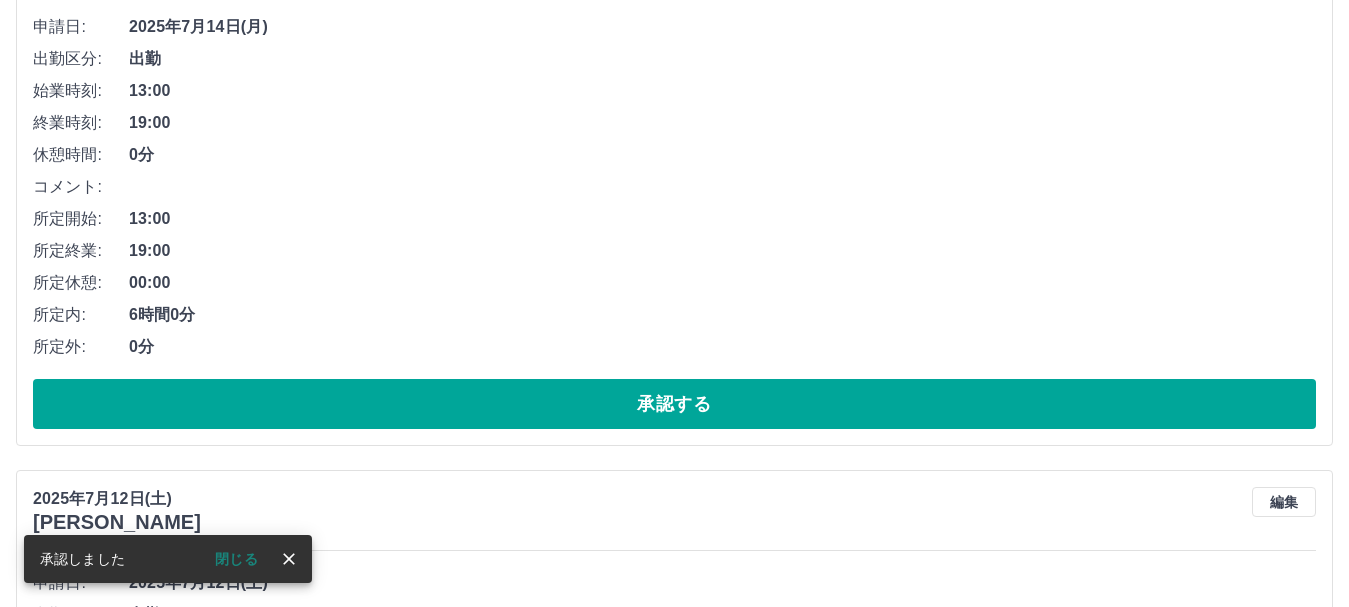 scroll, scrollTop: 344, scrollLeft: 0, axis: vertical 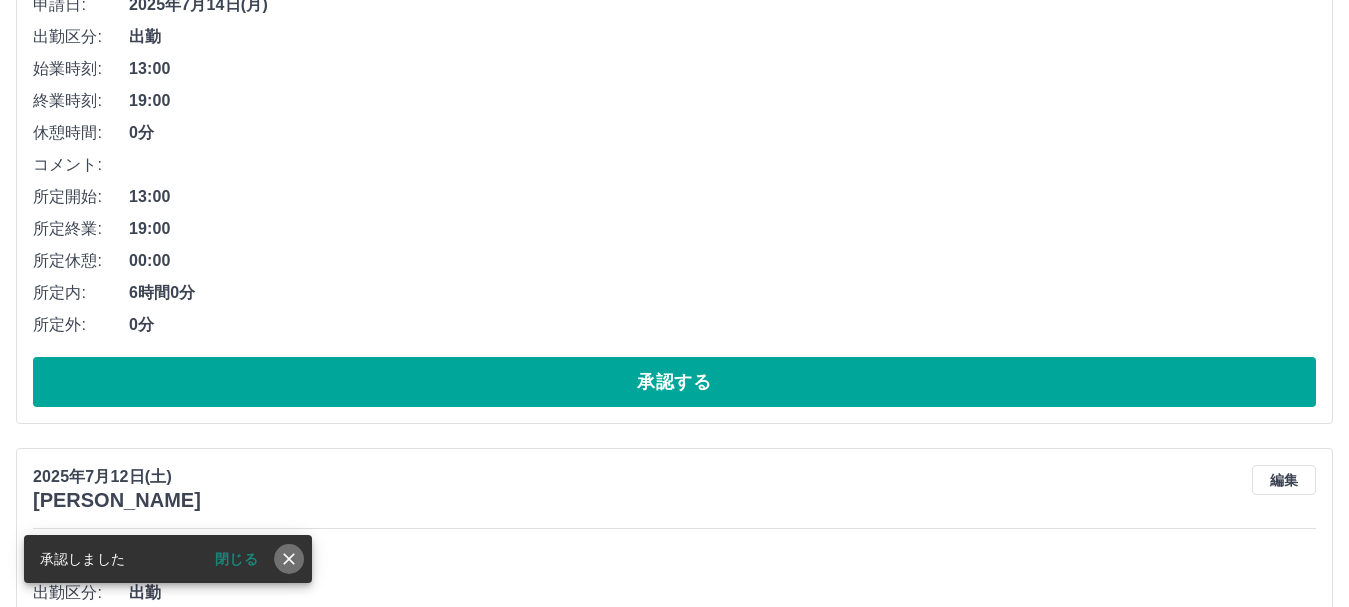 click 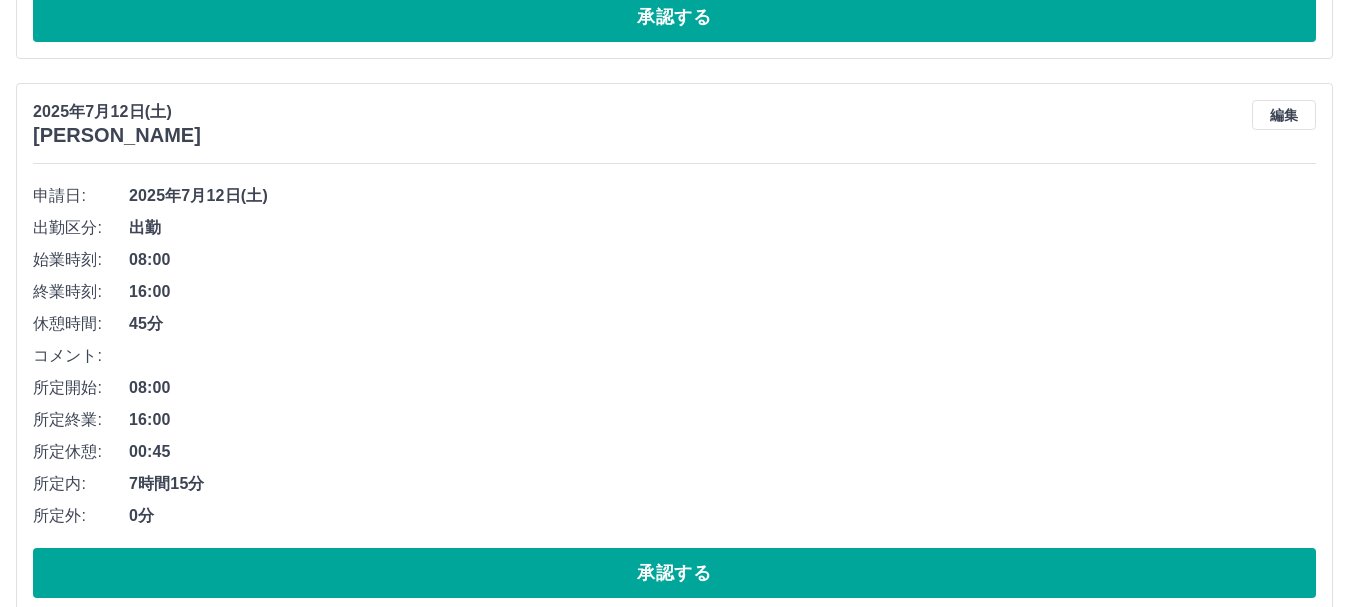 scroll, scrollTop: 744, scrollLeft: 0, axis: vertical 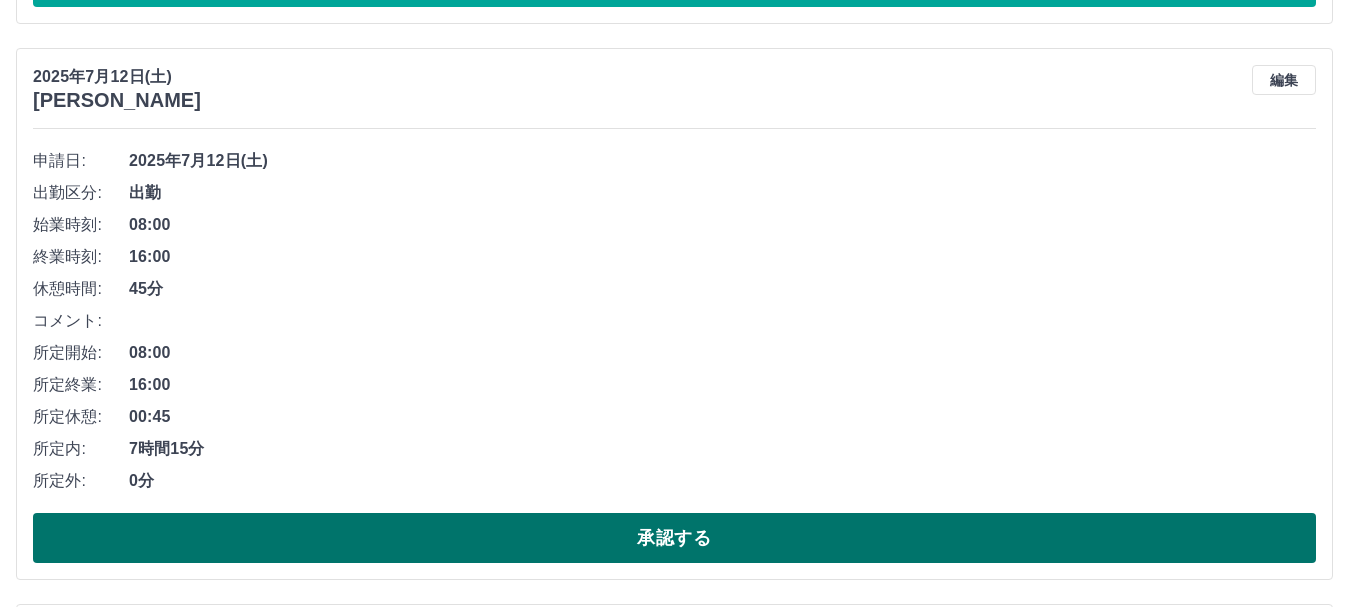 click on "承認する" at bounding box center (674, 538) 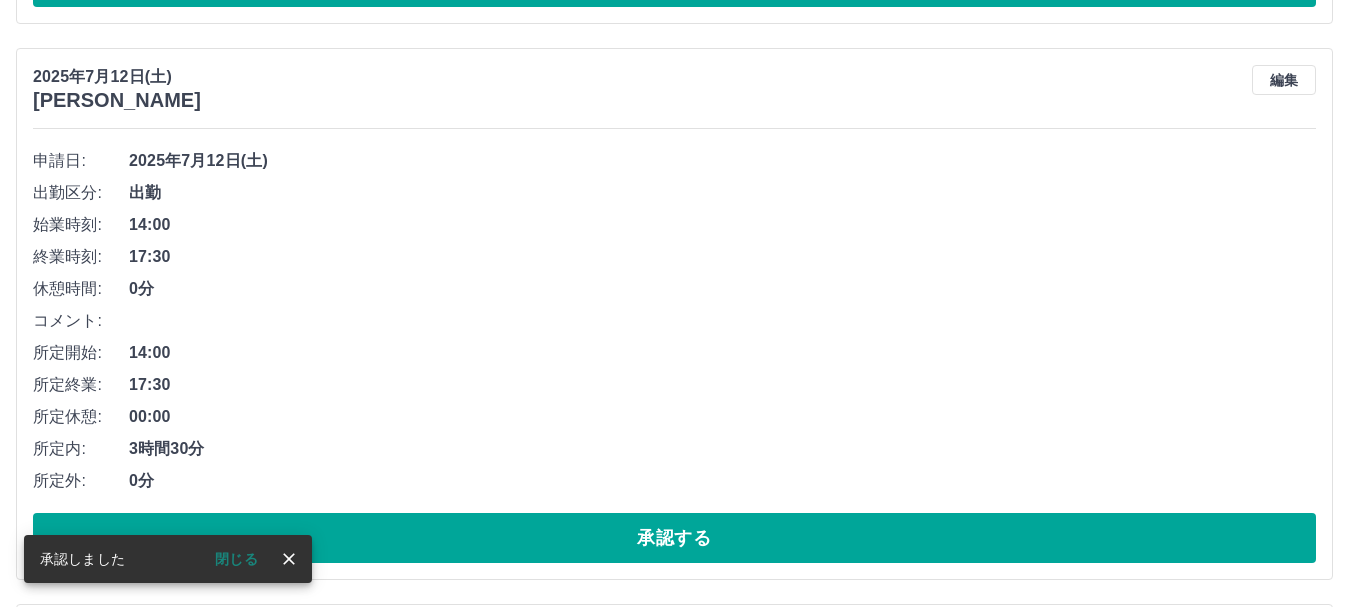 scroll, scrollTop: 844, scrollLeft: 0, axis: vertical 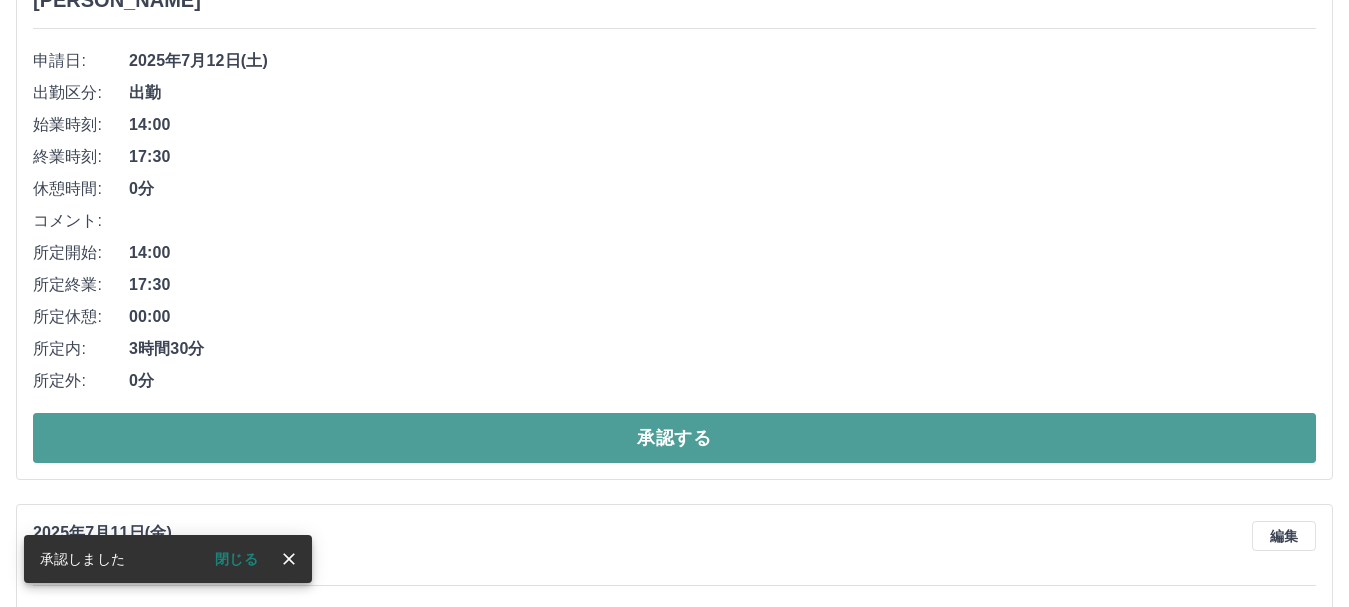 click on "承認する" at bounding box center [674, 438] 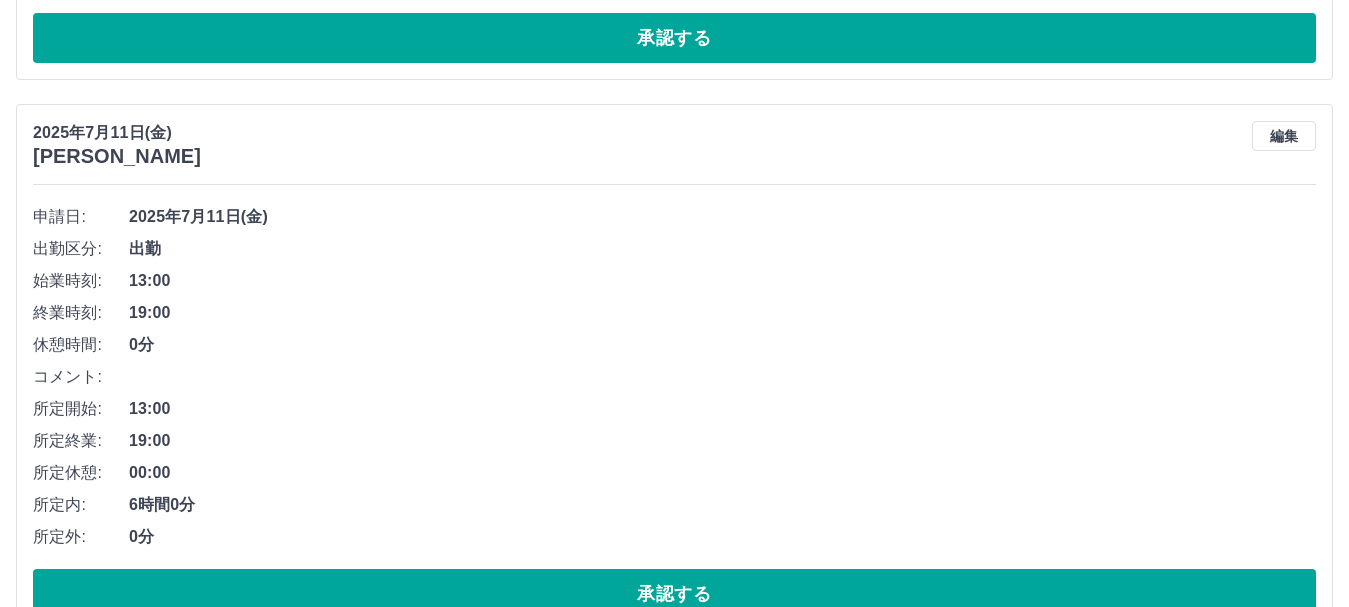 scroll, scrollTop: 788, scrollLeft: 0, axis: vertical 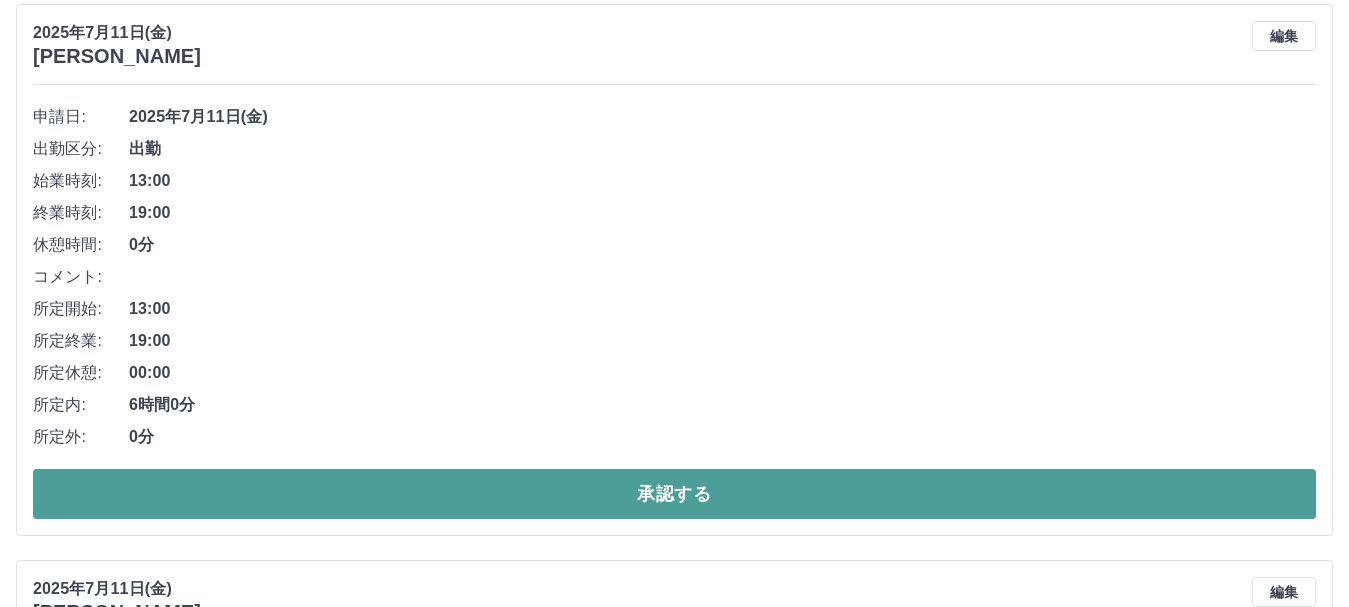 click on "承認する" at bounding box center [674, 494] 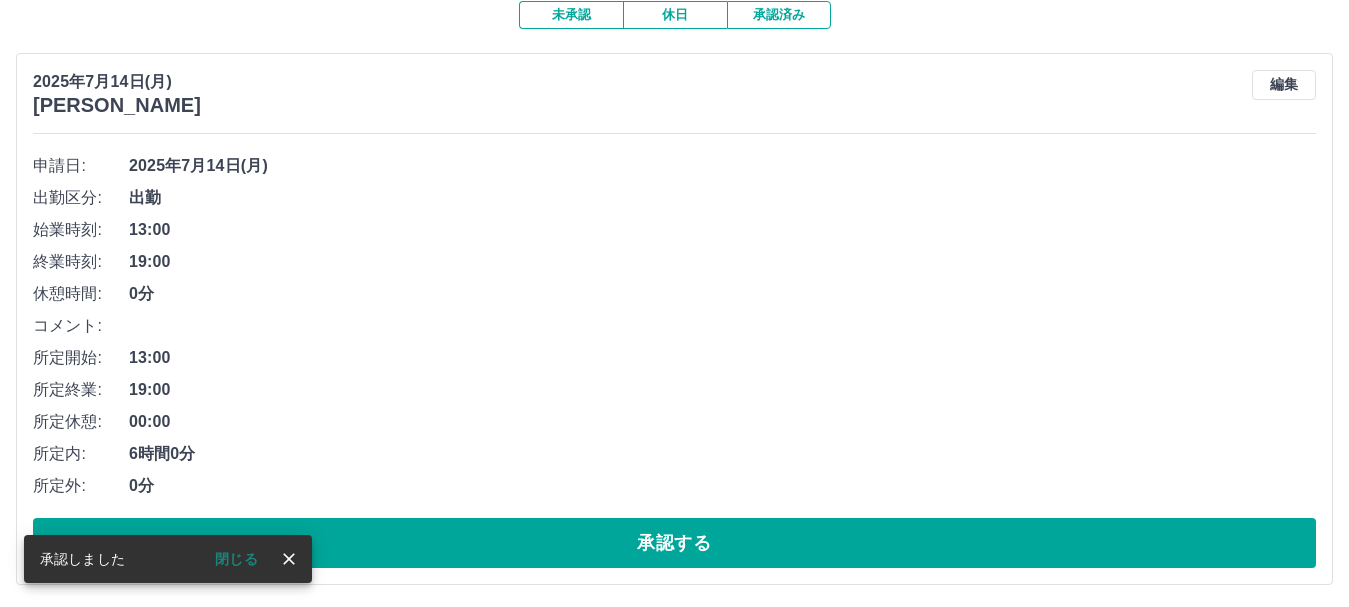 scroll, scrollTop: 200, scrollLeft: 0, axis: vertical 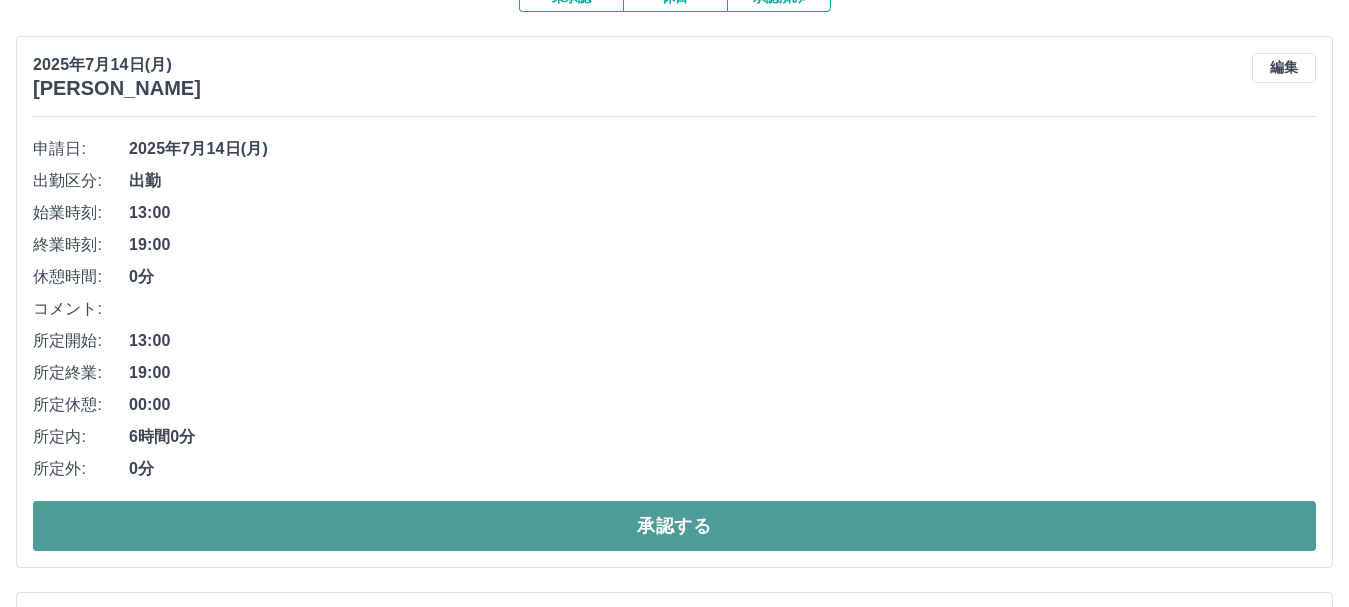 click on "承認する" at bounding box center (674, 526) 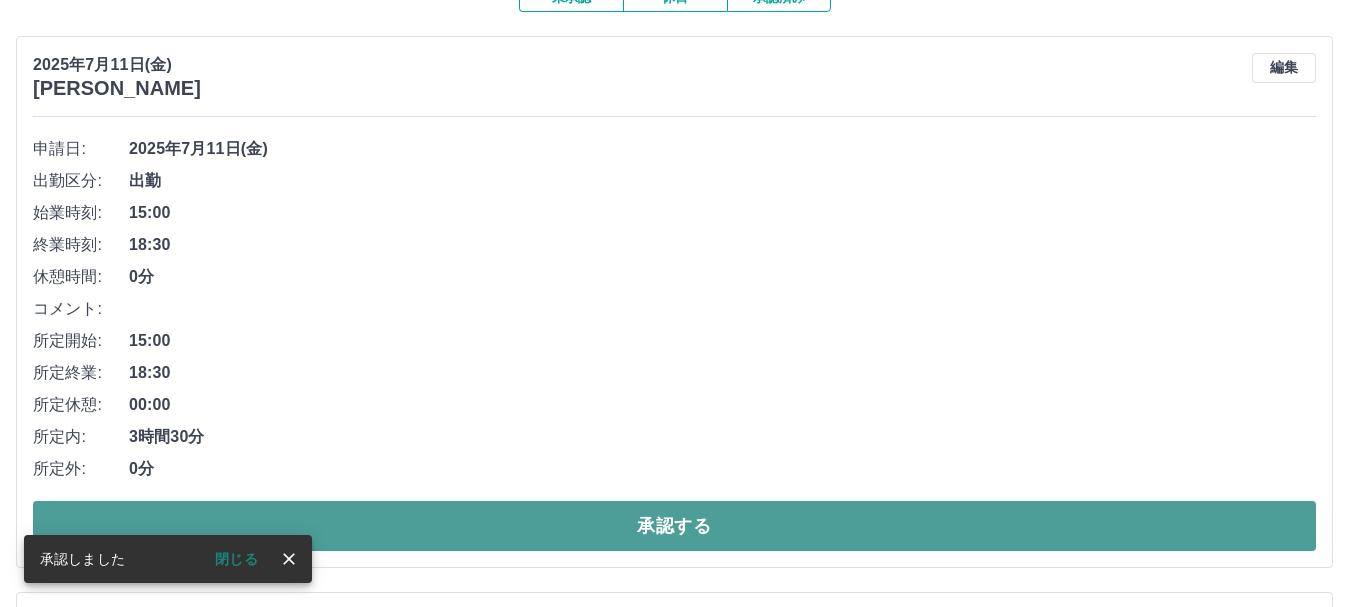 click on "承認する" at bounding box center (674, 526) 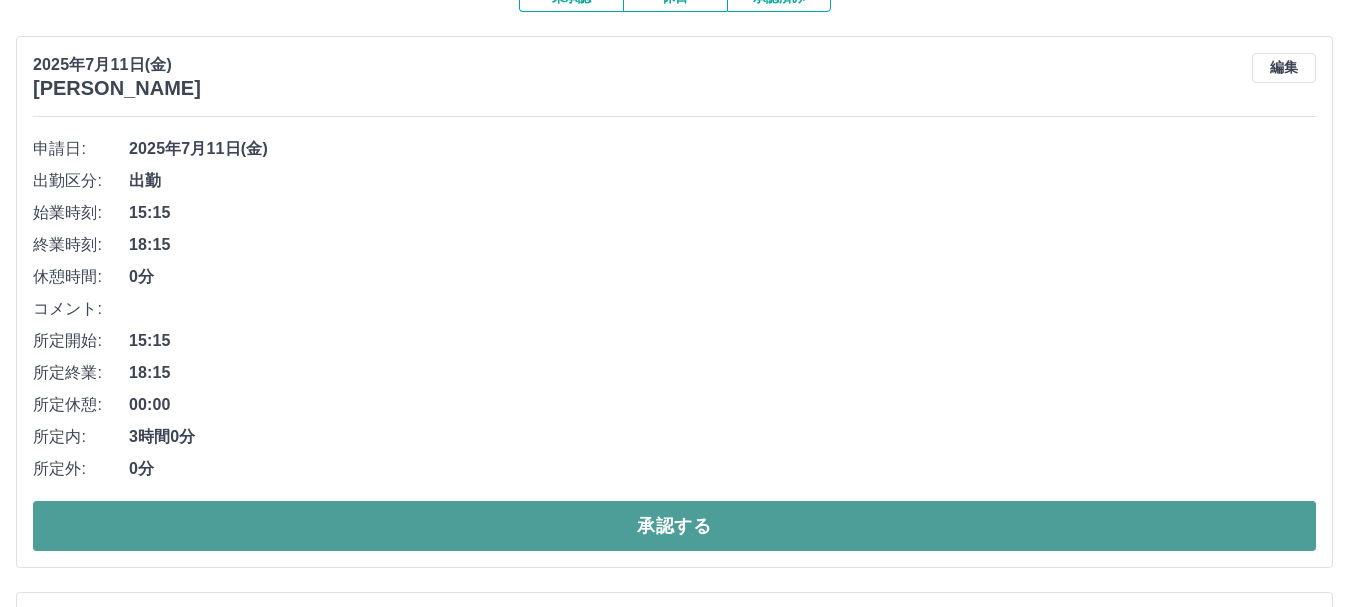click on "承認する" at bounding box center (674, 526) 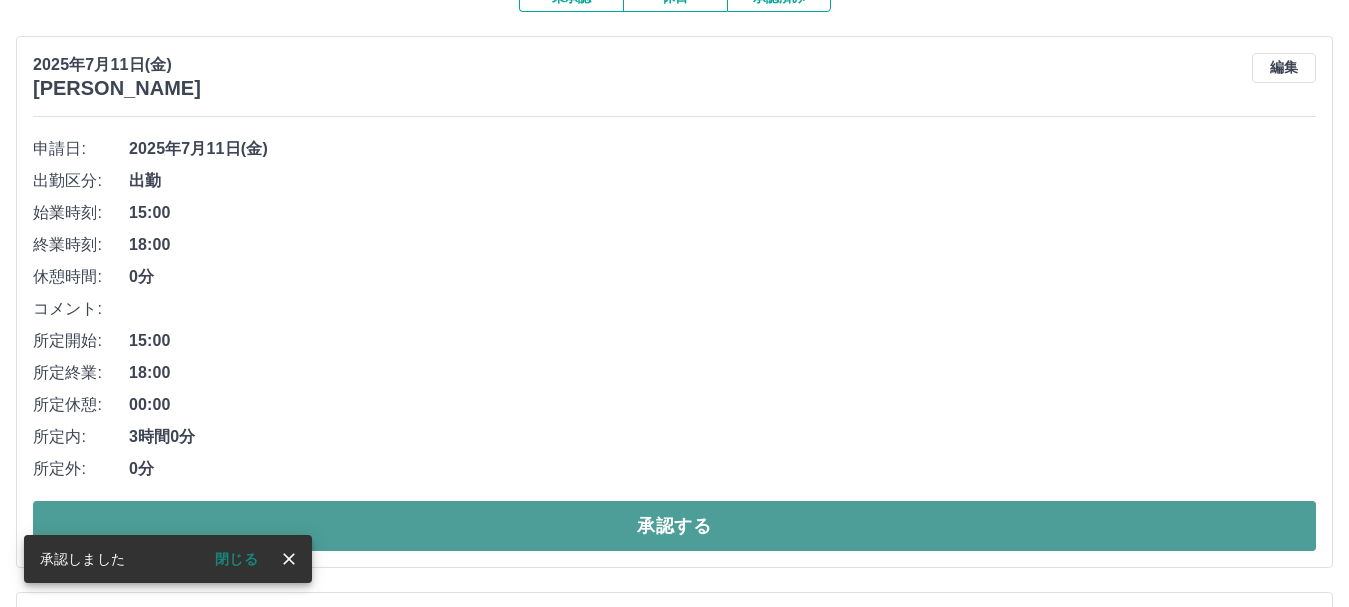 click on "承認する" at bounding box center (674, 526) 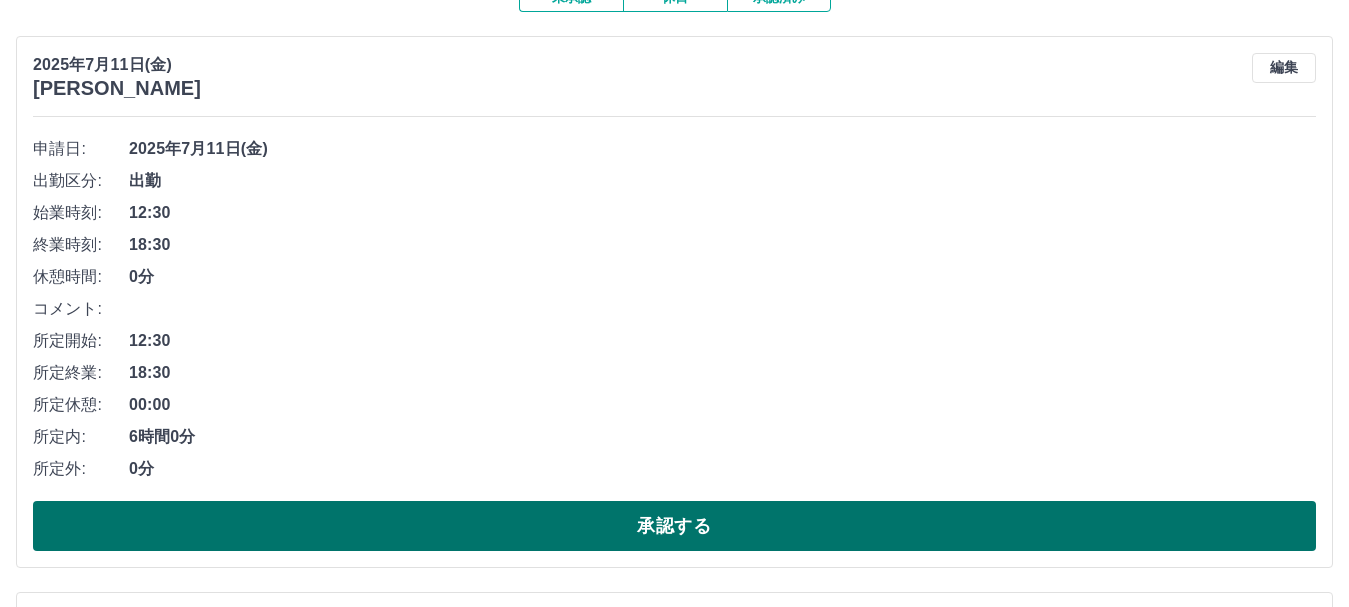 click on "承認する" at bounding box center (674, 526) 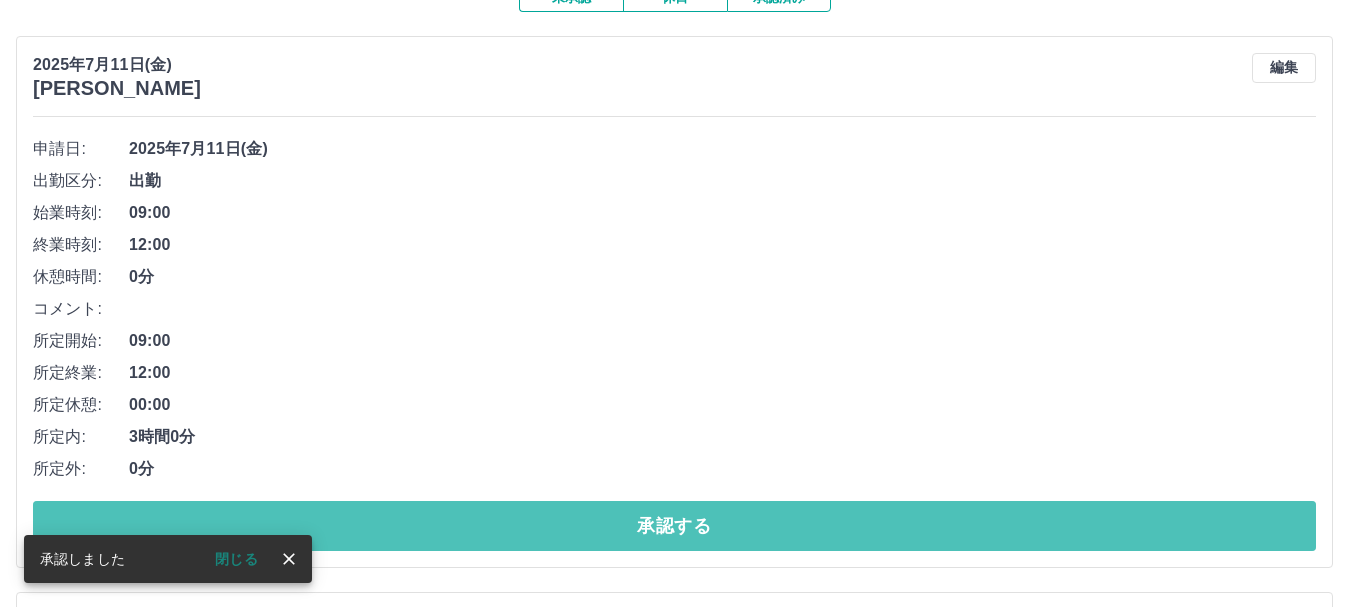 click on "承認する" at bounding box center (674, 526) 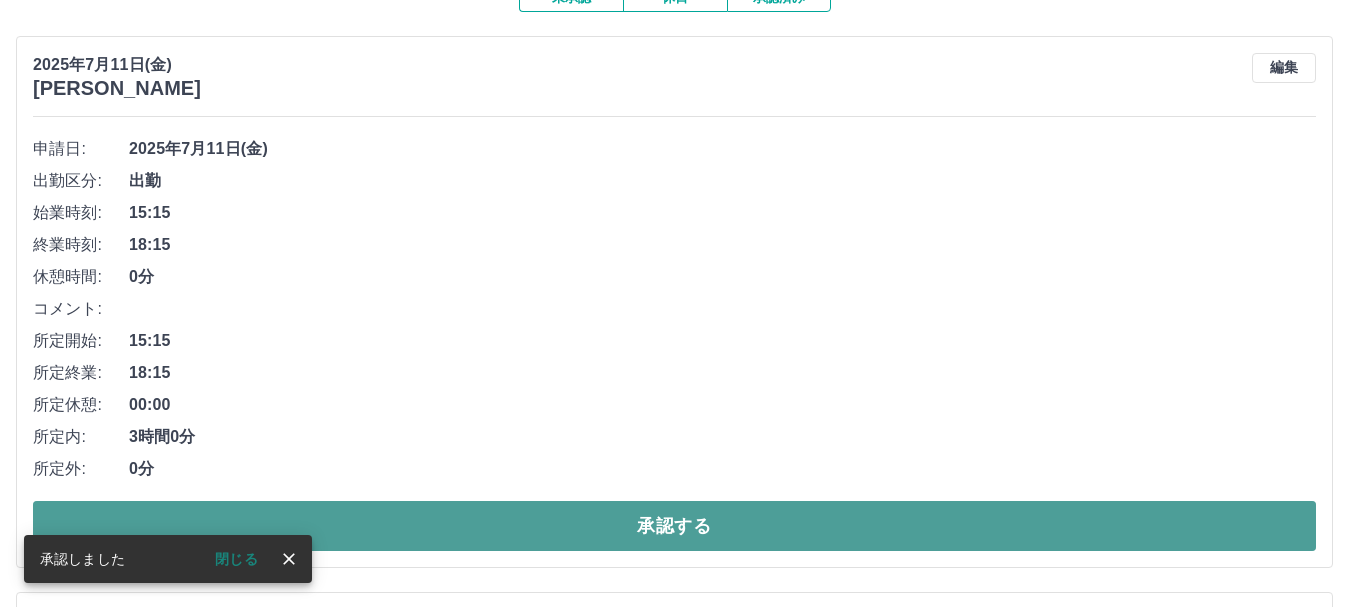 click on "承認する" at bounding box center [674, 526] 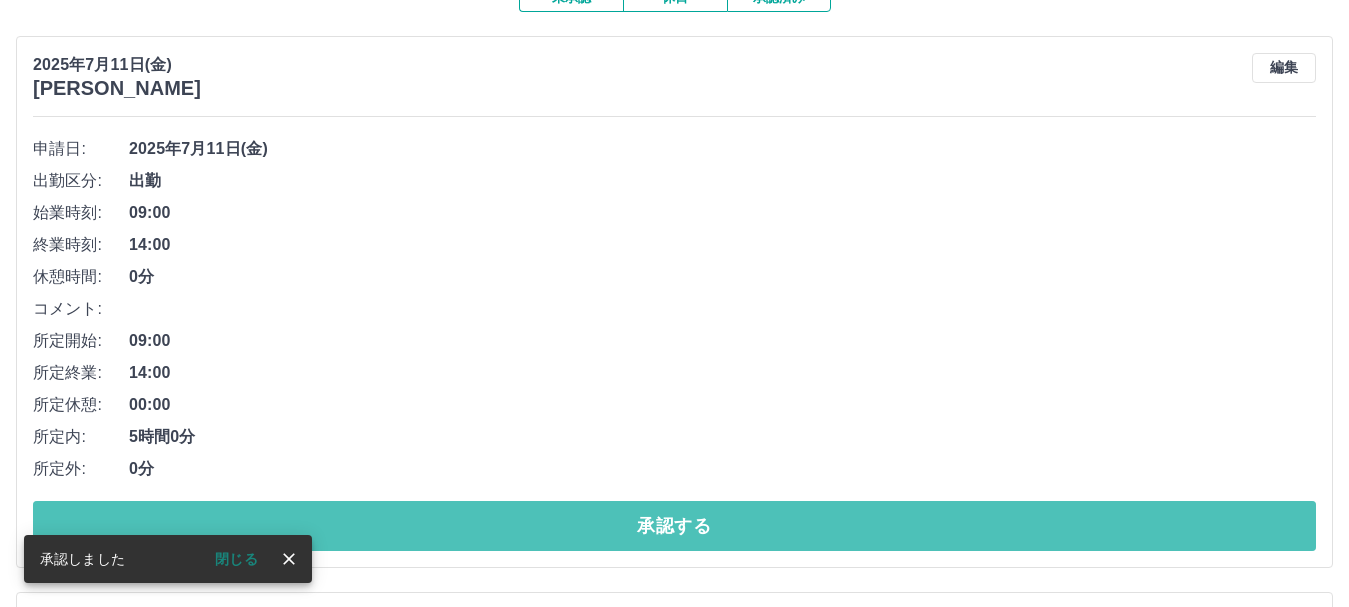 click on "承認する" at bounding box center [674, 526] 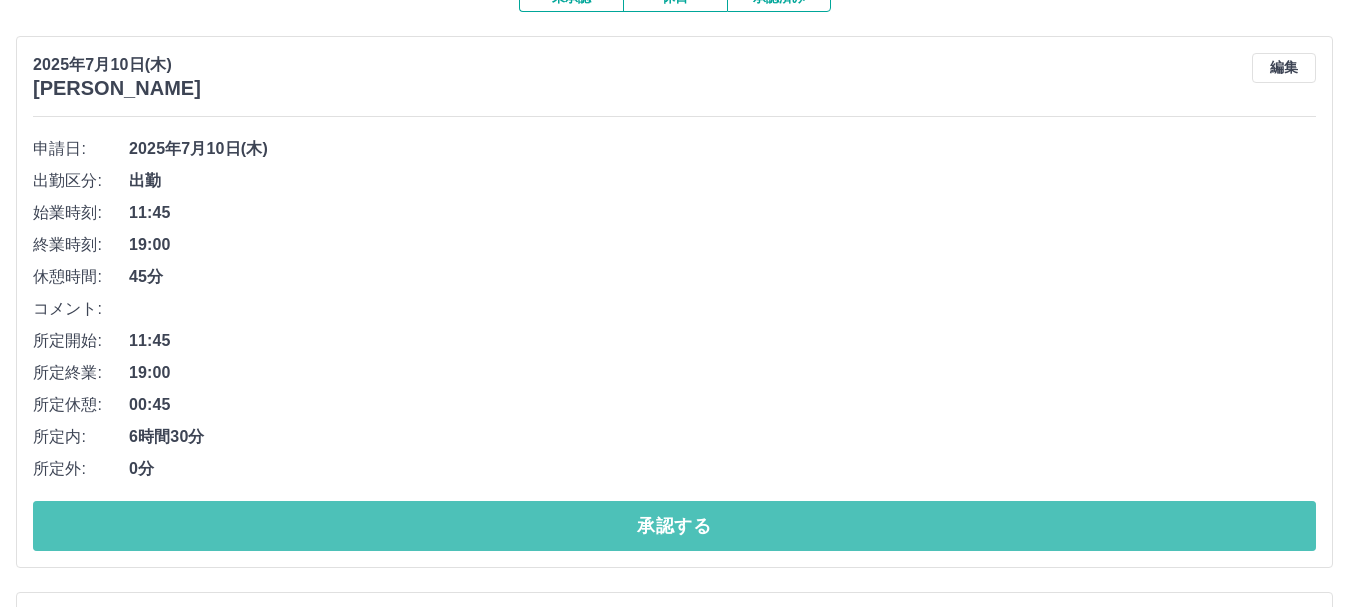 click on "承認する" at bounding box center [674, 526] 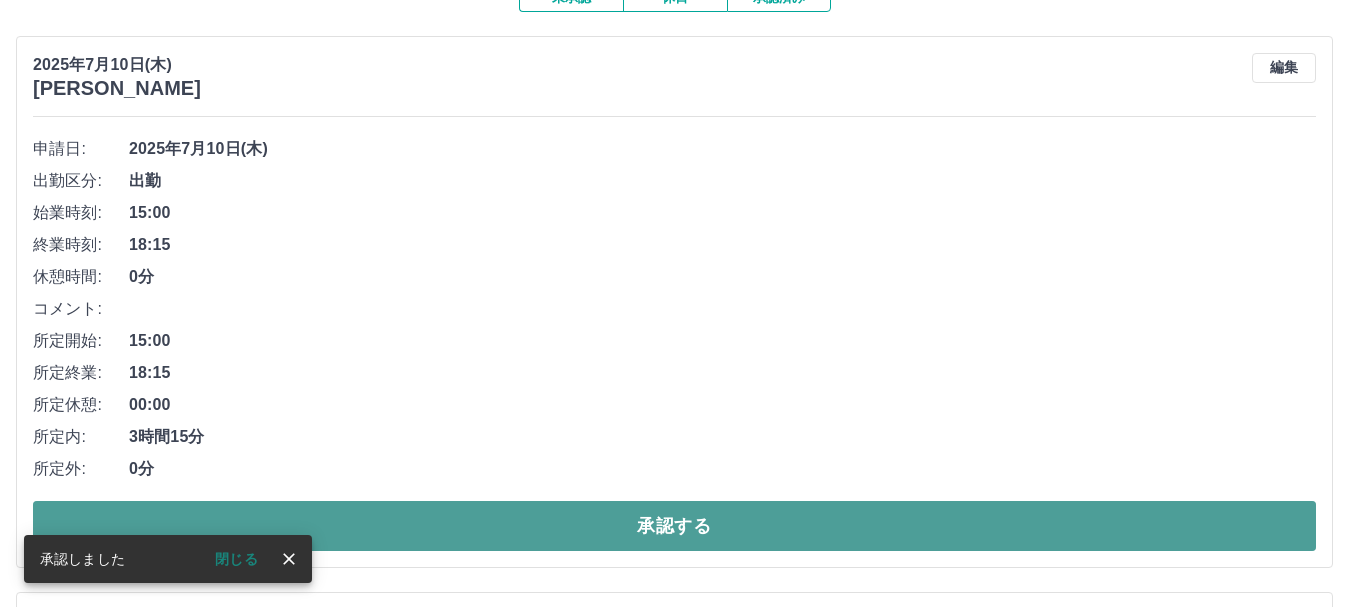 click on "承認する" at bounding box center (674, 526) 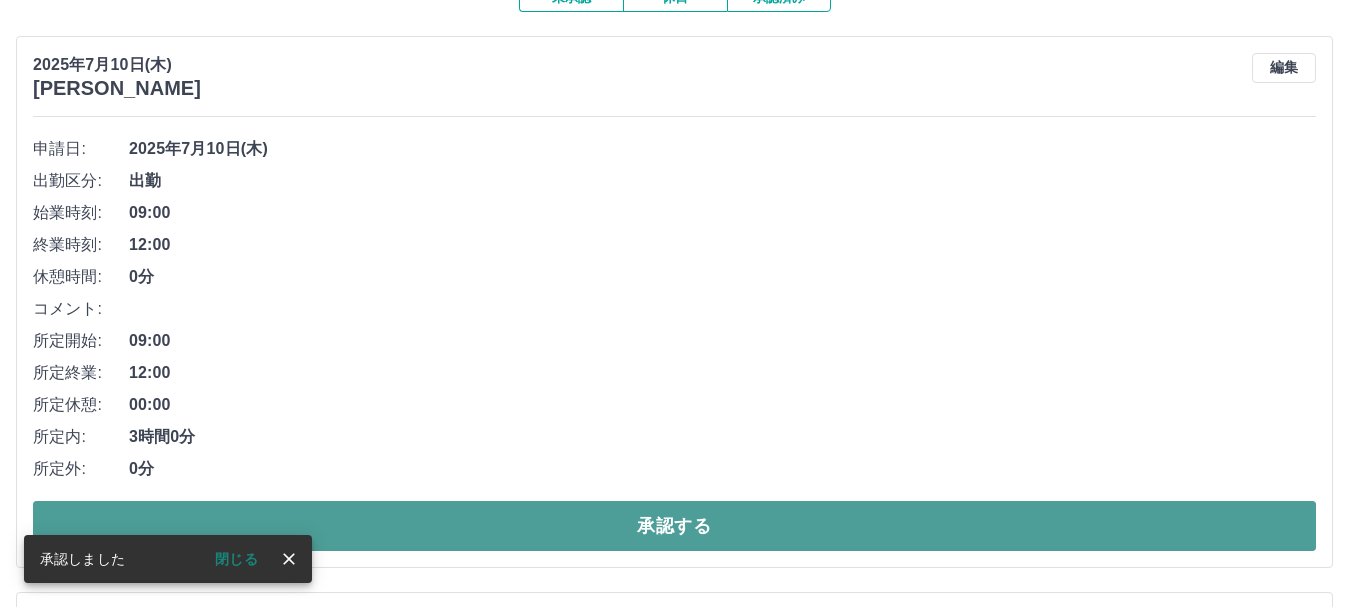 click on "承認する" at bounding box center (674, 526) 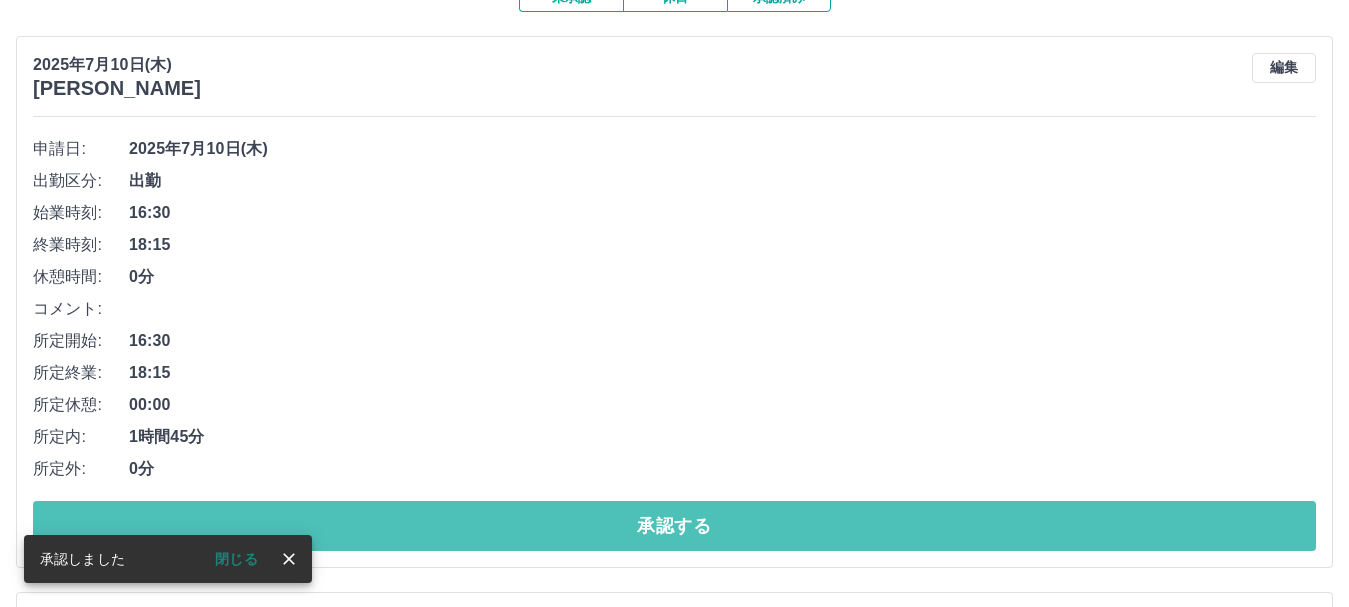 click on "承認する" at bounding box center [674, 526] 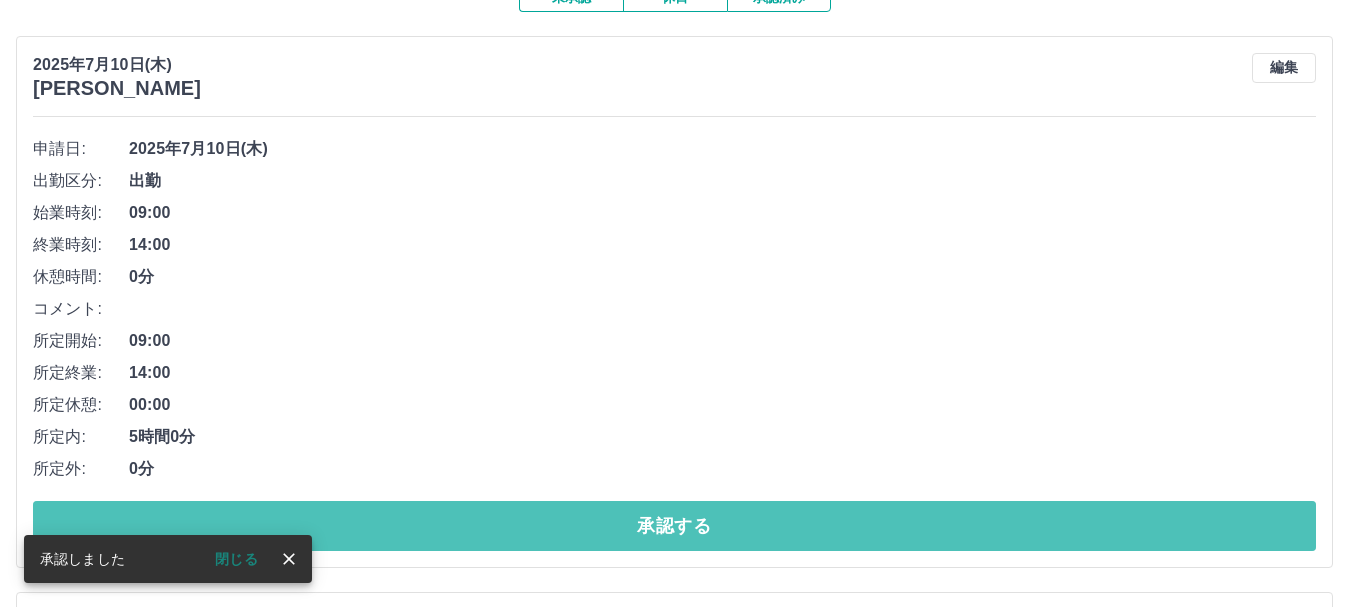 click on "承認する" at bounding box center [674, 526] 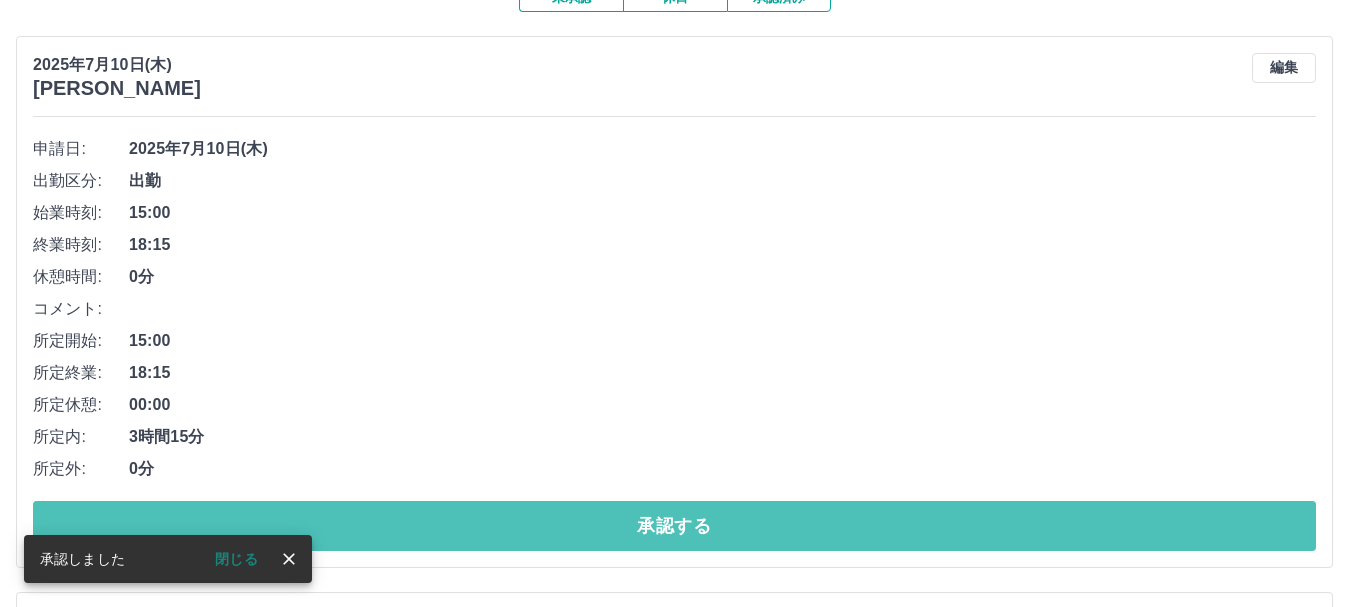 click on "承認する" at bounding box center (674, 526) 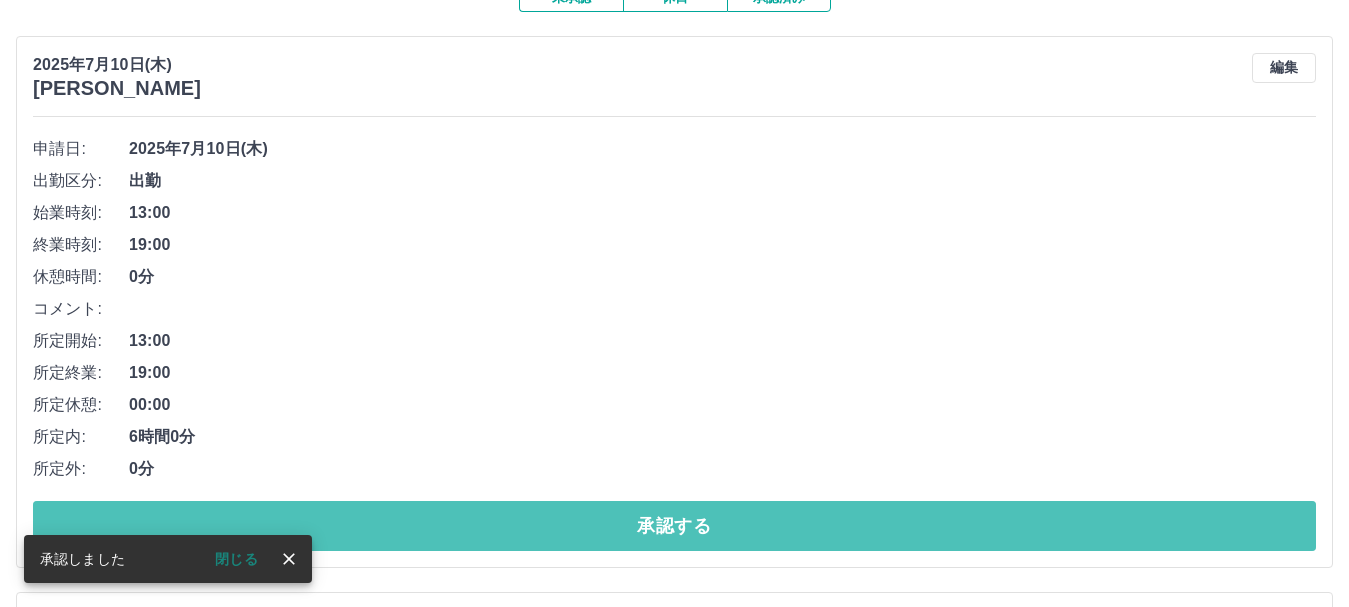 click on "承認する" at bounding box center (674, 526) 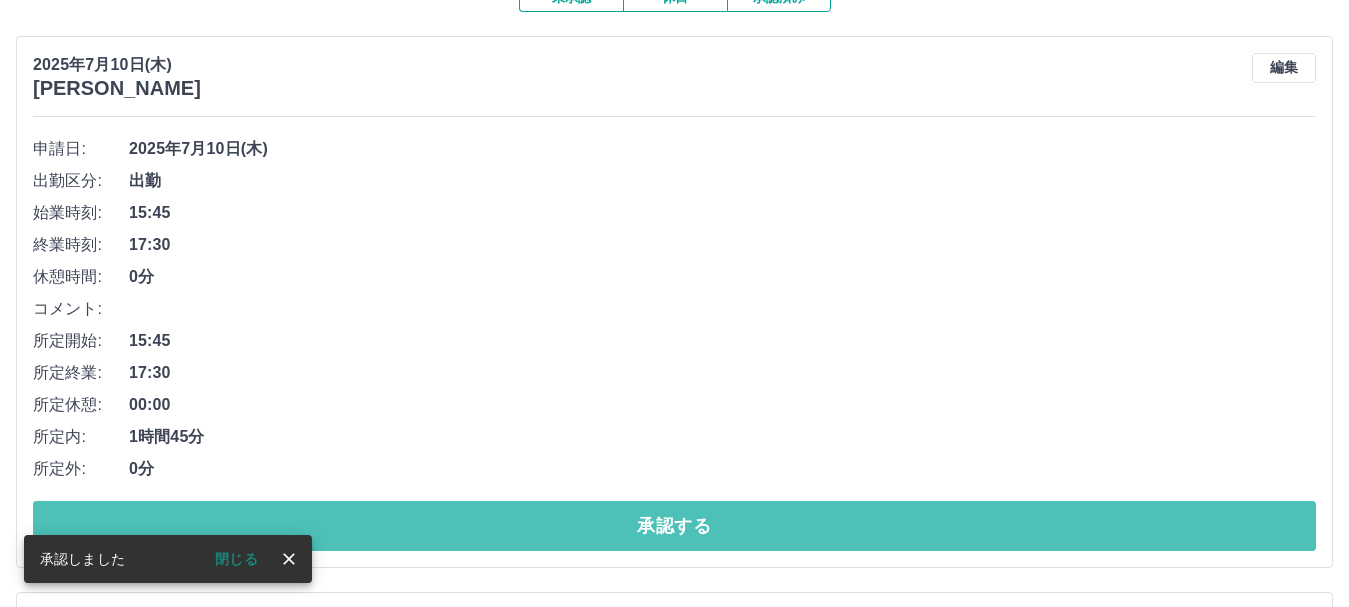 click on "承認する" at bounding box center (674, 526) 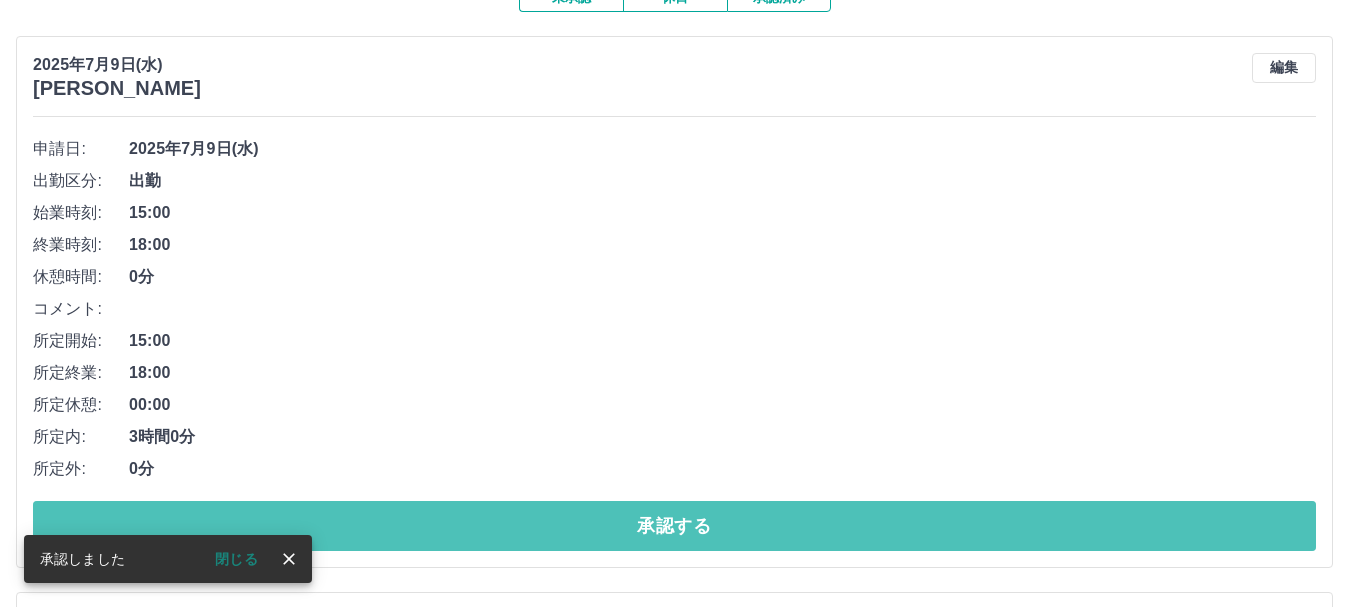click on "承認する" at bounding box center (674, 526) 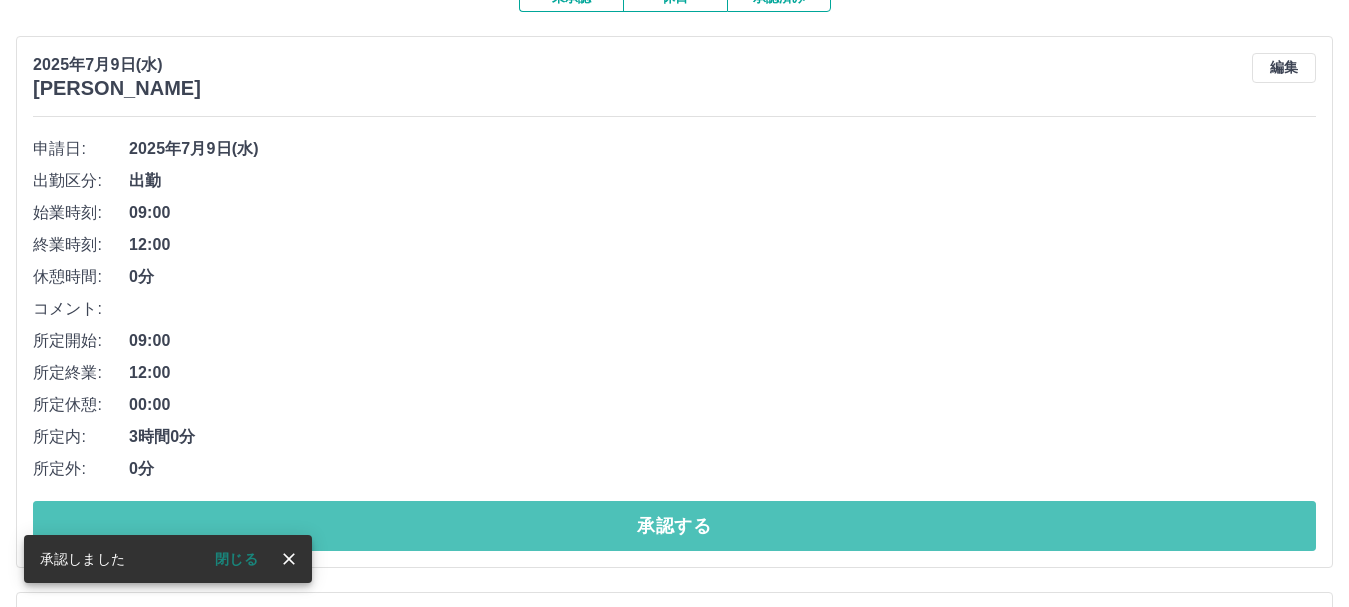 click on "承認する" at bounding box center (674, 526) 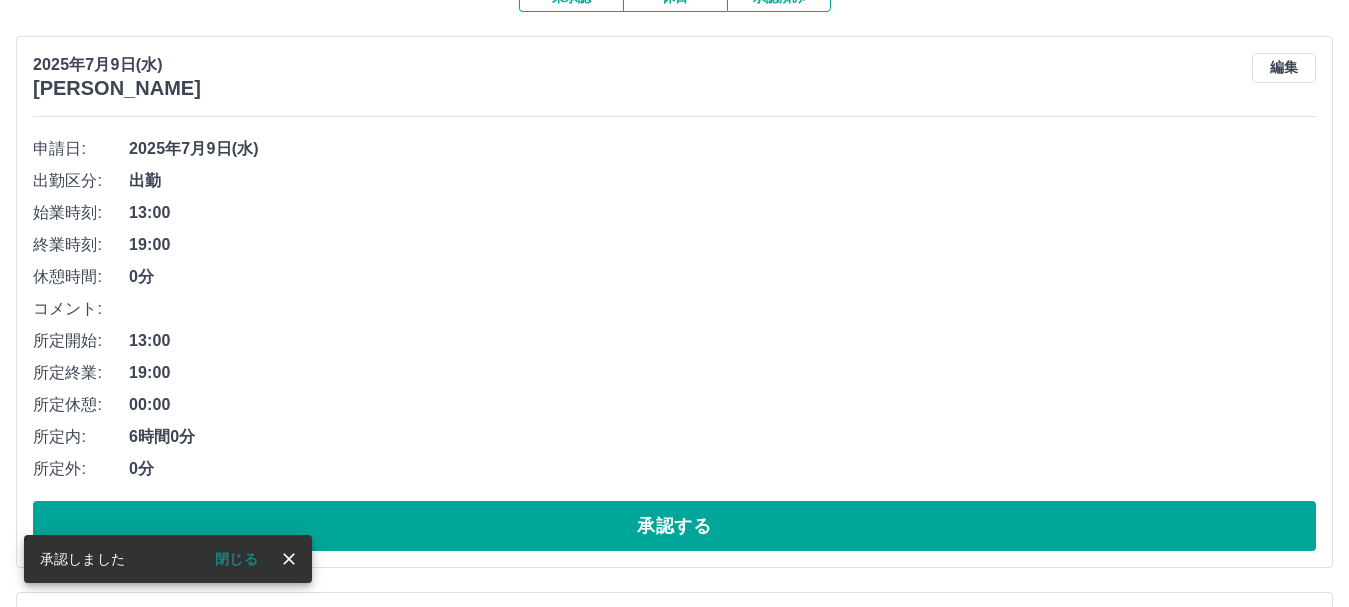 click on "承認する" at bounding box center (674, 526) 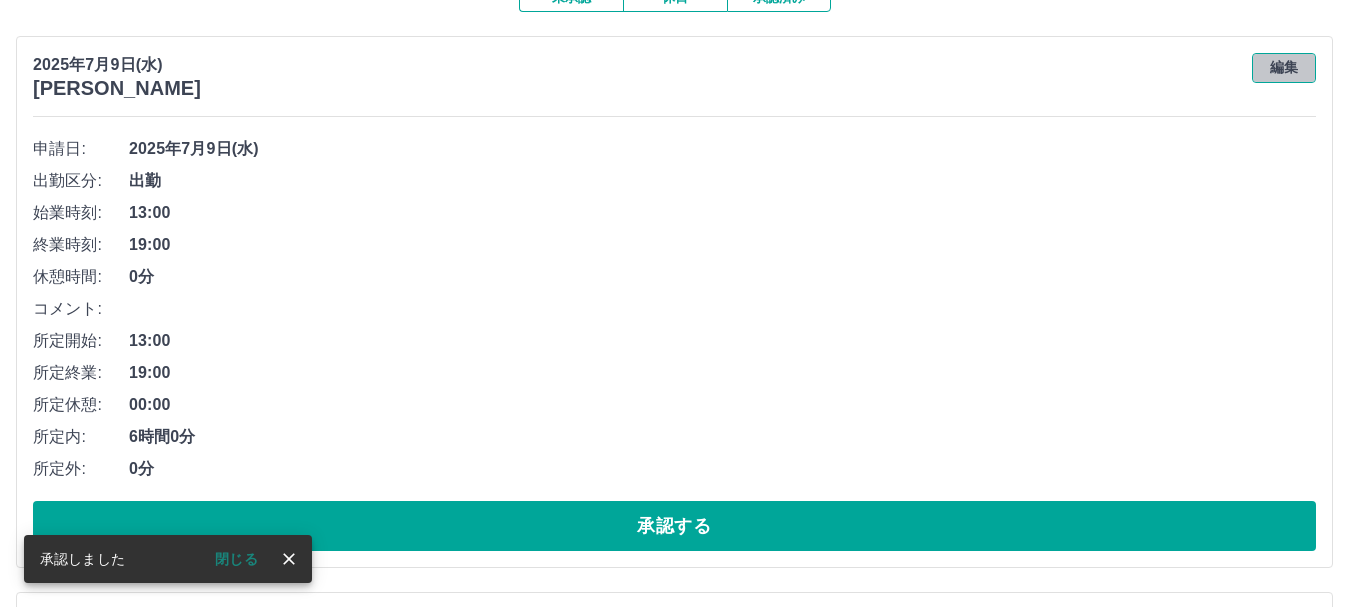 click on "編集" at bounding box center (1284, 68) 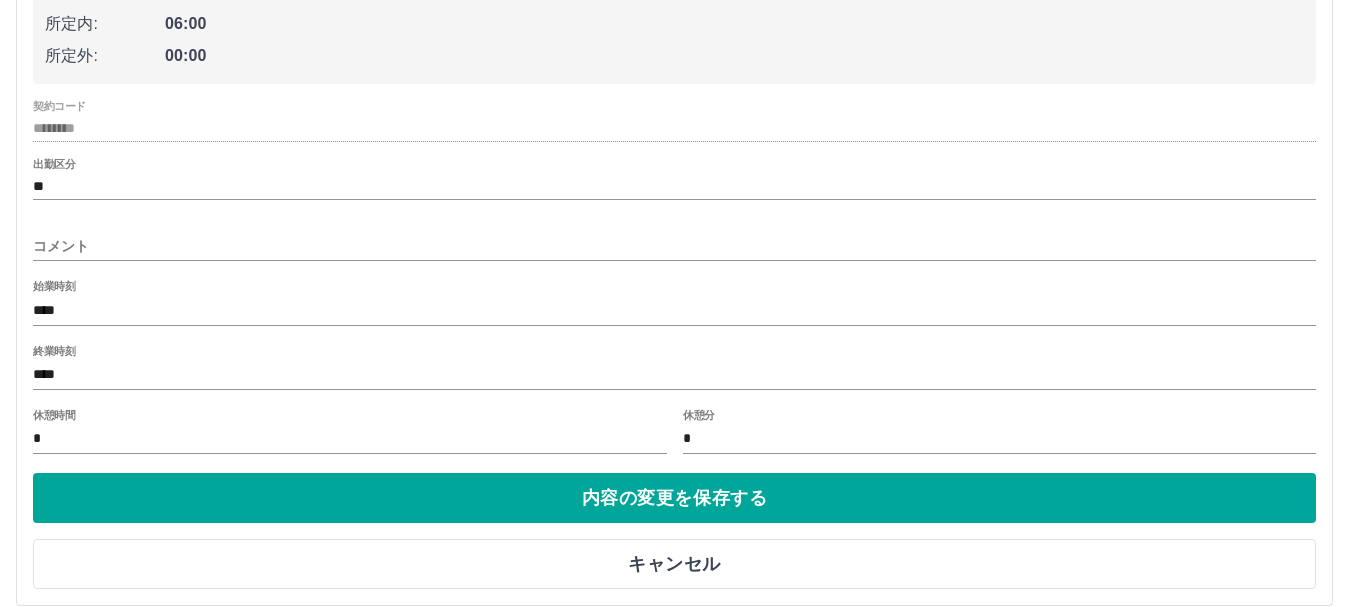 scroll, scrollTop: 500, scrollLeft: 0, axis: vertical 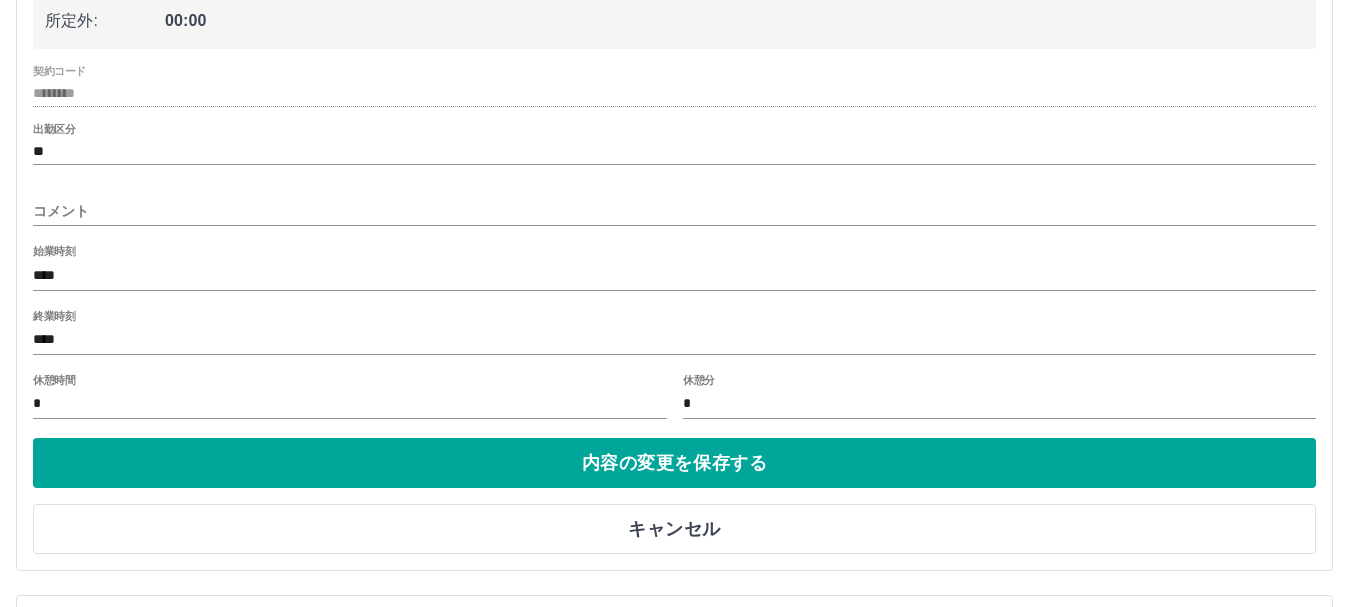 click on "****" at bounding box center (674, 275) 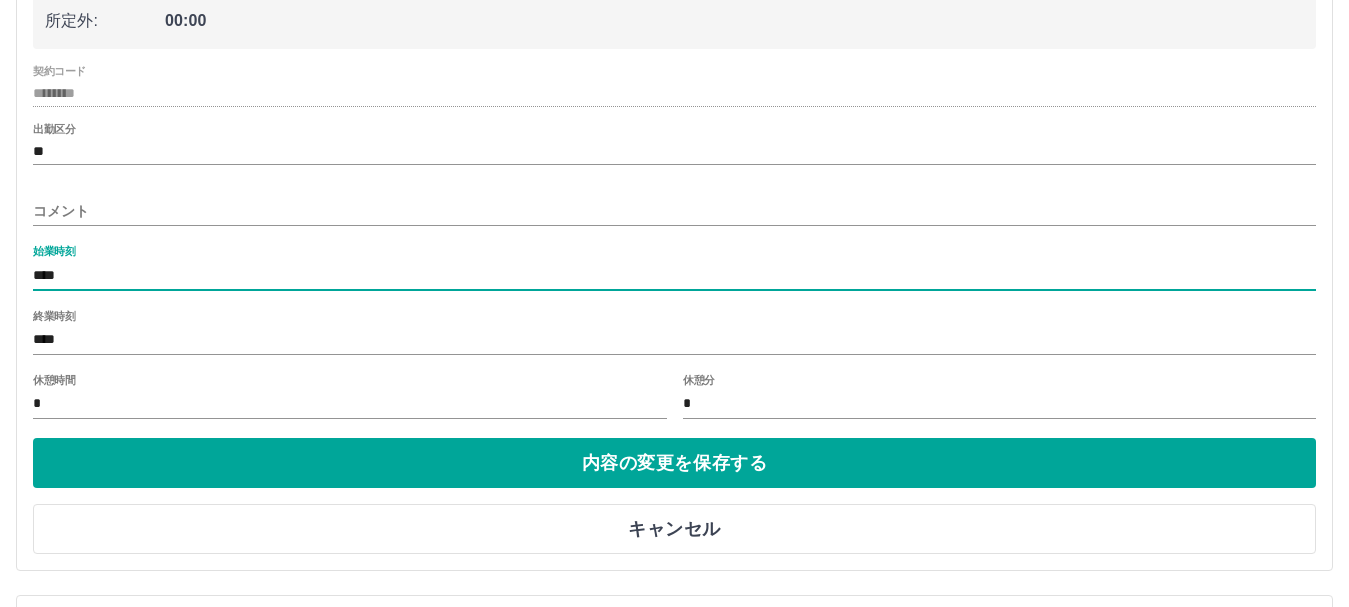 click on "****" at bounding box center [674, 275] 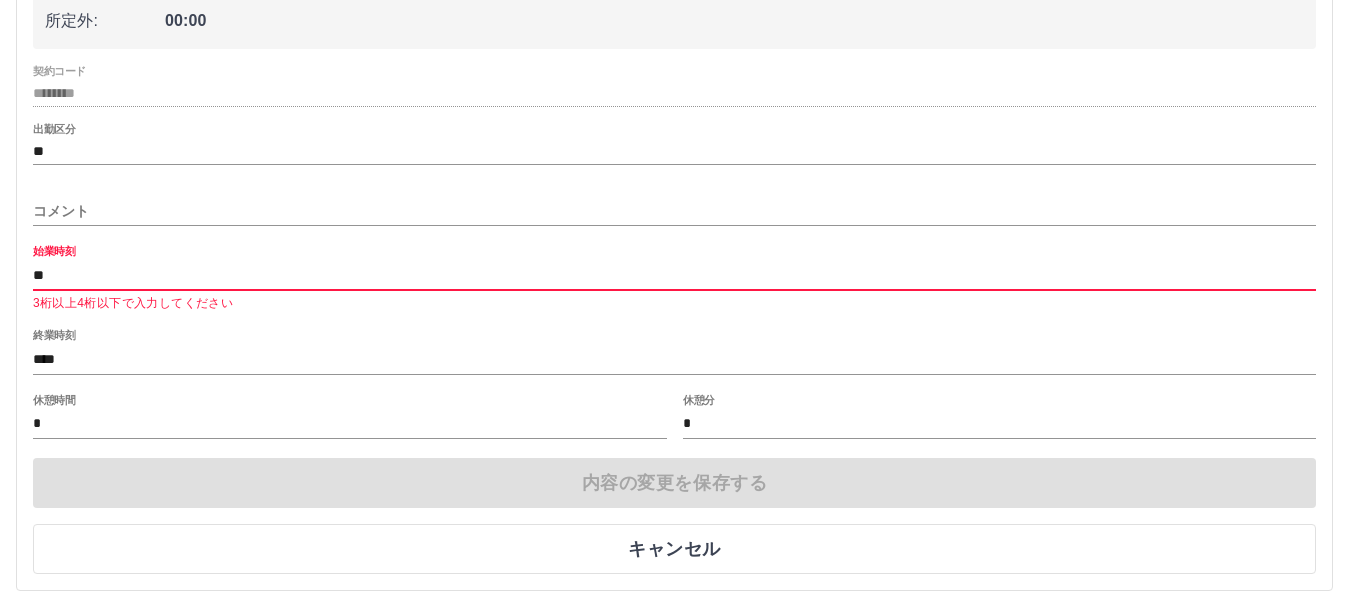 type on "*" 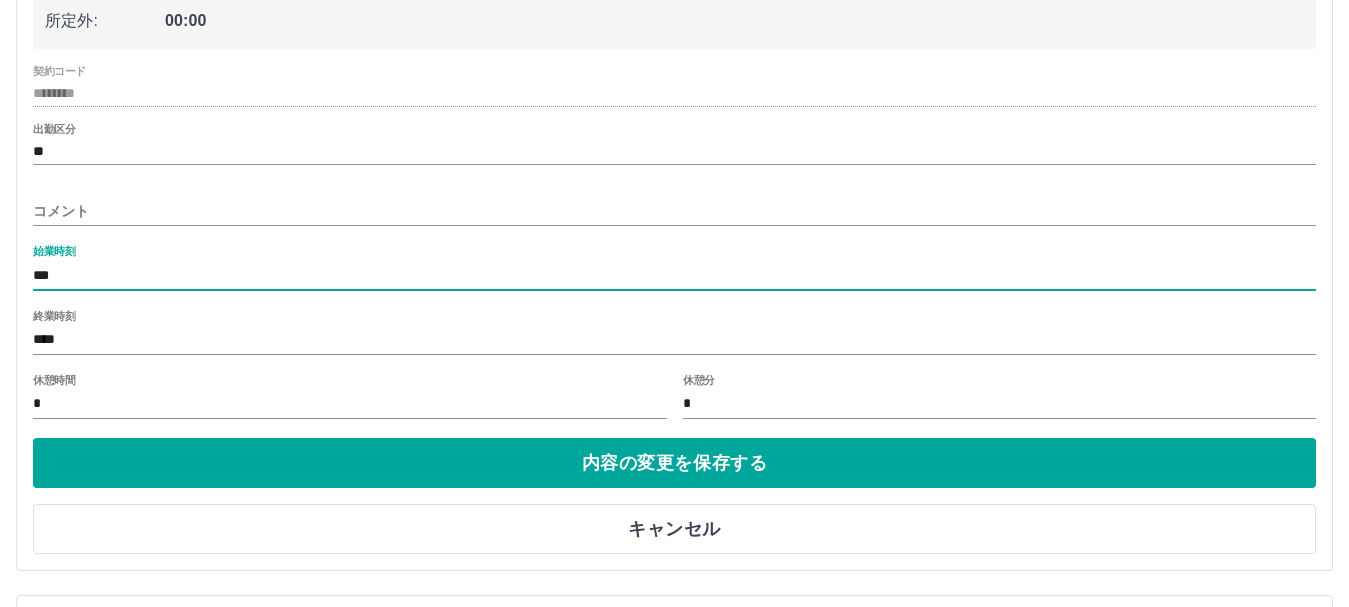 type on "***" 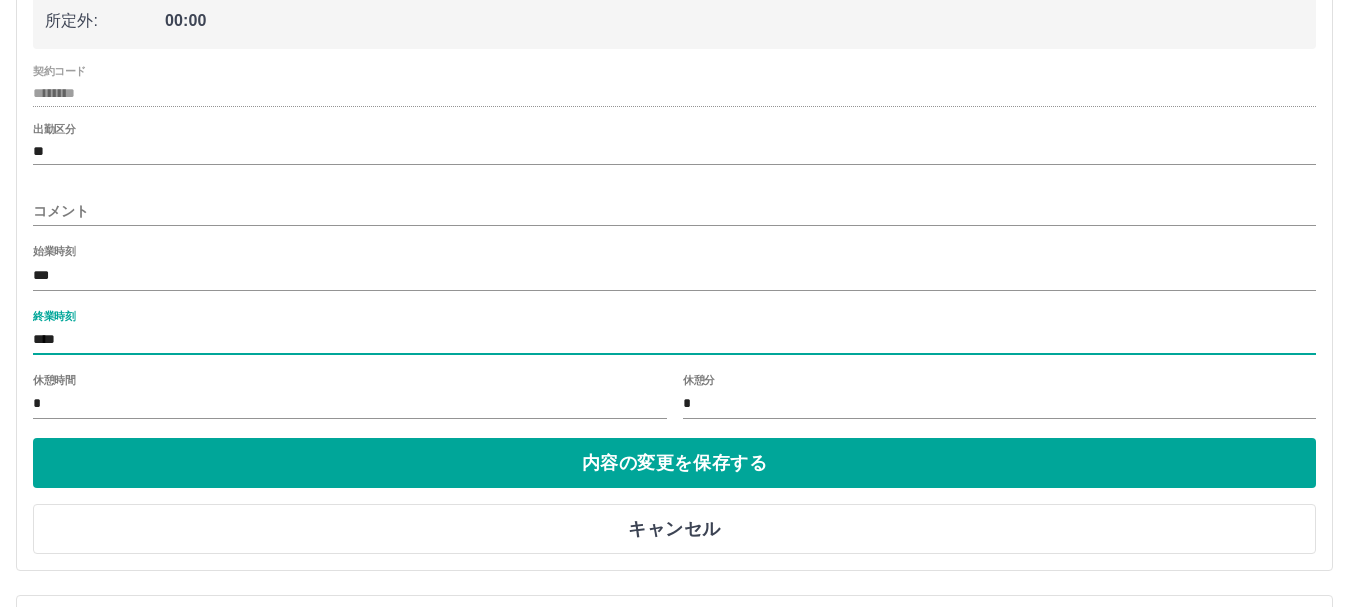 click on "****" at bounding box center [674, 340] 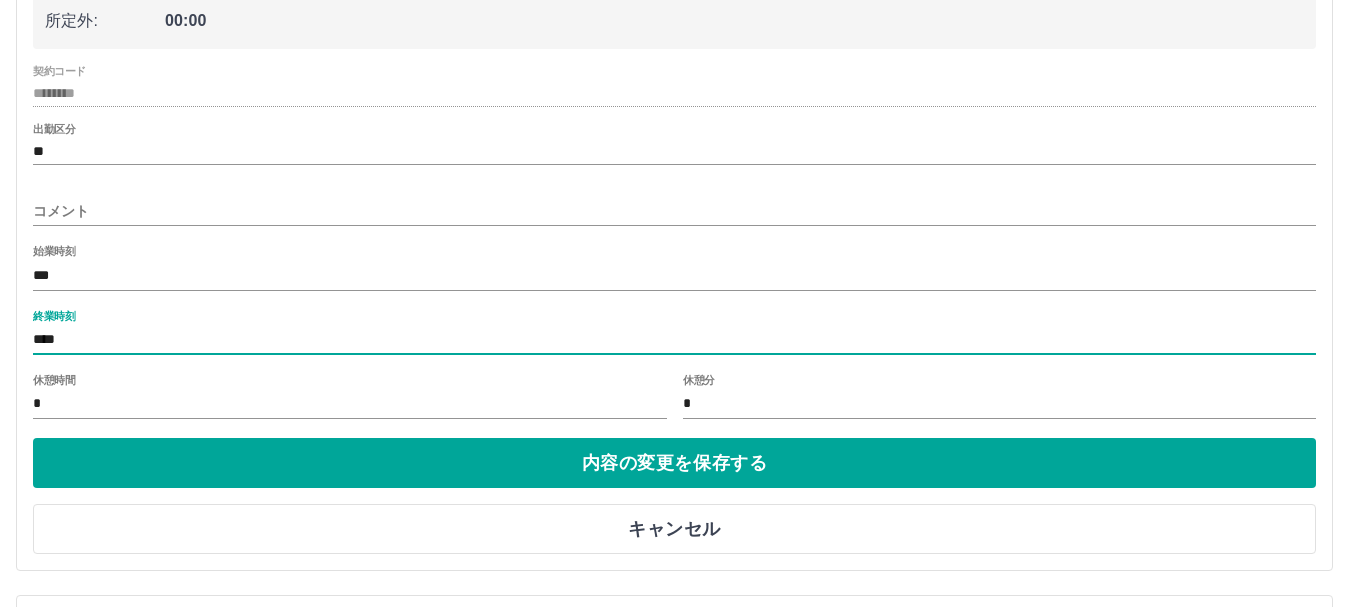 type on "****" 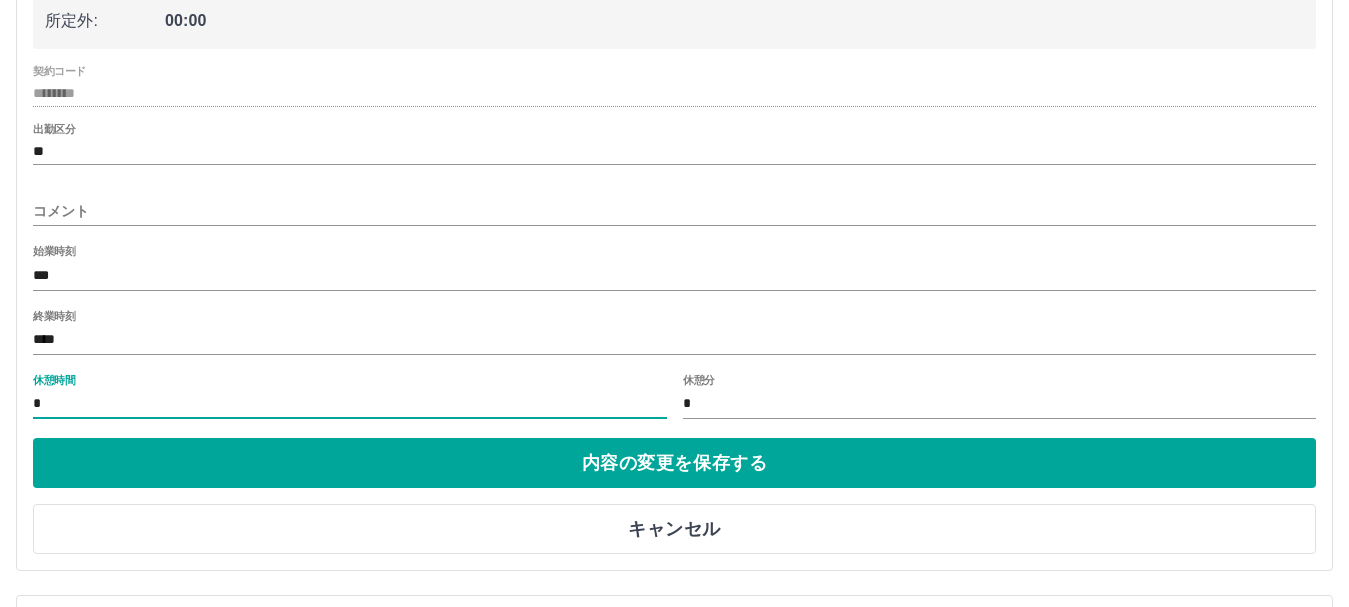 click on "*" at bounding box center [350, 404] 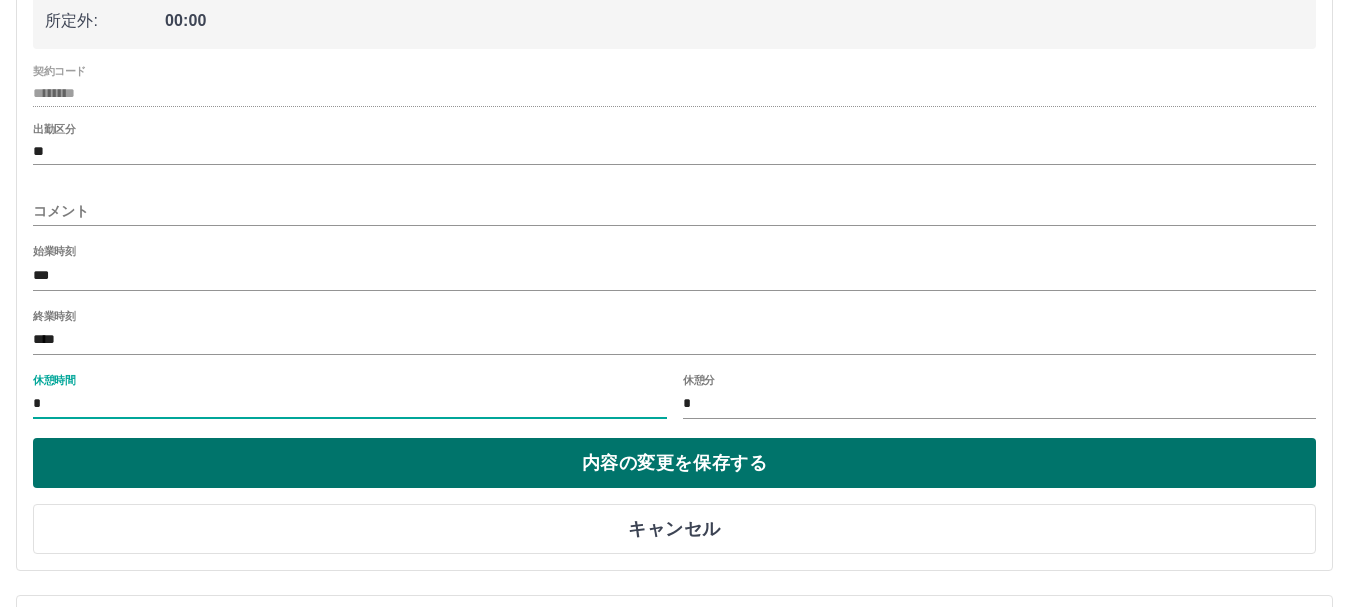 type on "*" 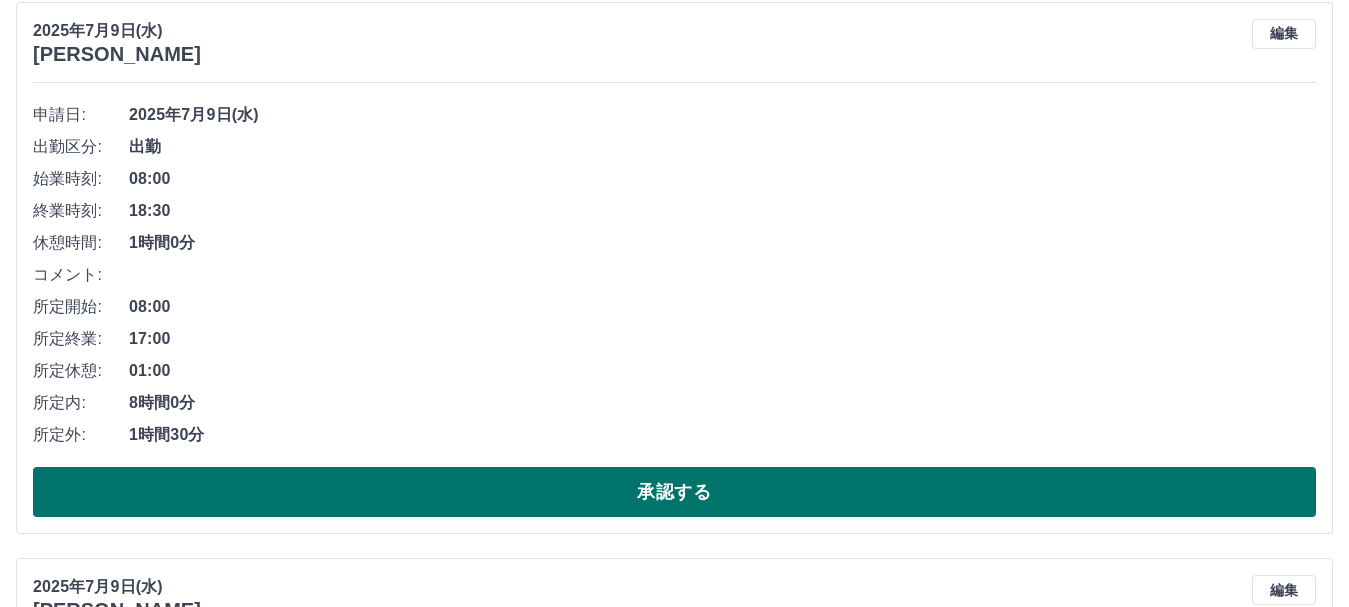 scroll, scrollTop: 200, scrollLeft: 0, axis: vertical 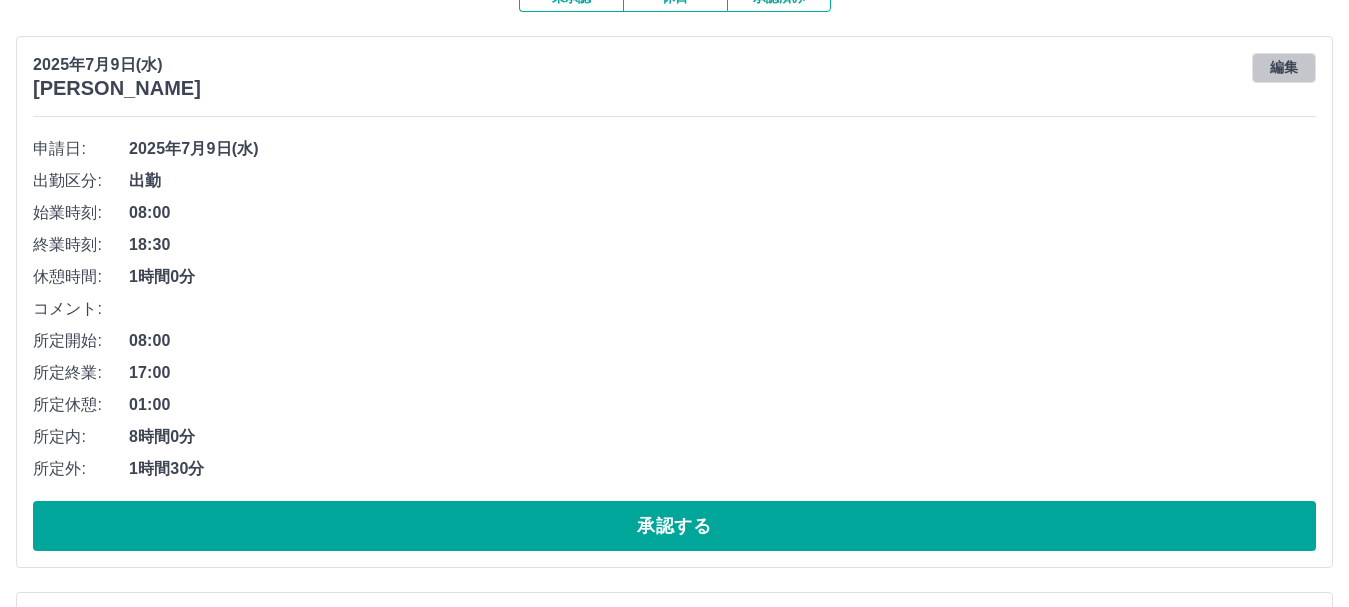 click on "編集" at bounding box center (1284, 68) 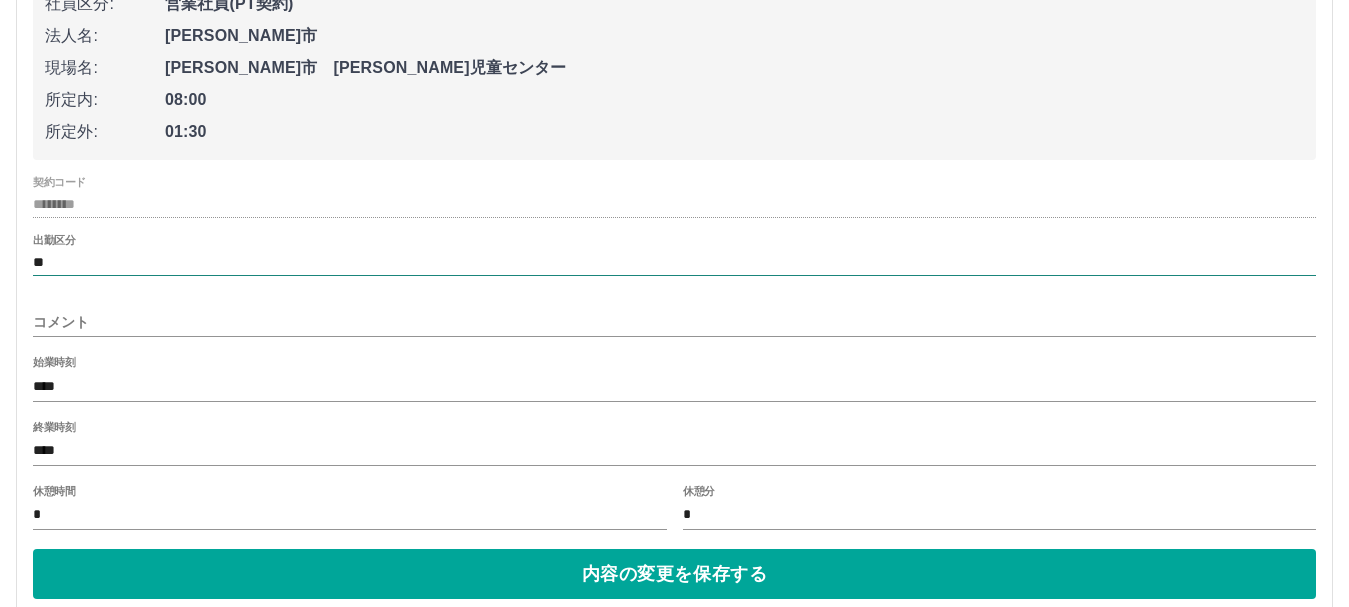 scroll, scrollTop: 400, scrollLeft: 0, axis: vertical 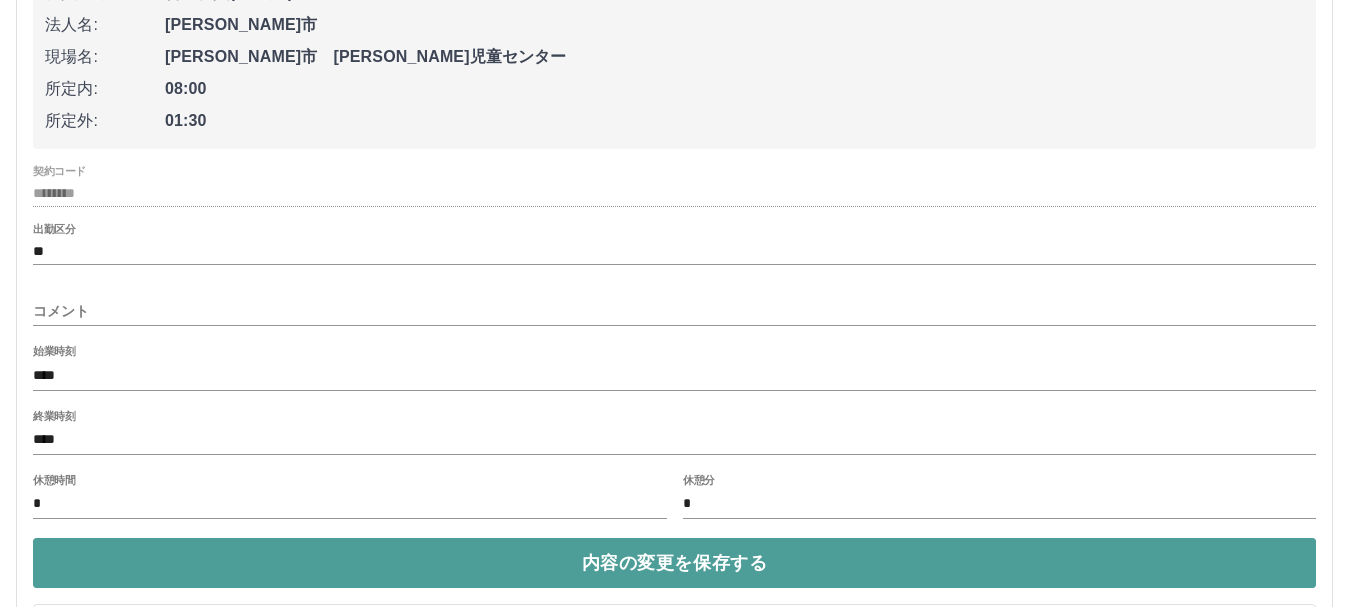 click on "内容の変更を保存する" at bounding box center (674, 563) 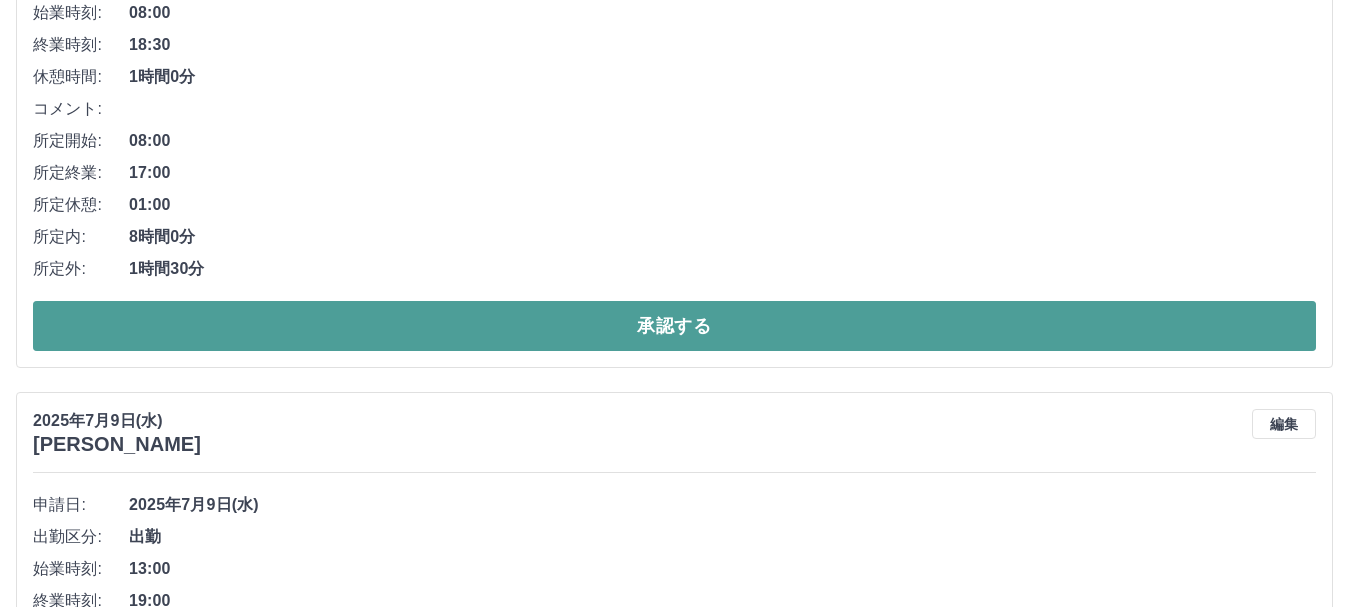 click on "承認する" at bounding box center [674, 326] 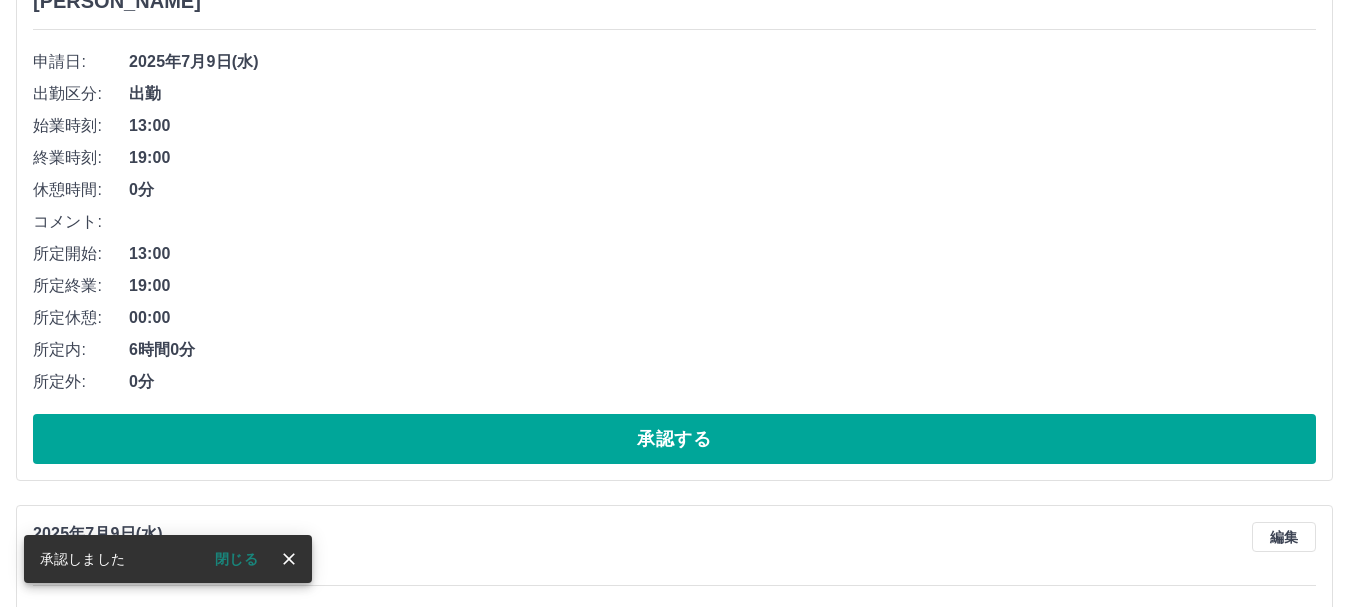scroll, scrollTop: 300, scrollLeft: 0, axis: vertical 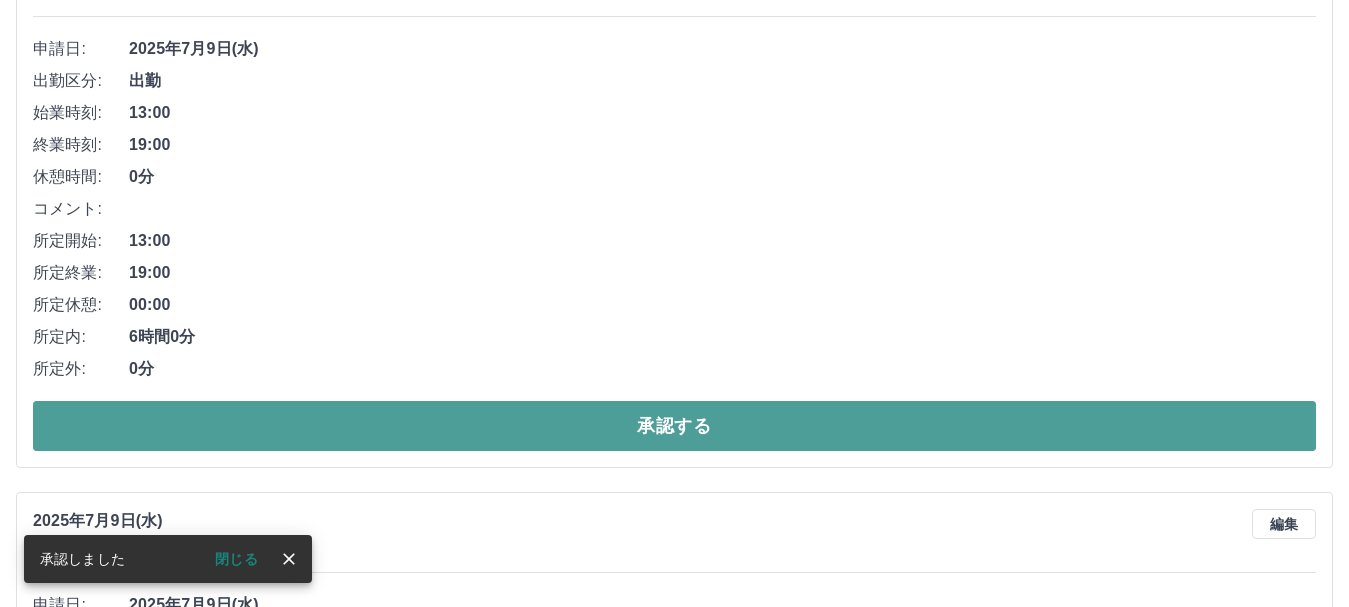 click on "承認する" at bounding box center [674, 426] 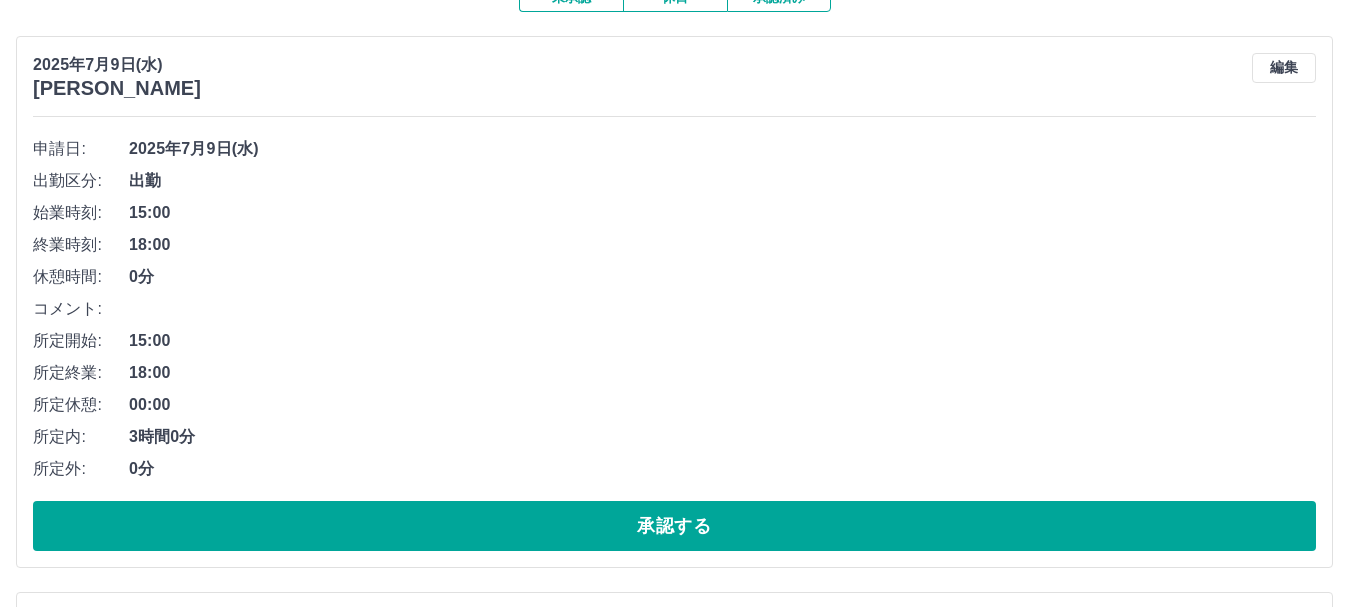 scroll, scrollTop: 300, scrollLeft: 0, axis: vertical 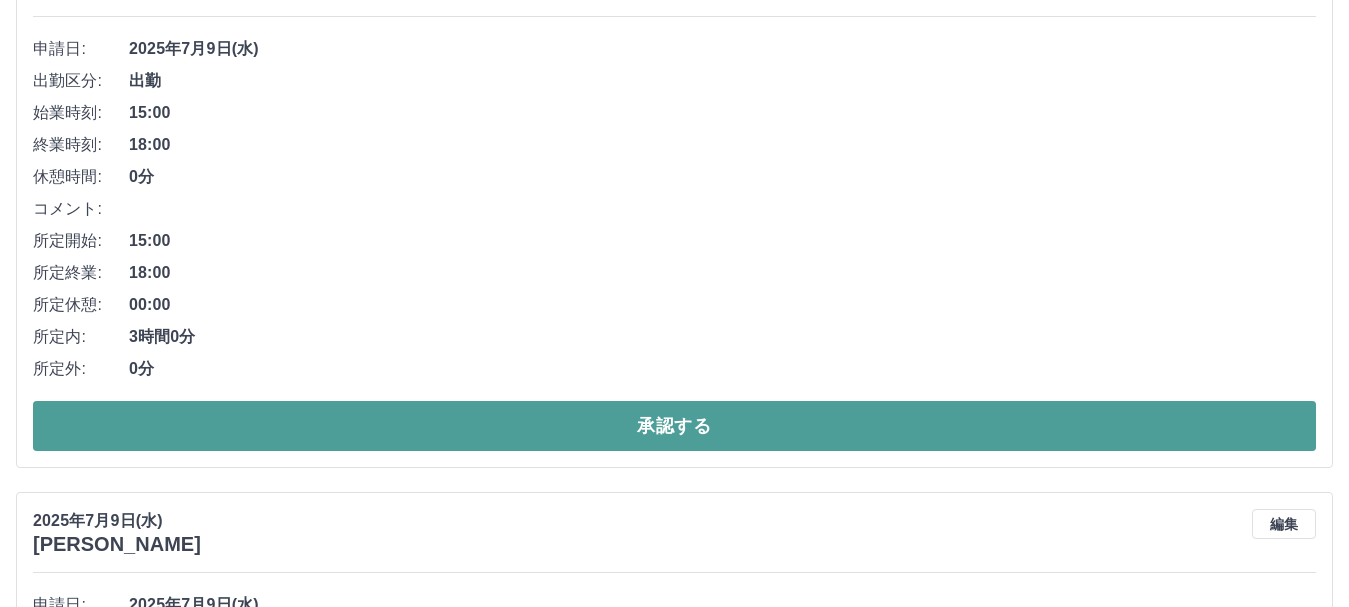 click on "承認する" at bounding box center [674, 426] 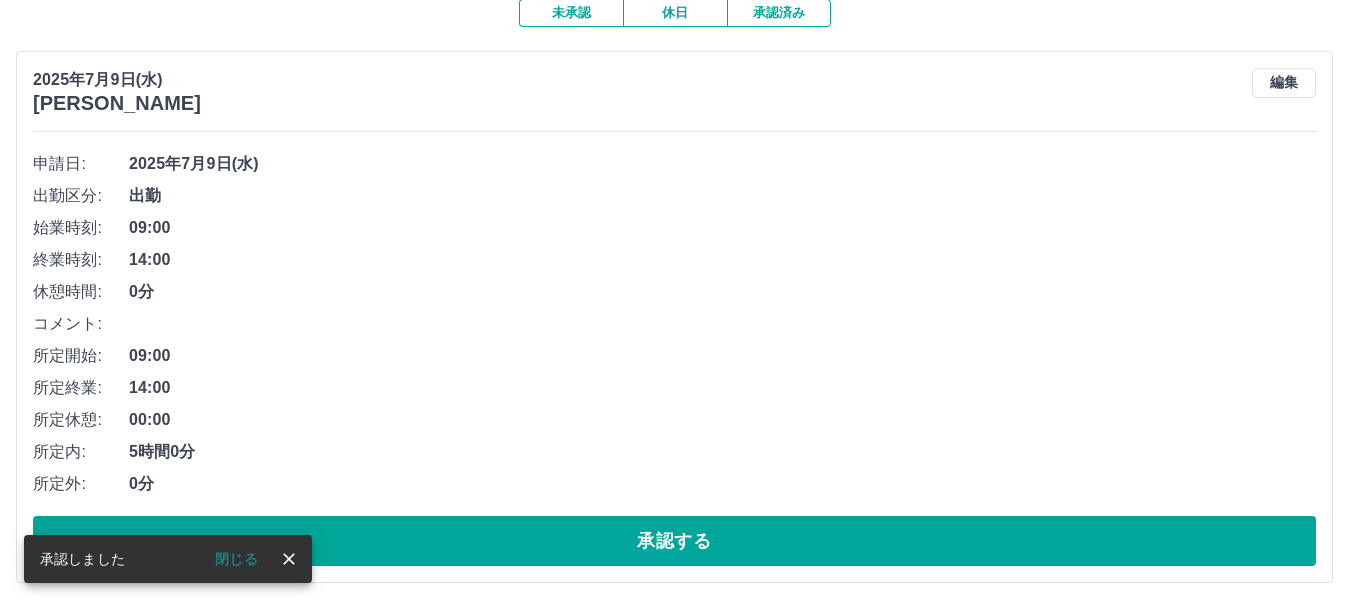 scroll, scrollTop: 200, scrollLeft: 0, axis: vertical 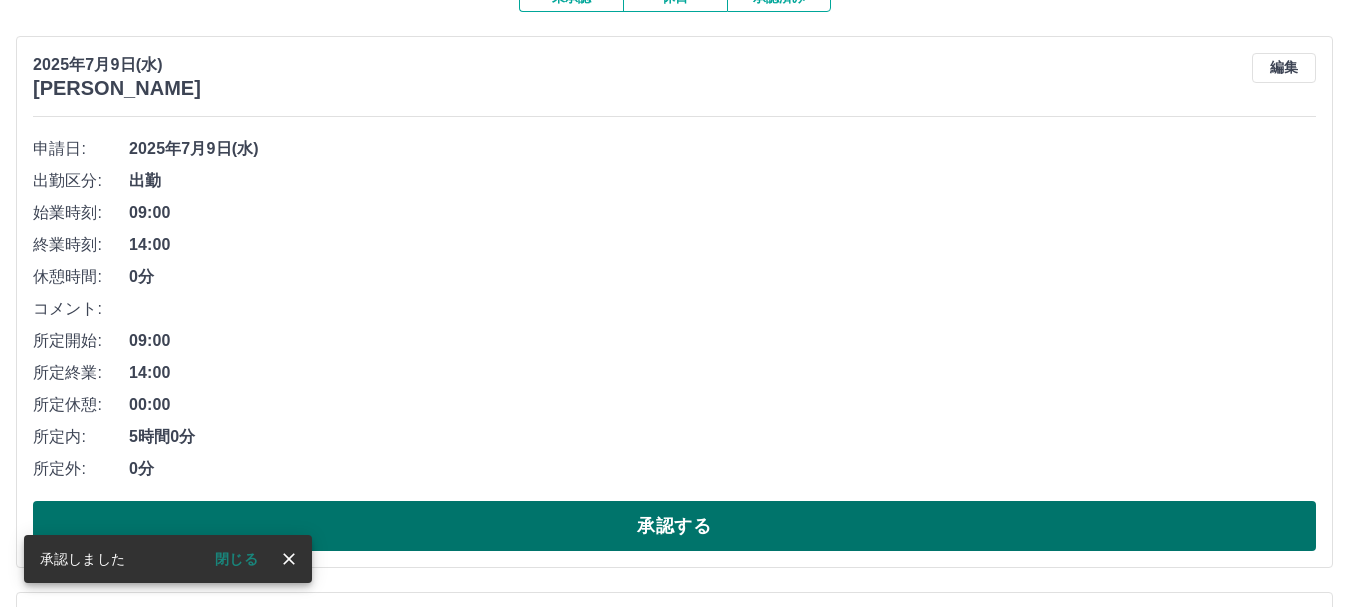 click on "承認する" at bounding box center (674, 526) 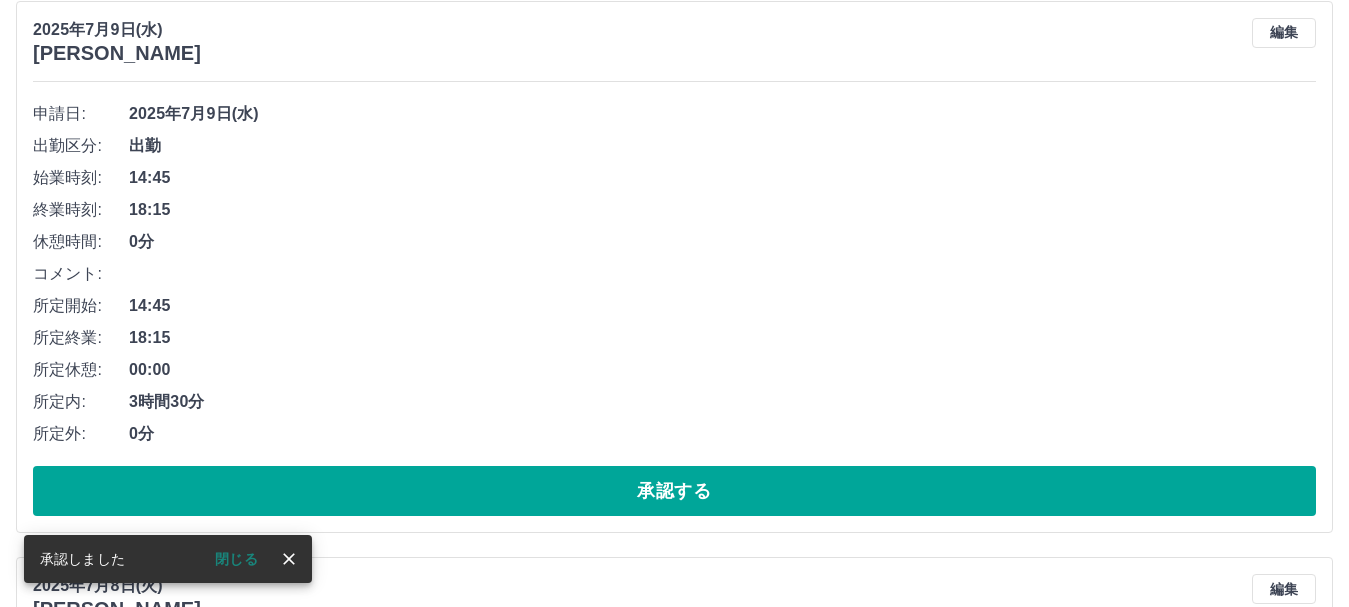 scroll, scrollTop: 200, scrollLeft: 0, axis: vertical 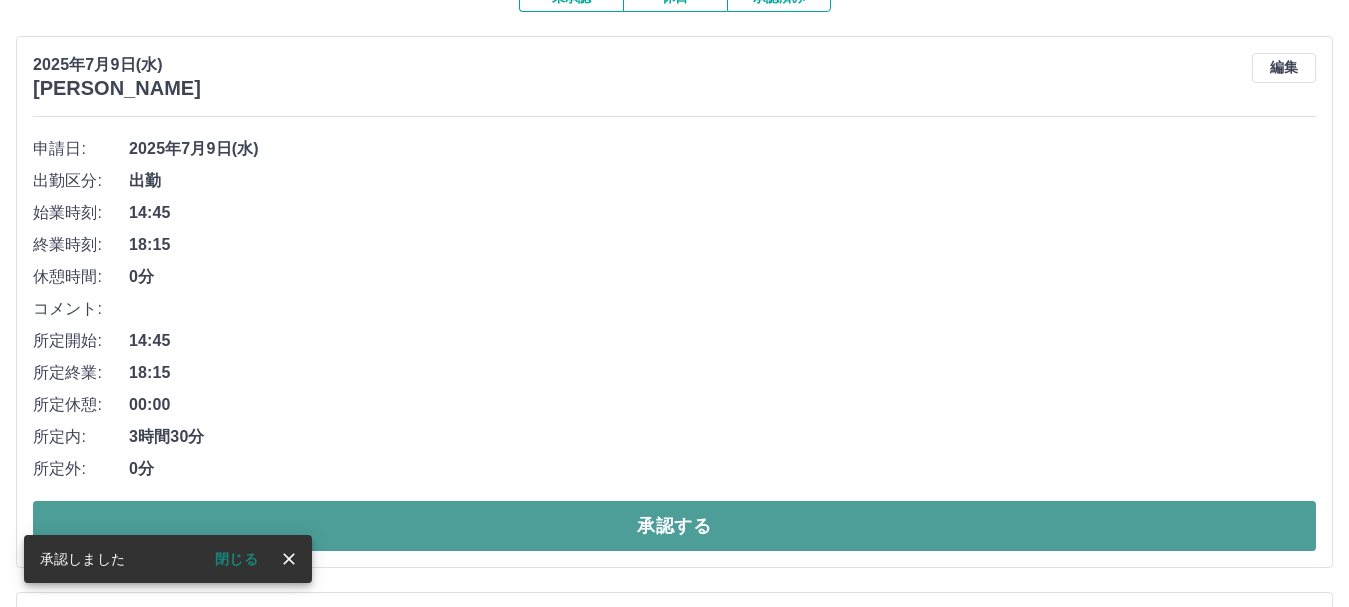click on "承認する" at bounding box center (674, 526) 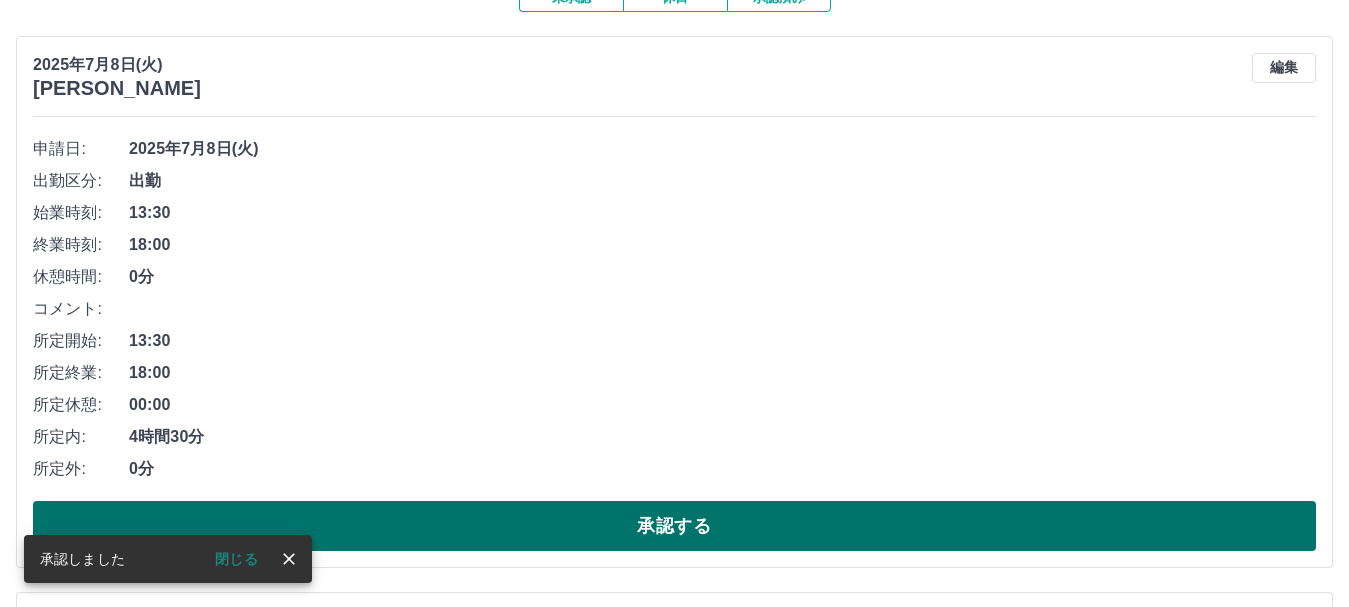 click on "承認する" at bounding box center (674, 526) 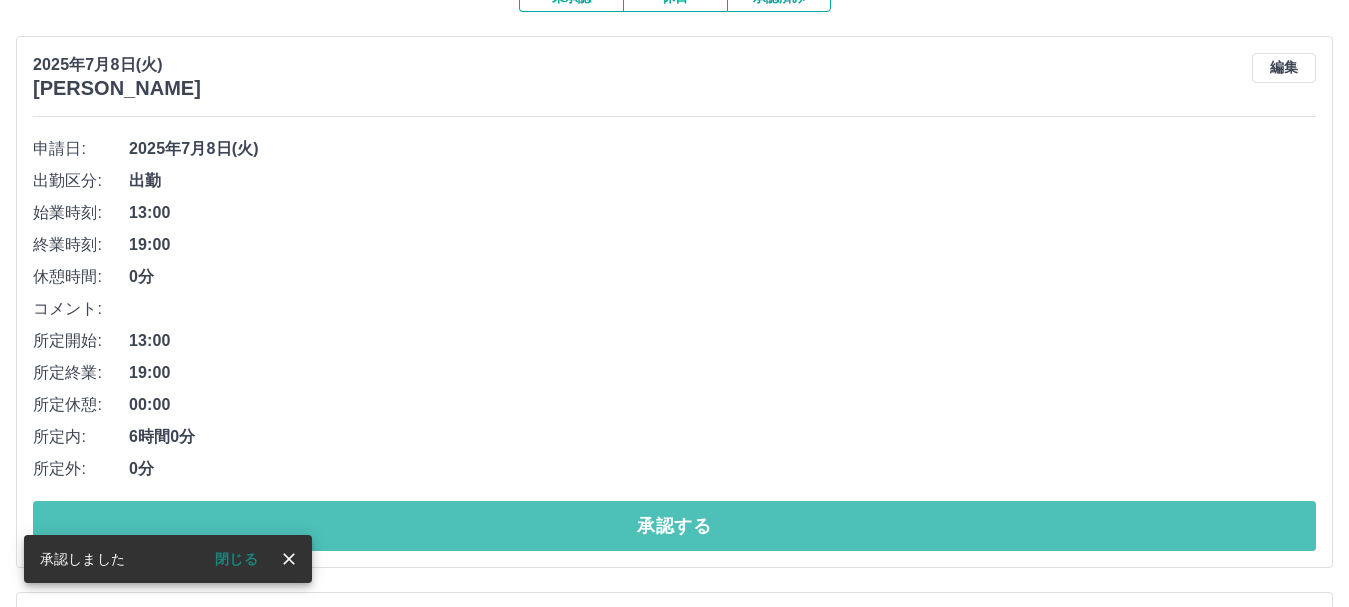 click on "承認する" at bounding box center [674, 526] 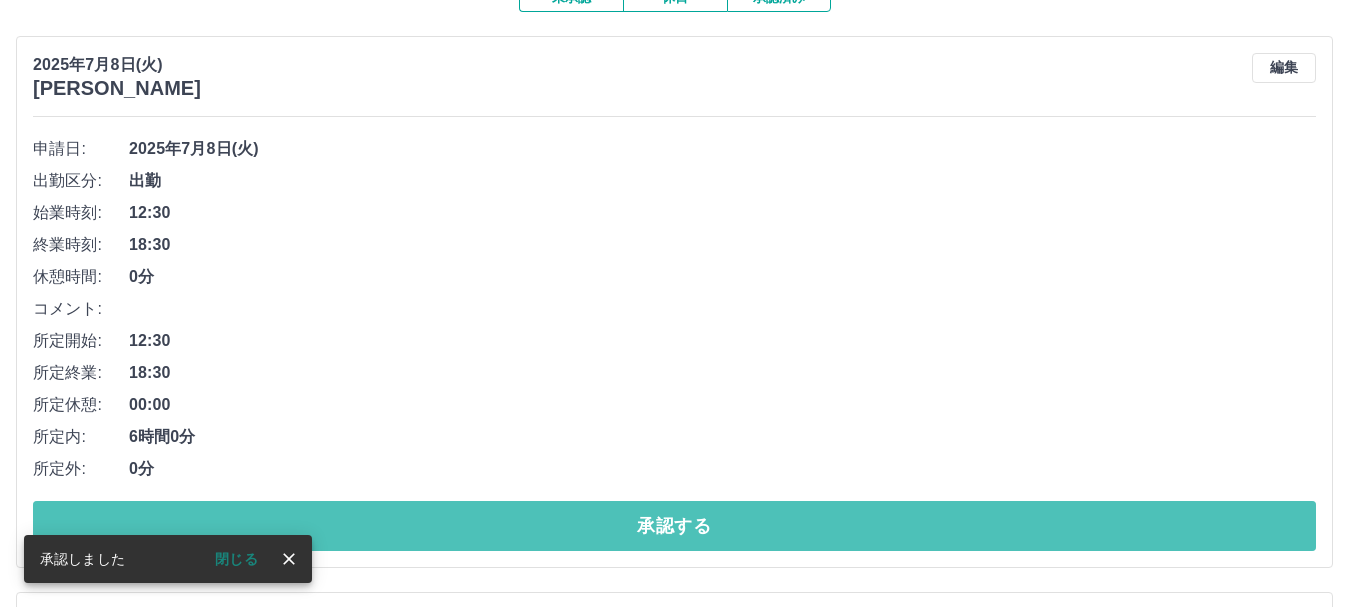 click on "承認する" at bounding box center [674, 526] 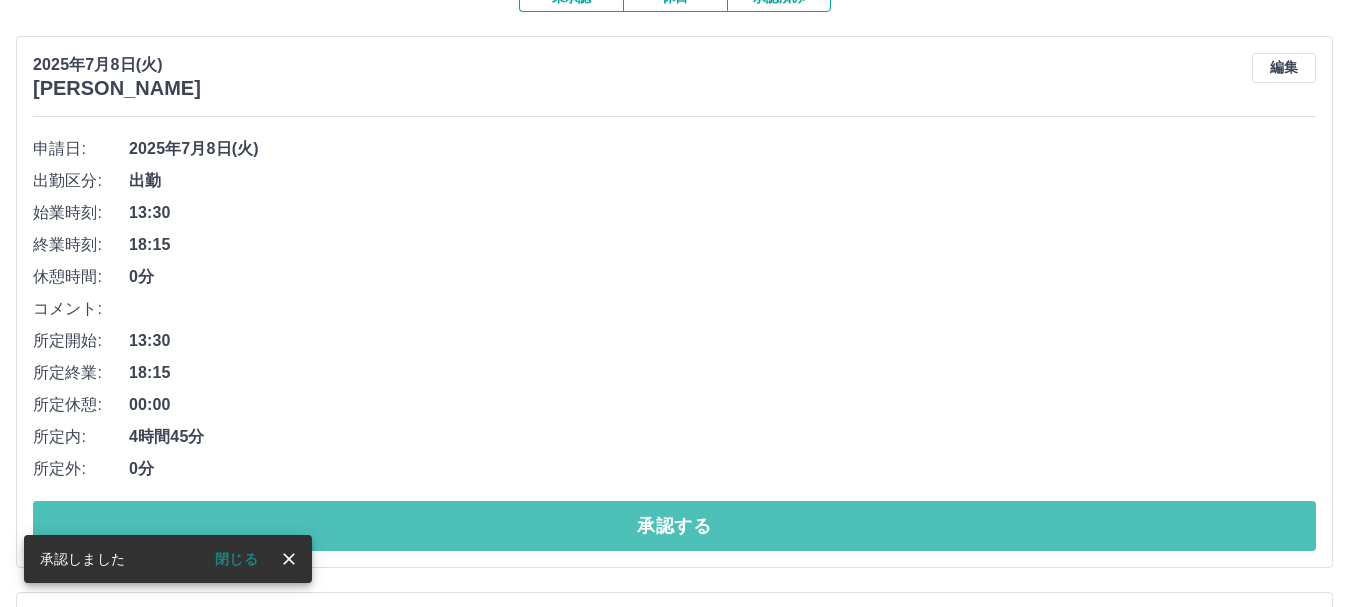 click on "承認する" at bounding box center [674, 526] 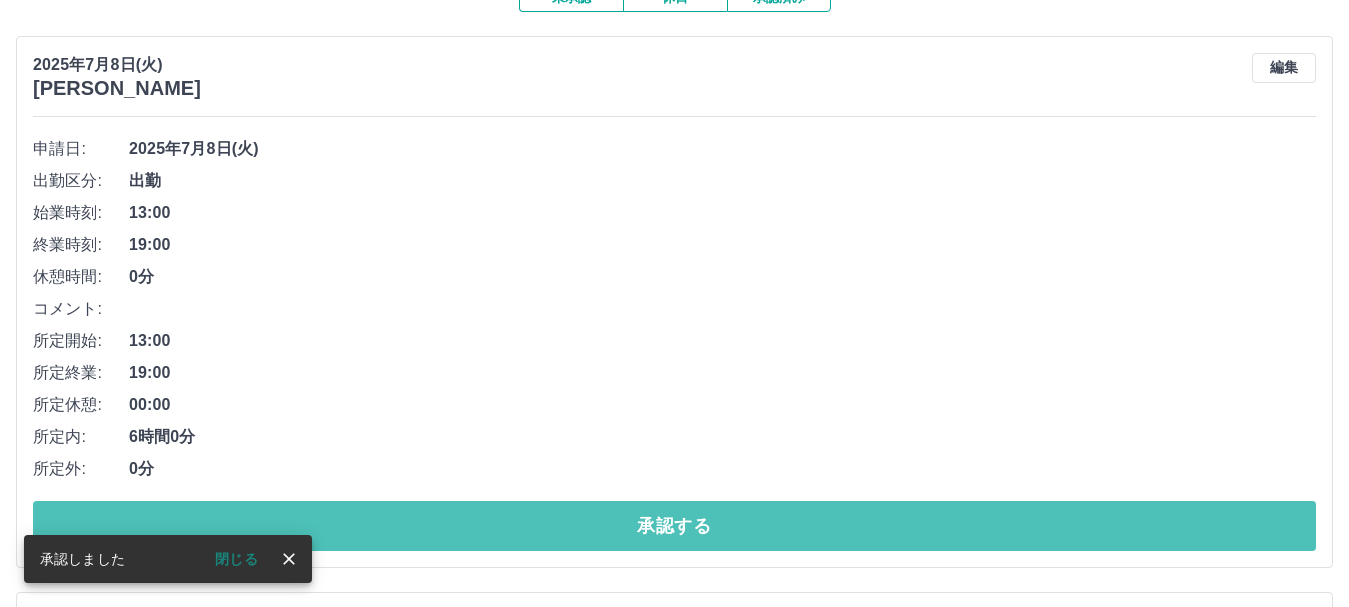 click on "承認する" at bounding box center (674, 526) 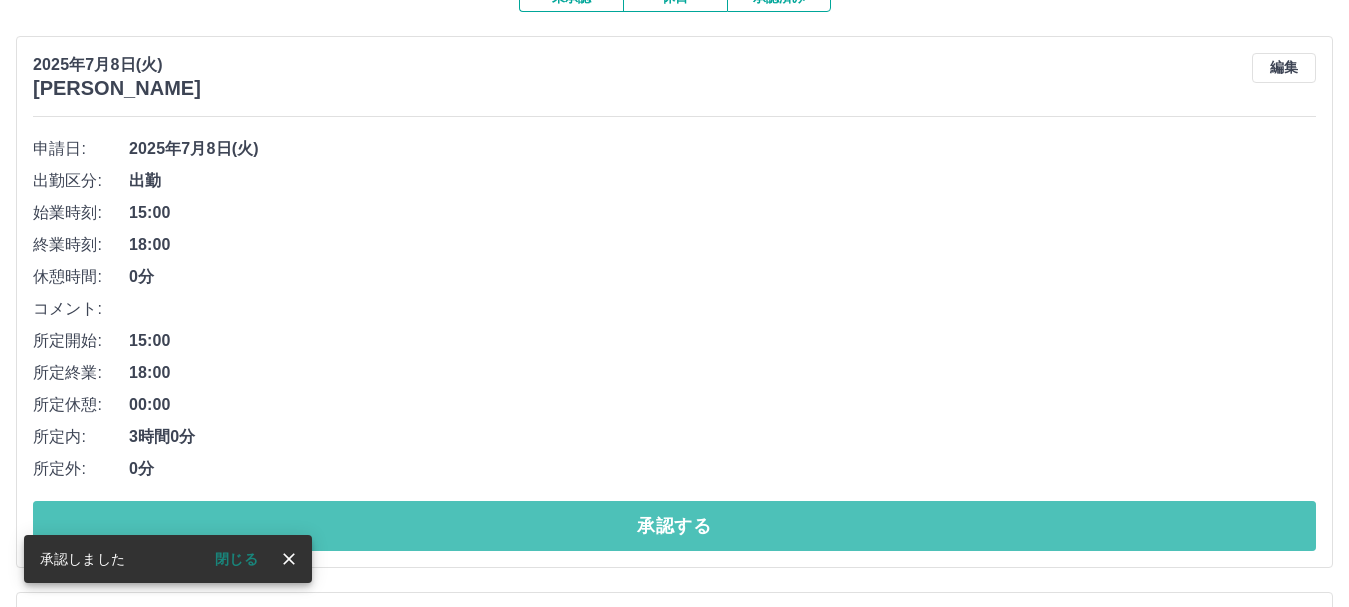 click on "承認する" at bounding box center [674, 526] 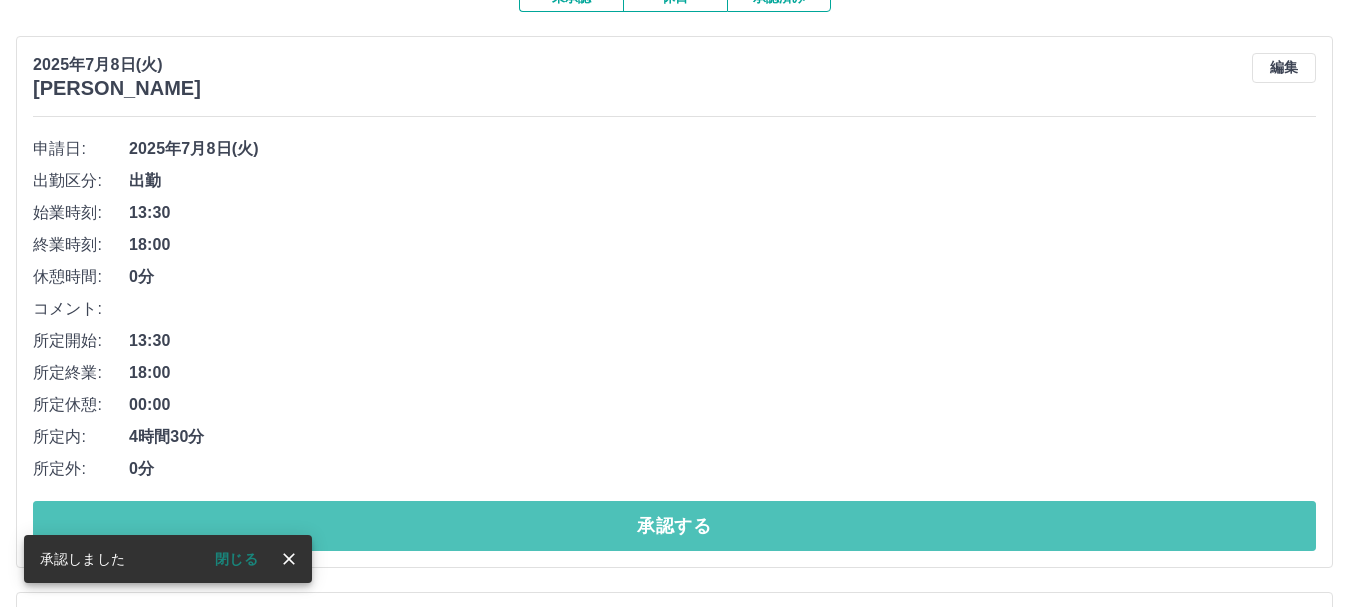 click on "承認する" at bounding box center (674, 526) 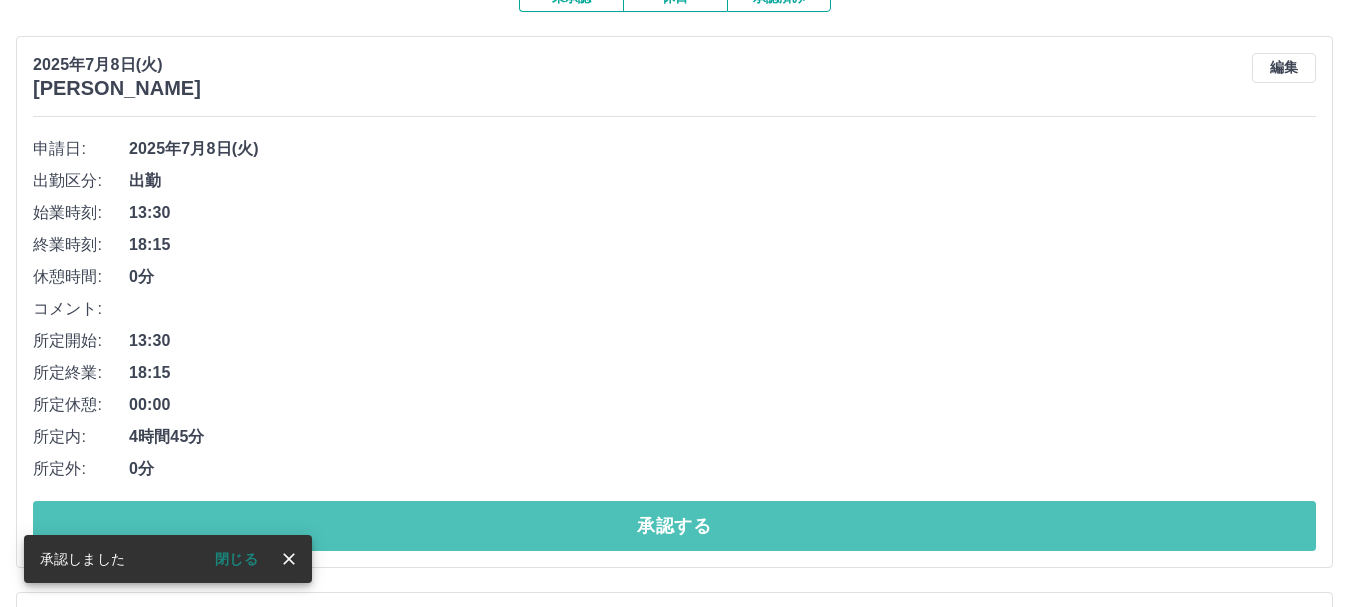 click on "承認する" at bounding box center (674, 526) 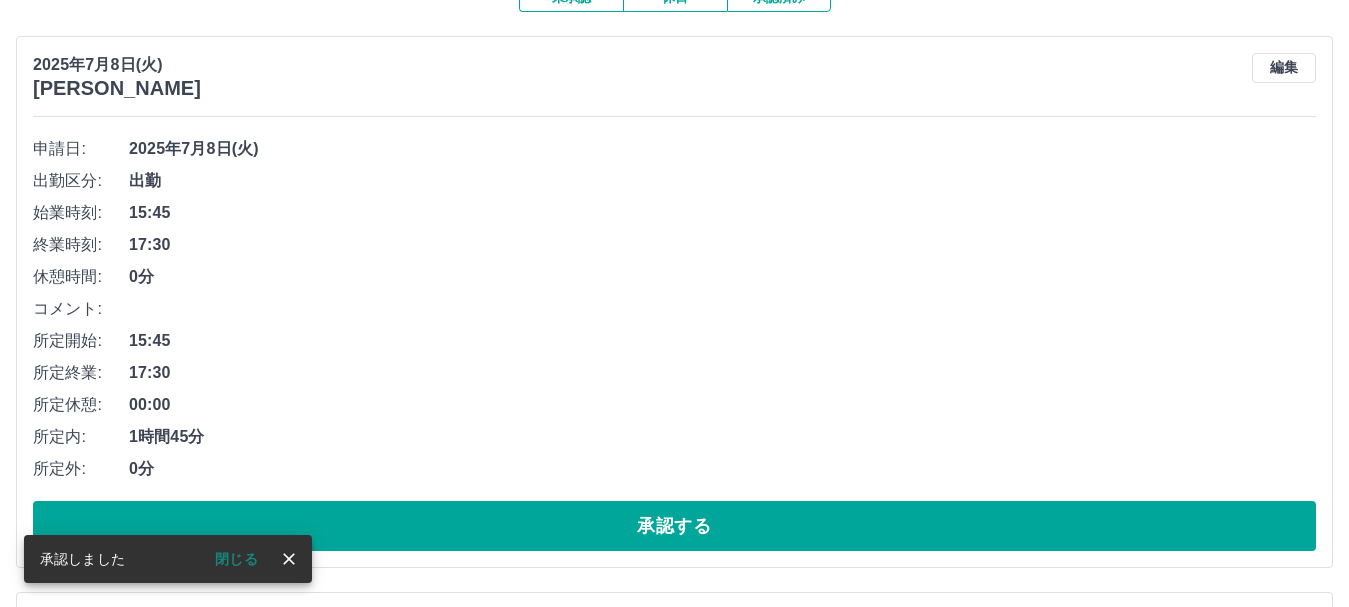 click on "承認する" at bounding box center (674, 526) 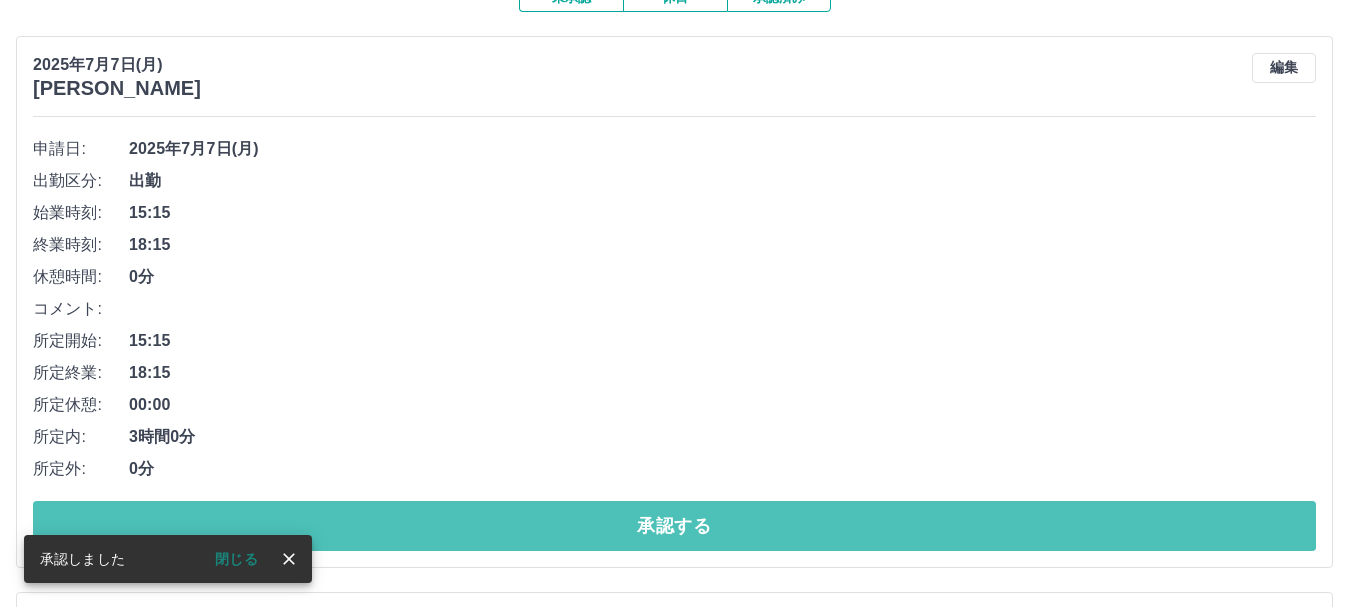 click on "承認する" at bounding box center [674, 526] 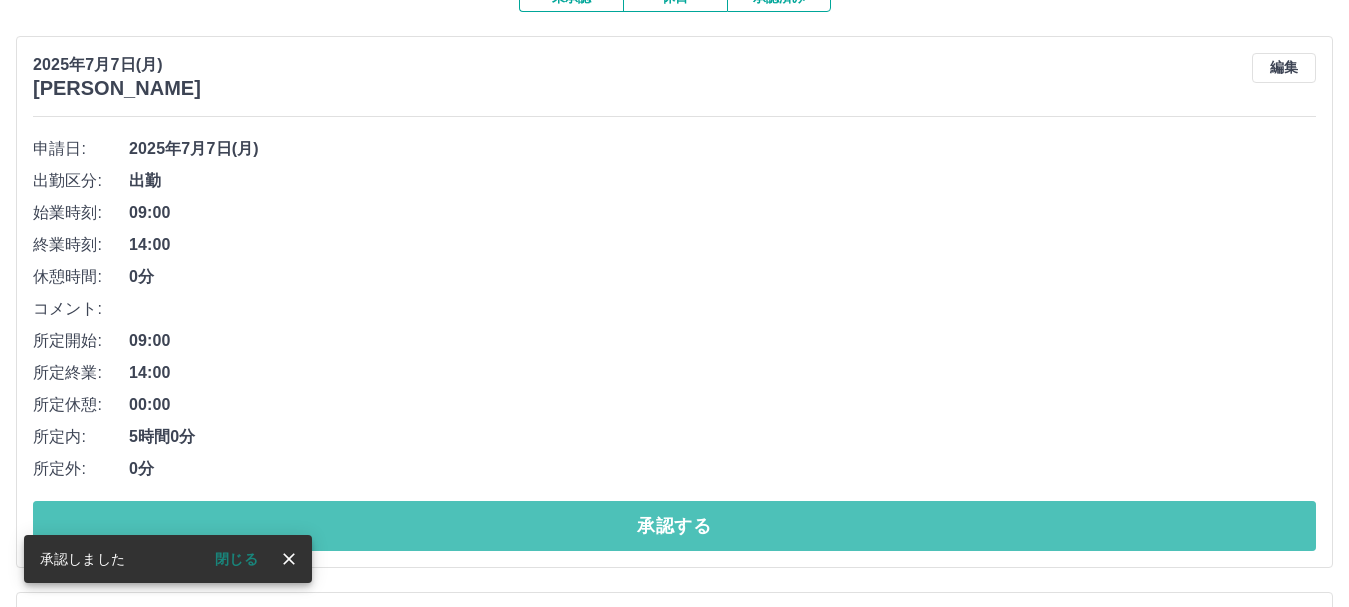 click on "承認する" at bounding box center (674, 526) 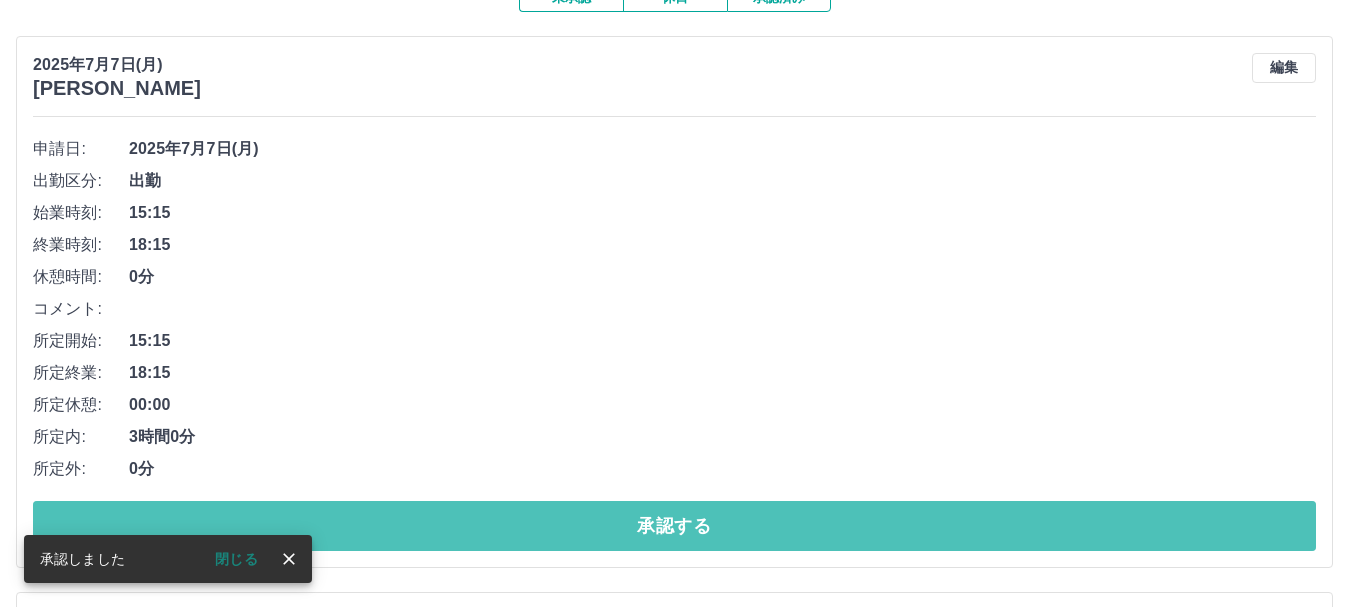 click on "承認する" at bounding box center (674, 526) 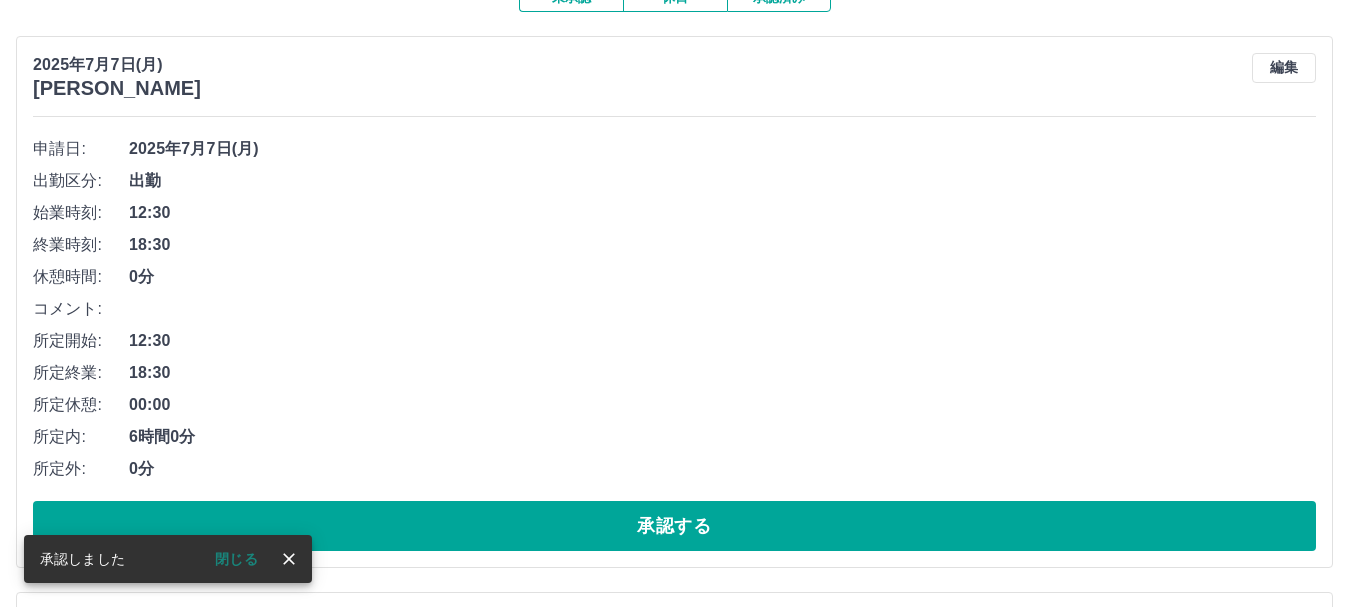 click on "承認する" at bounding box center [674, 526] 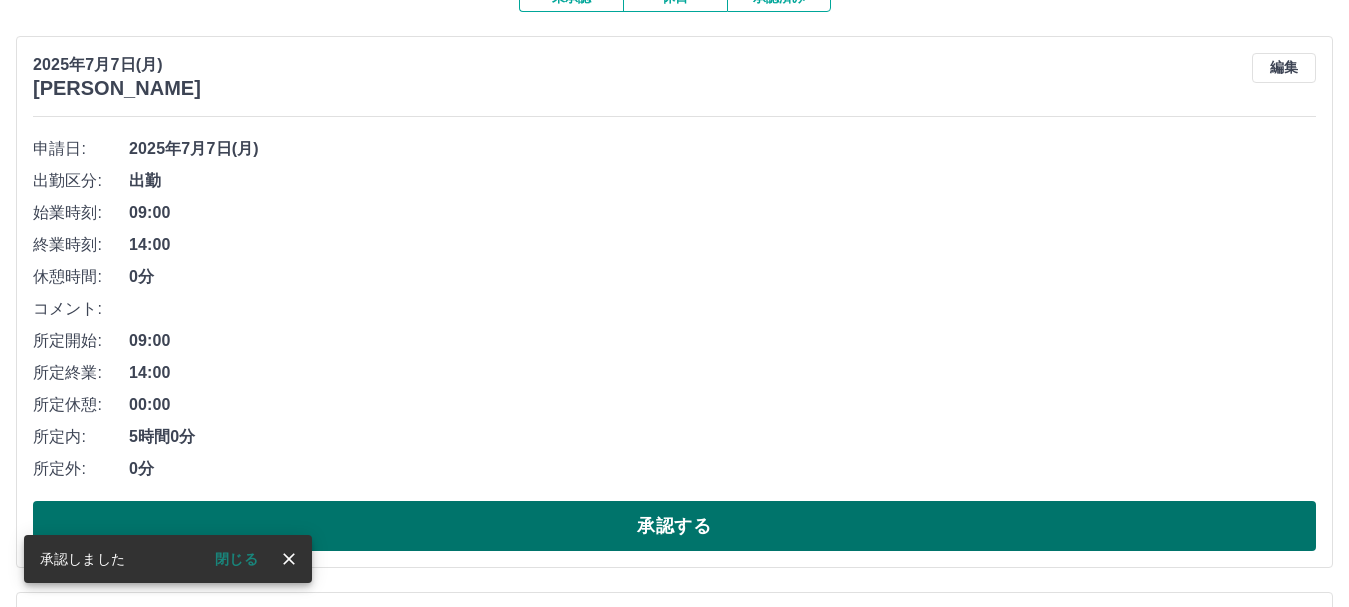 click on "承認する" at bounding box center (674, 526) 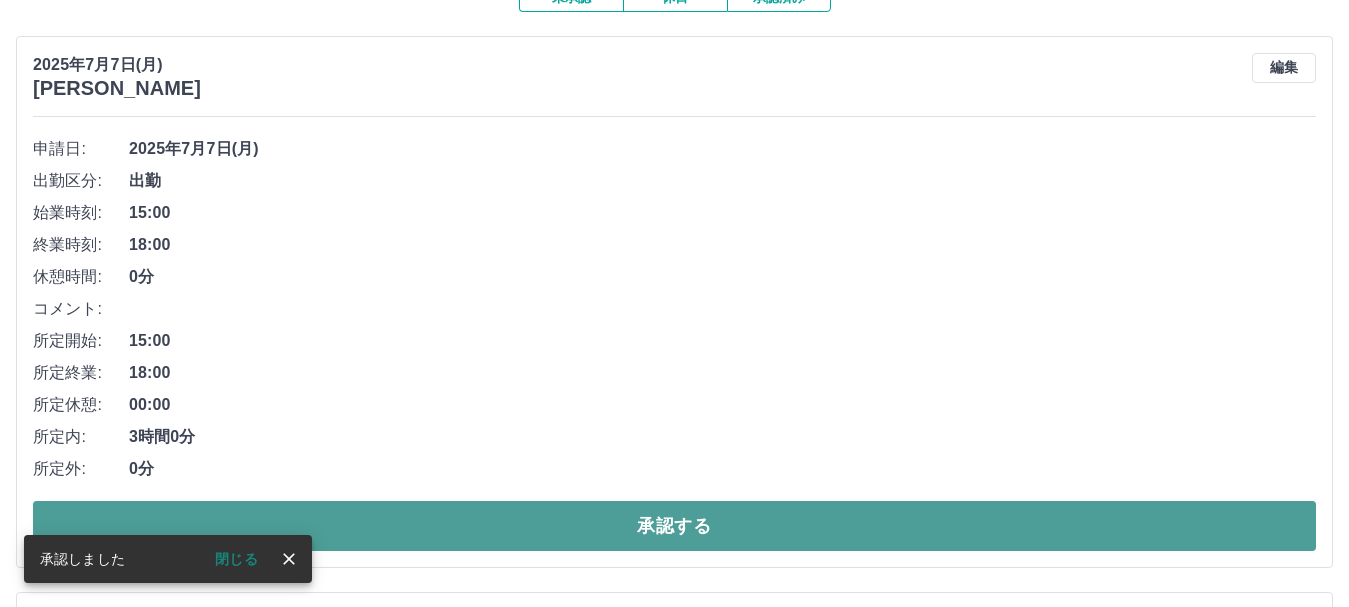 click on "承認する" at bounding box center [674, 526] 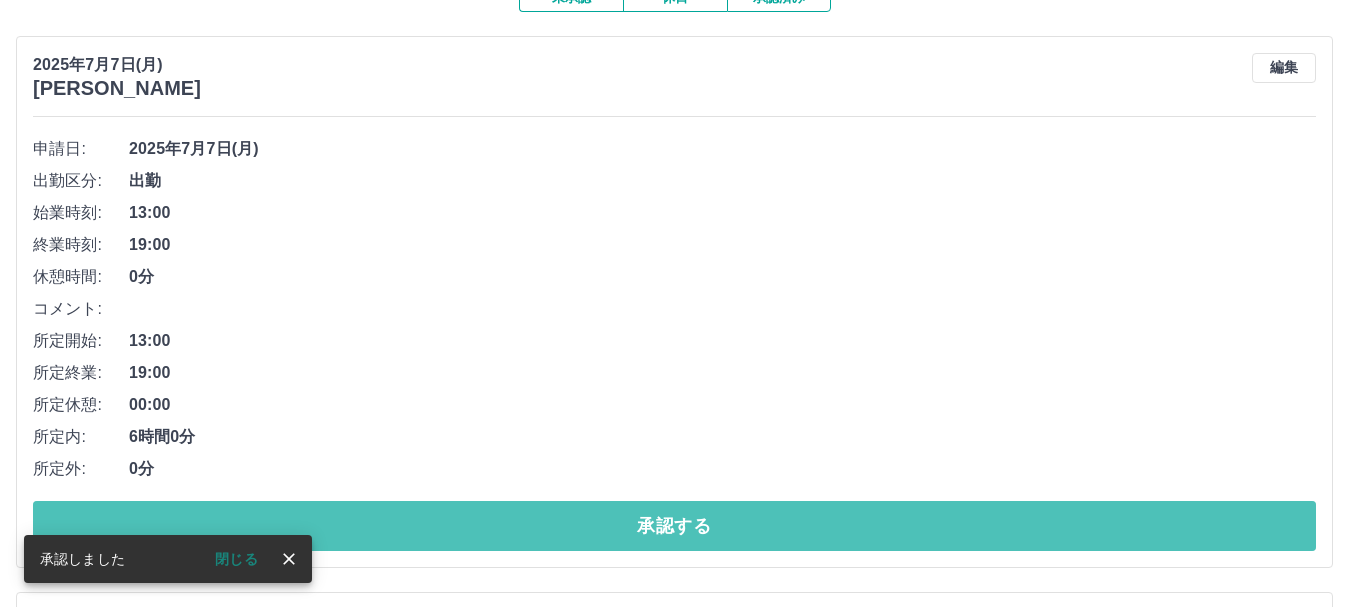 click on "承認する" at bounding box center [674, 526] 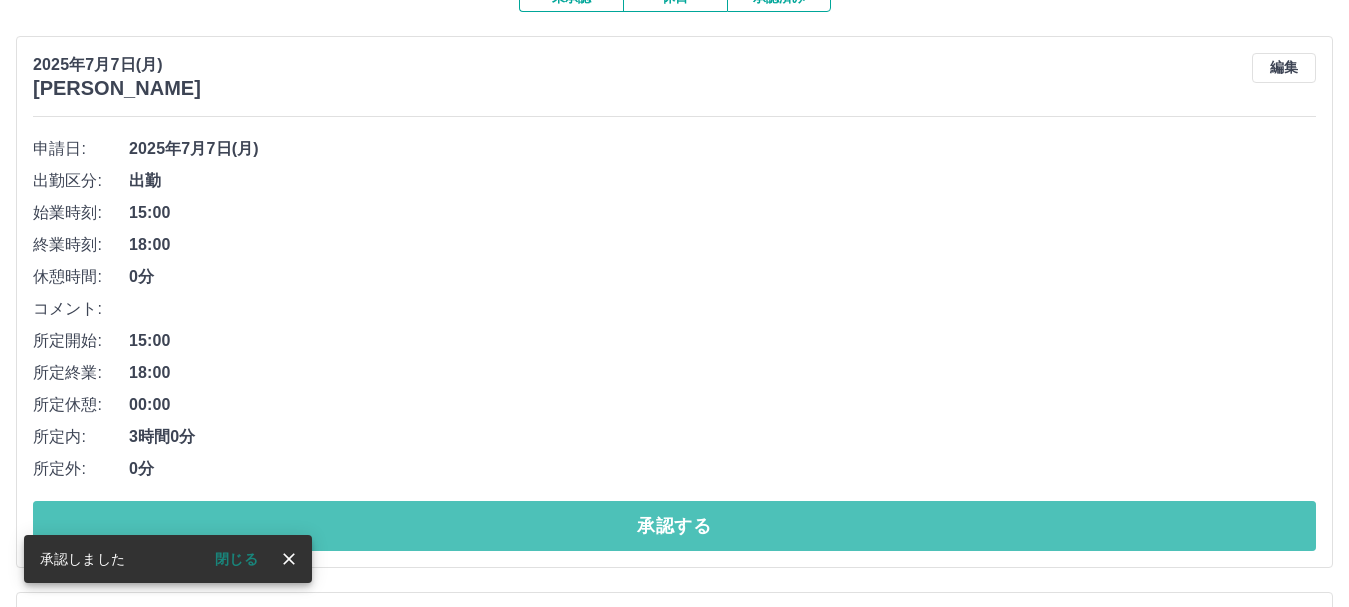 click on "承認する" at bounding box center (674, 526) 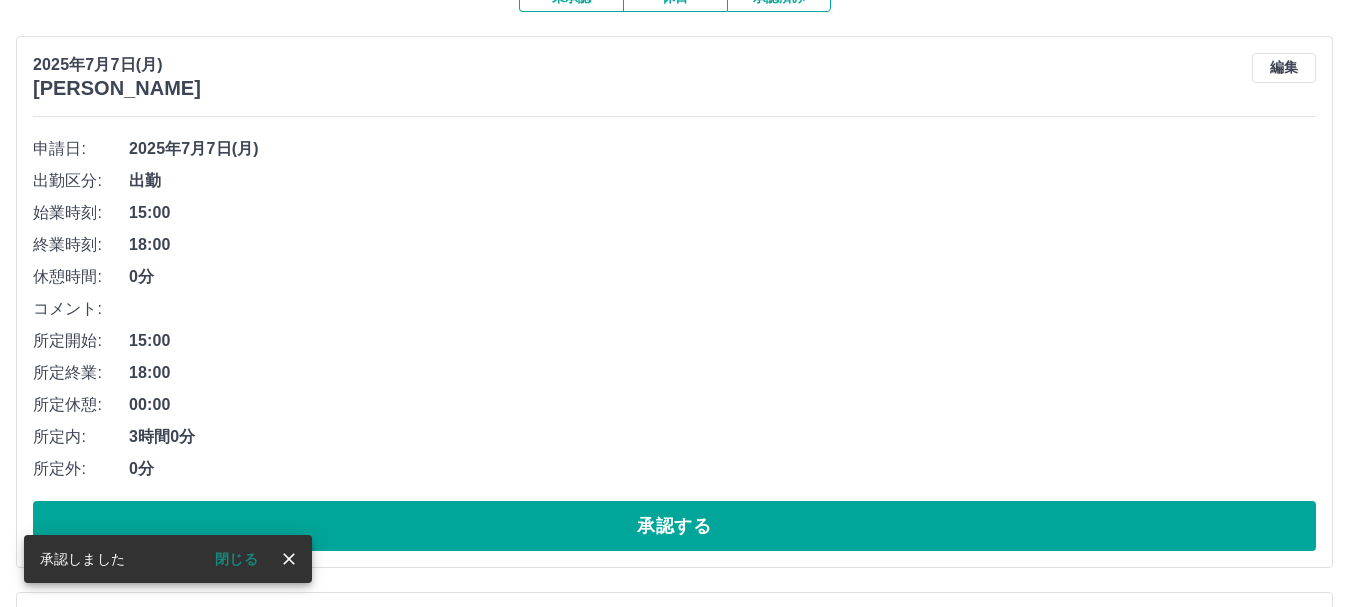 click on "承認する" at bounding box center (674, 526) 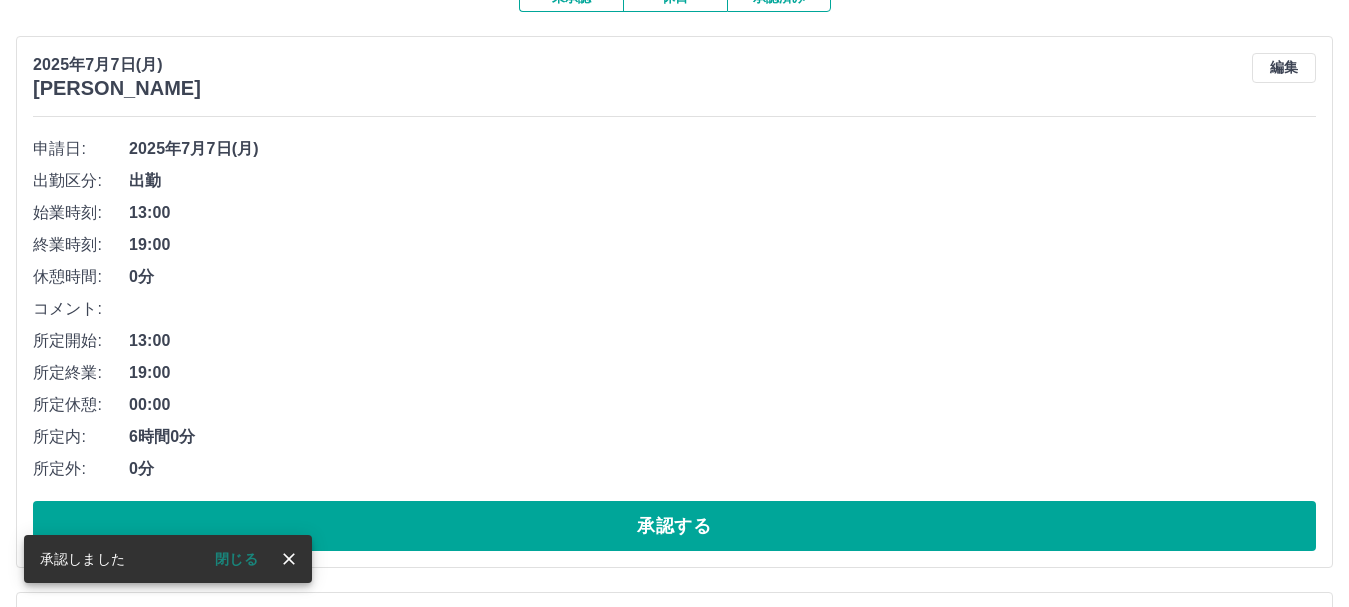 click on "承認する" at bounding box center [674, 526] 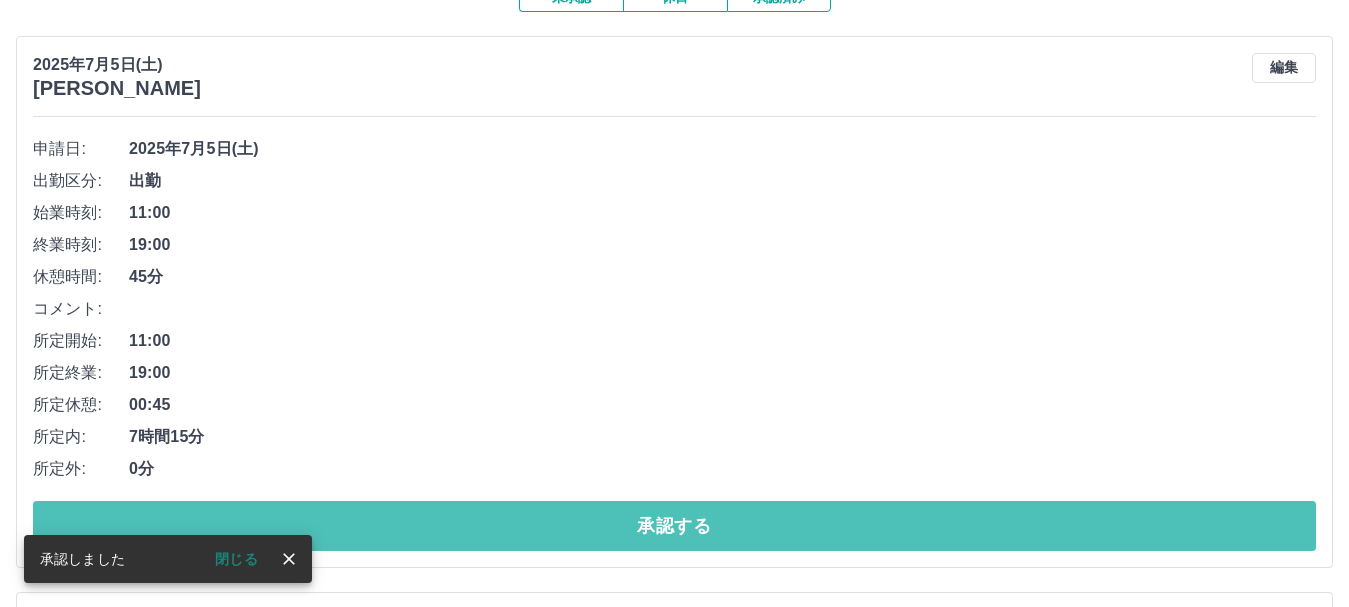 click on "承認する" at bounding box center [674, 526] 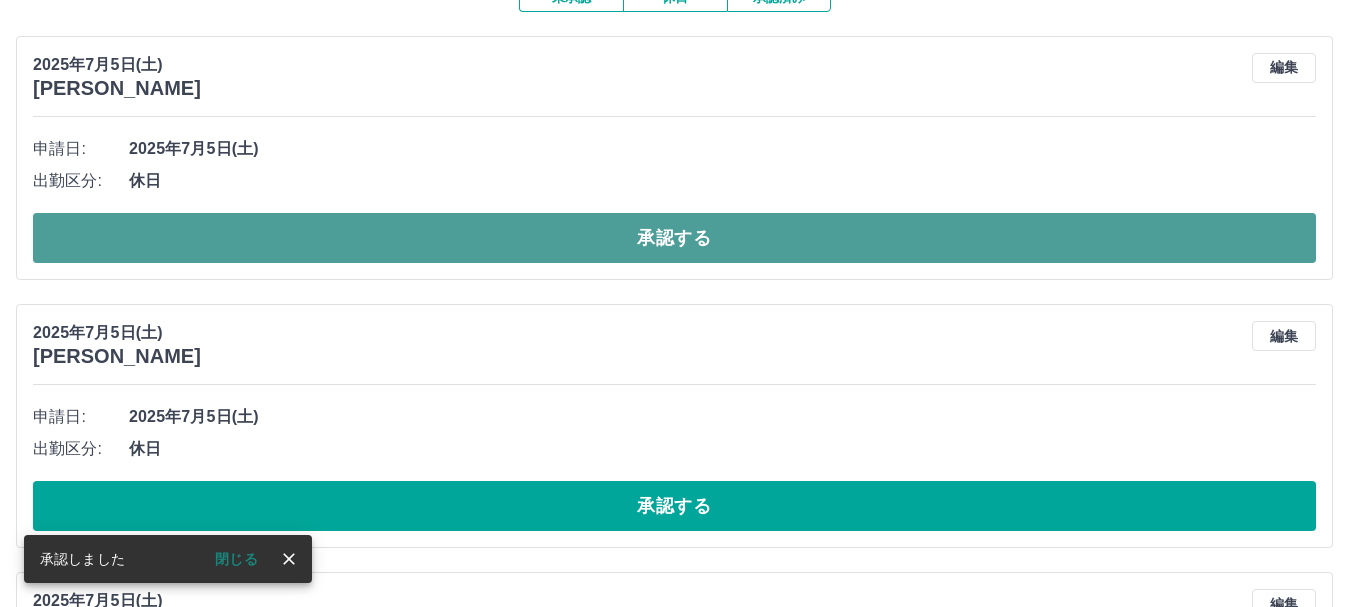 click on "承認する" at bounding box center (674, 238) 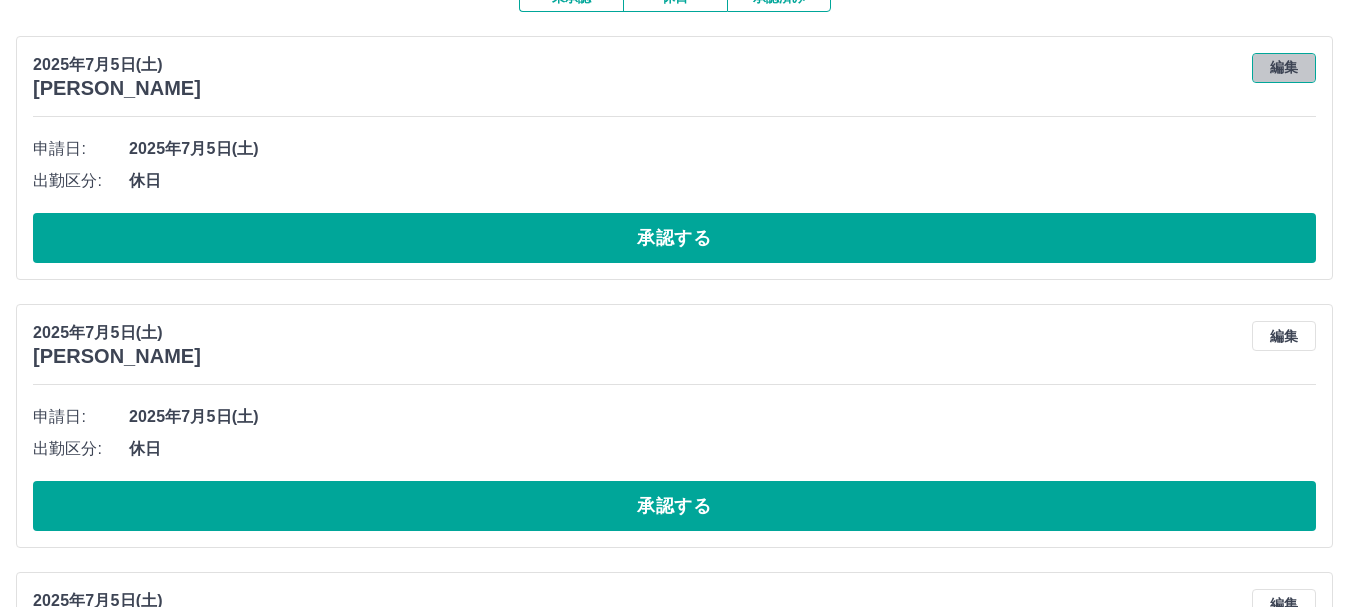click on "編集" at bounding box center (1284, 68) 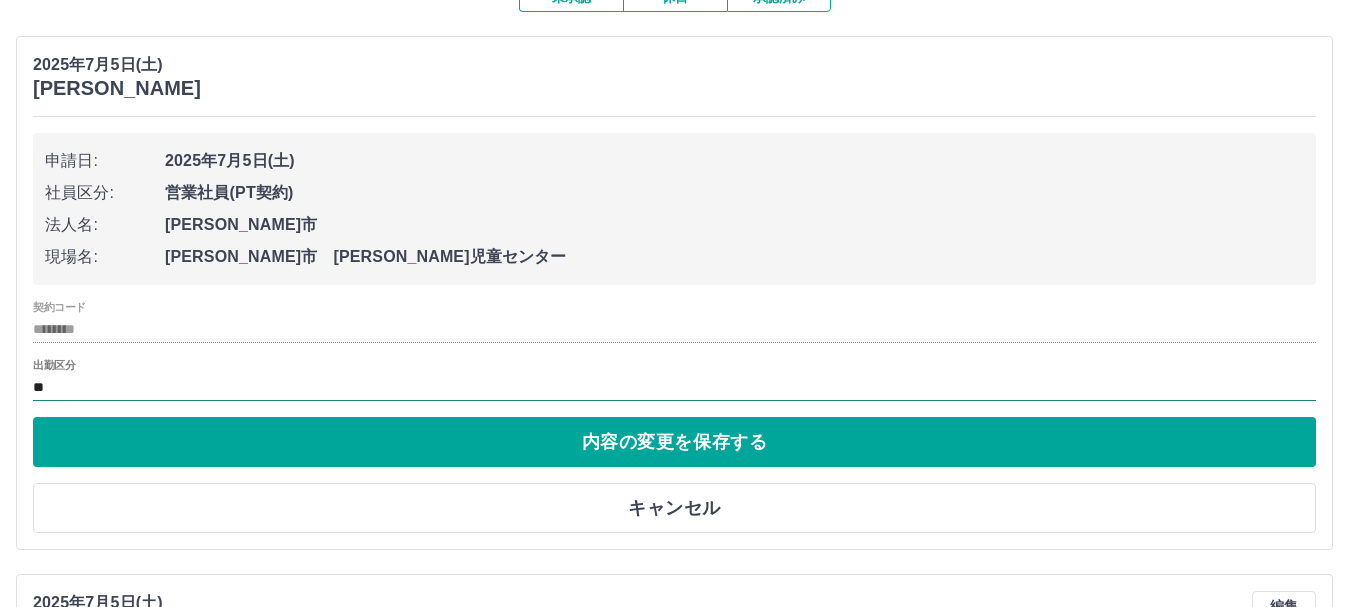 click on "**" at bounding box center [674, 387] 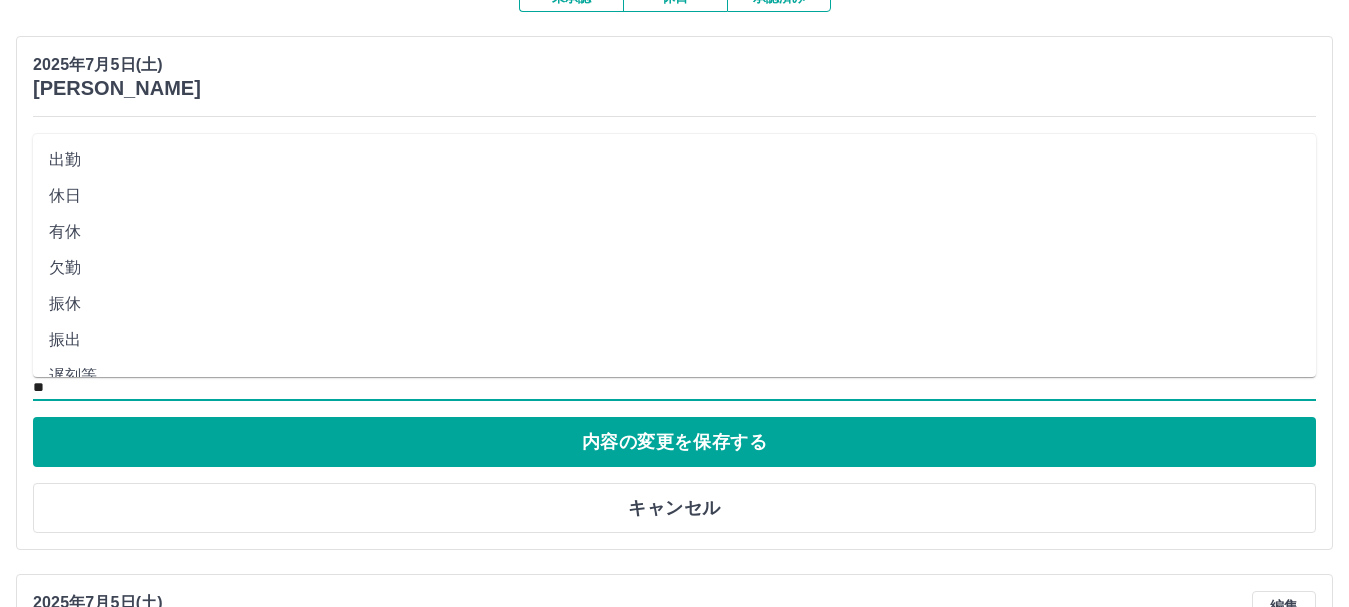 click on "振出" at bounding box center (674, 340) 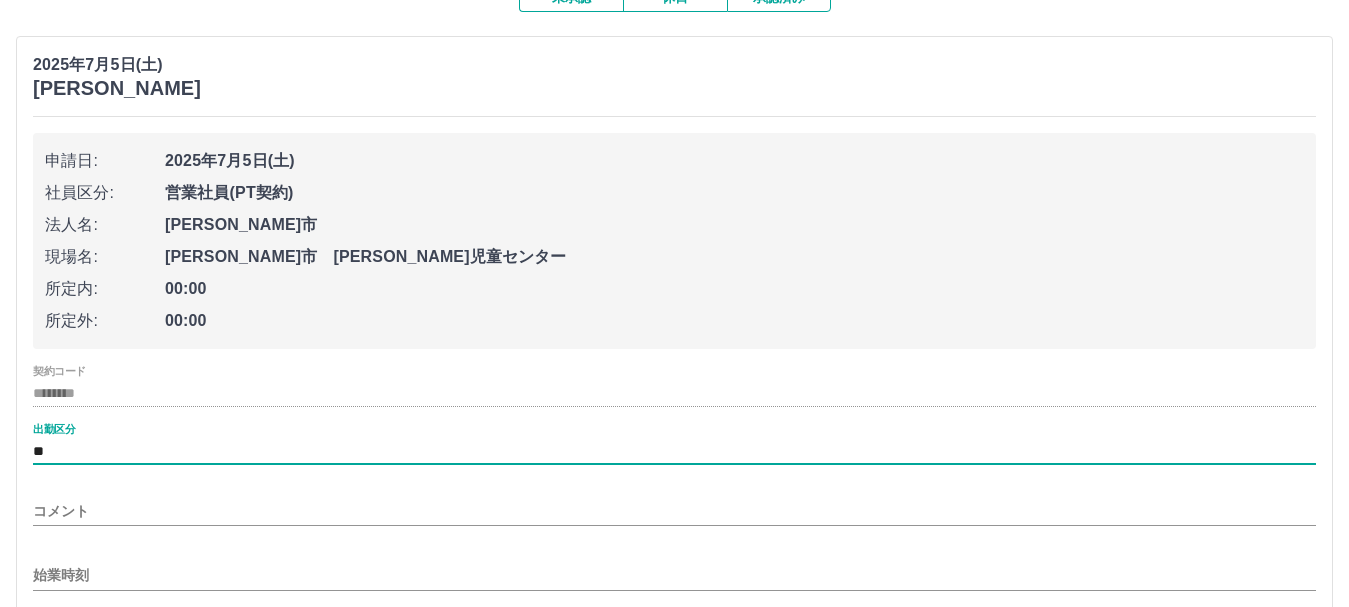 click on "**" at bounding box center [674, 451] 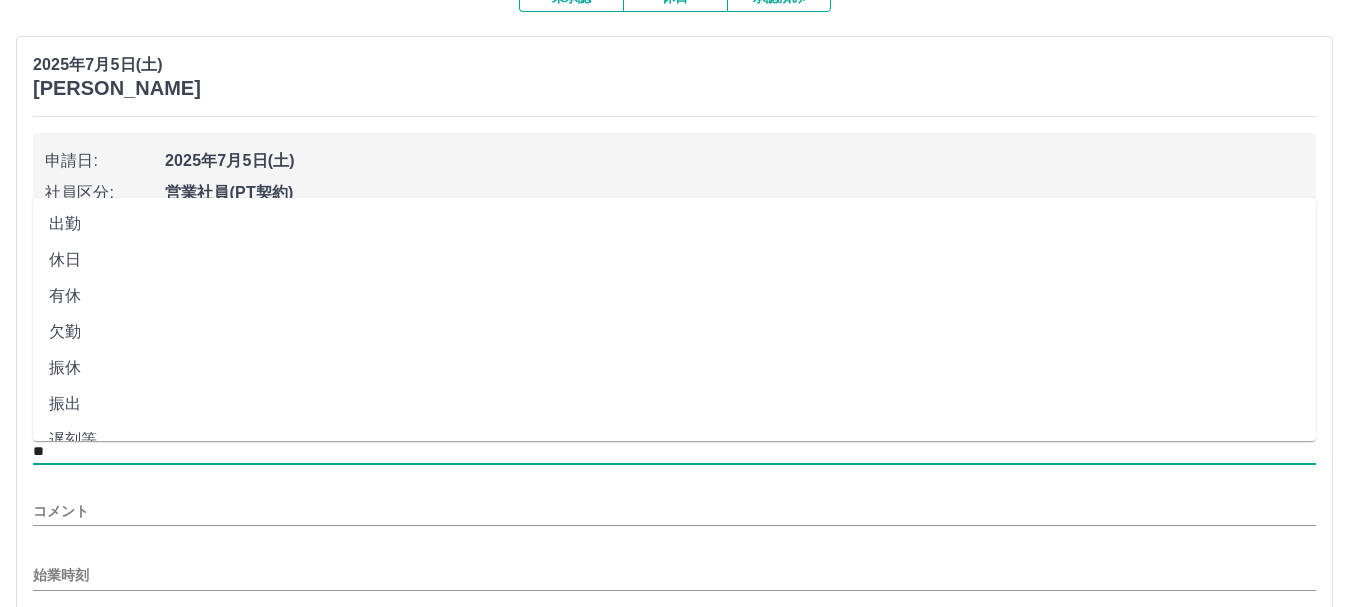 click on "出勤" at bounding box center [674, 224] 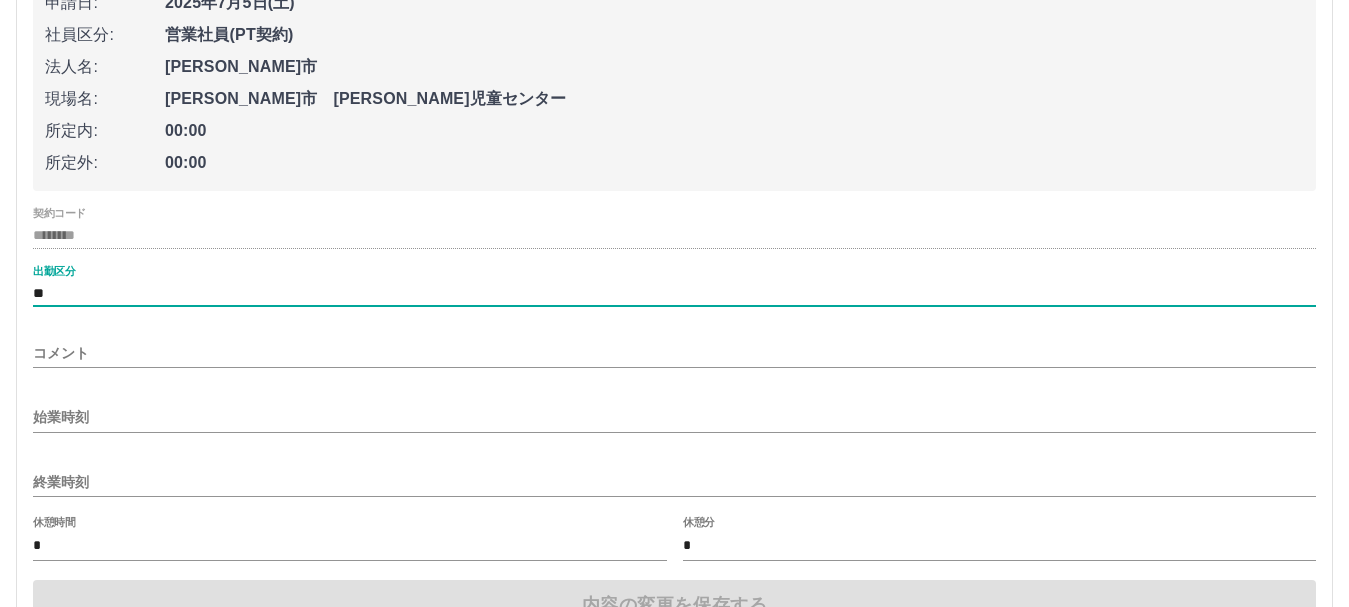 scroll, scrollTop: 400, scrollLeft: 0, axis: vertical 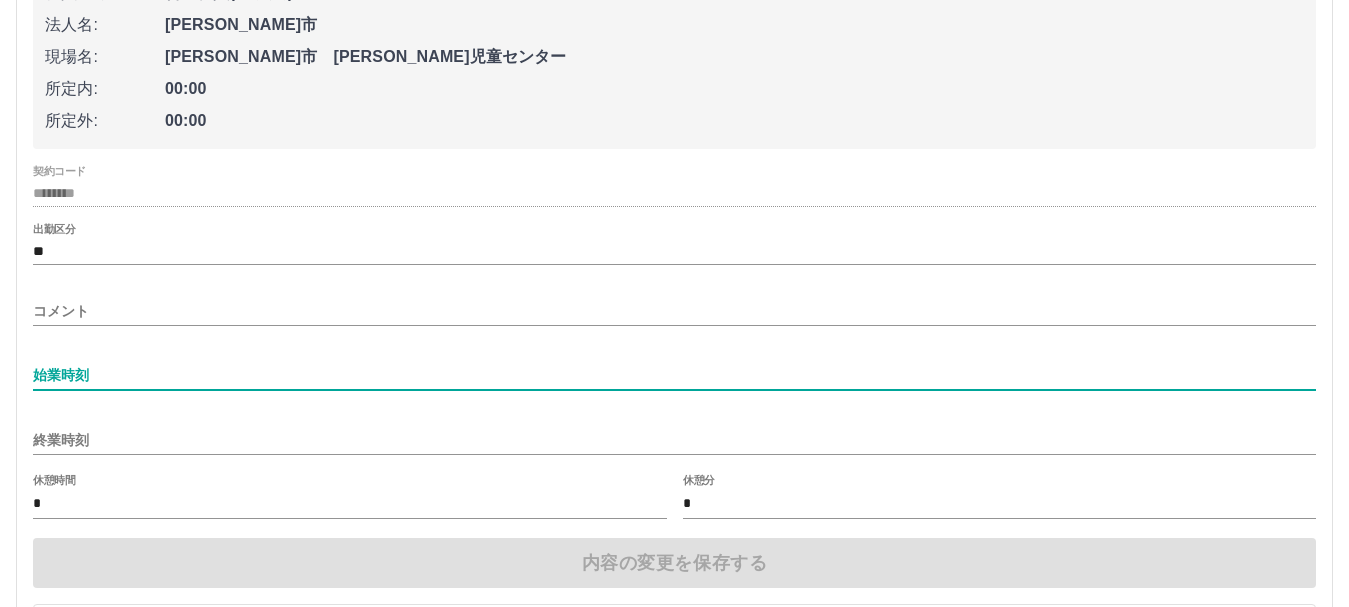 click on "始業時刻" at bounding box center (674, 375) 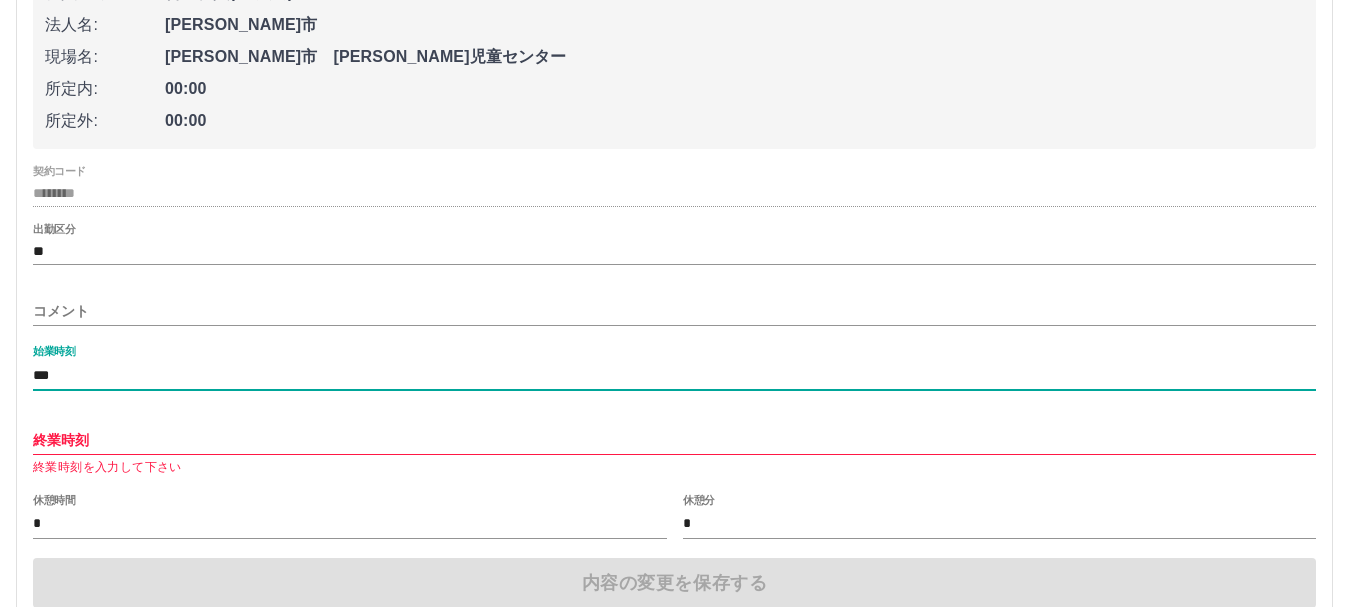 type on "***" 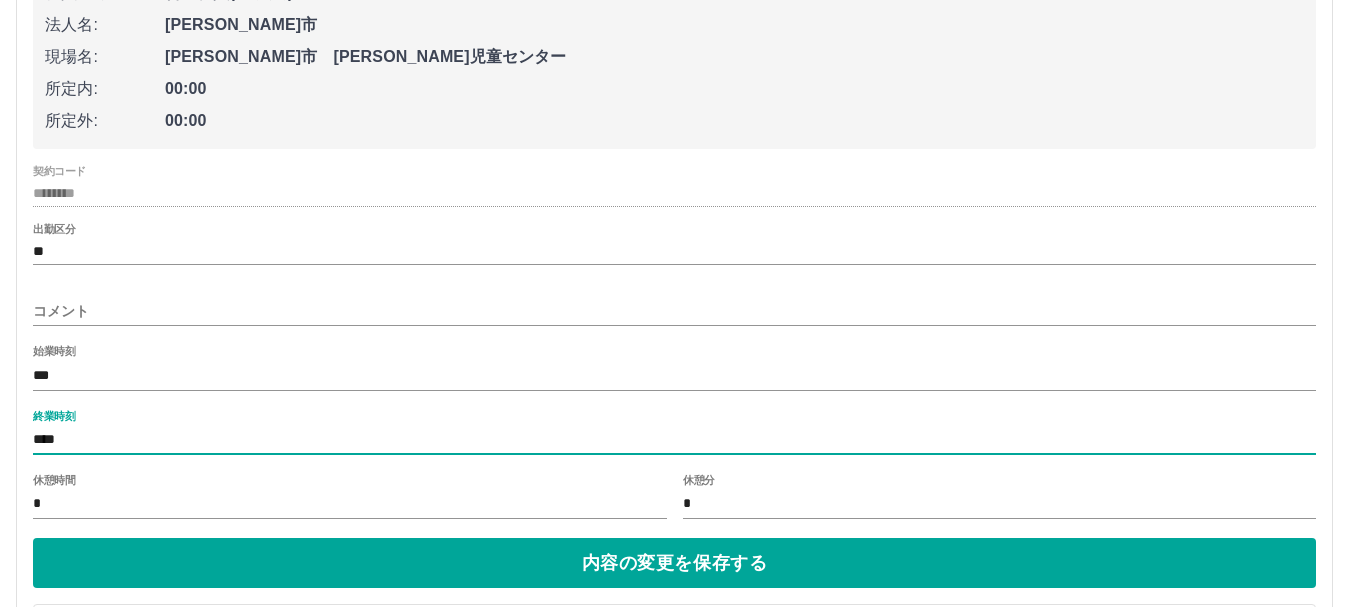 type on "****" 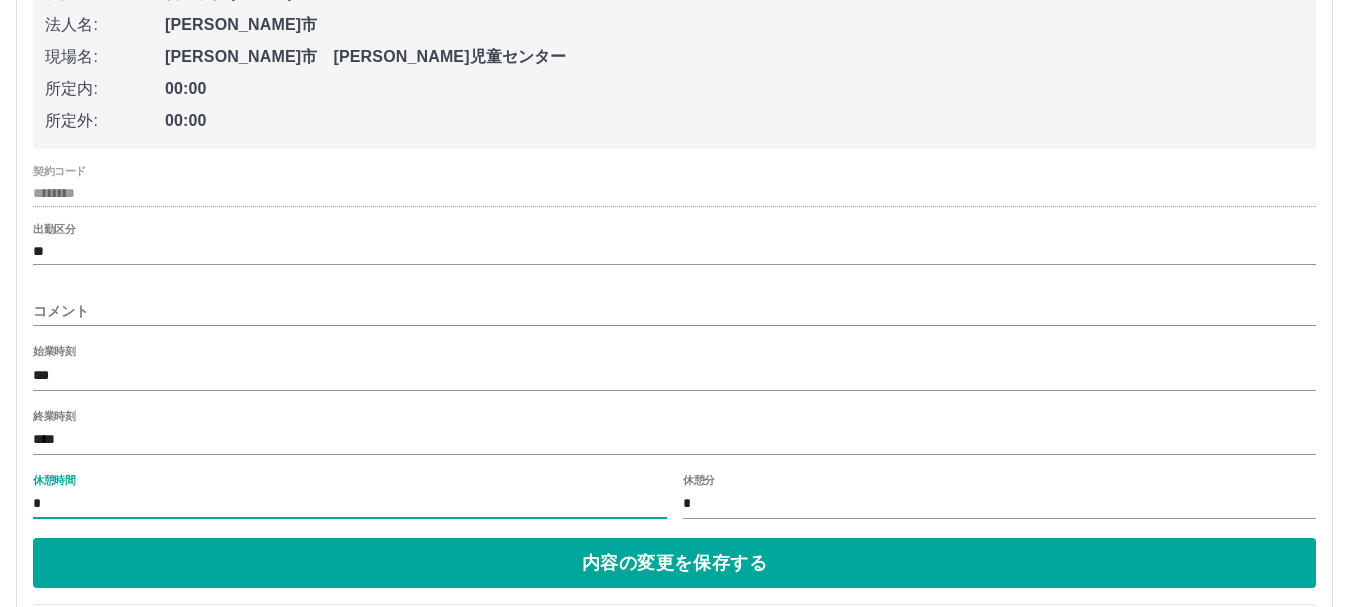 click on "*" at bounding box center (350, 504) 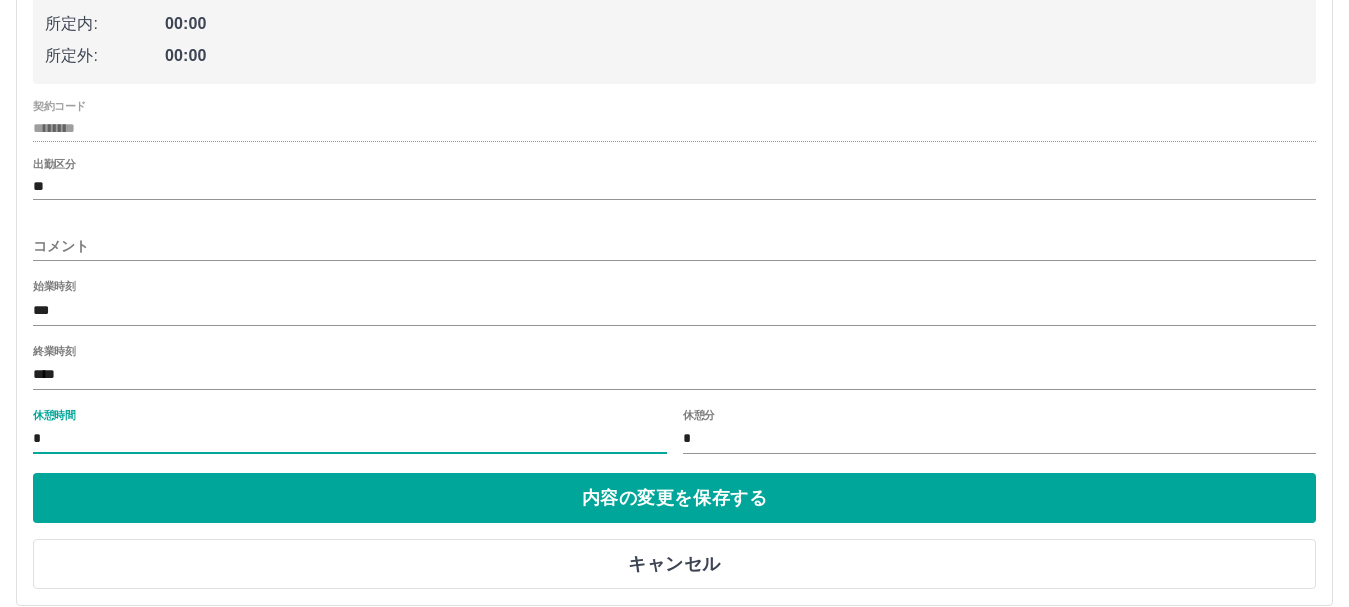 scroll, scrollTop: 500, scrollLeft: 0, axis: vertical 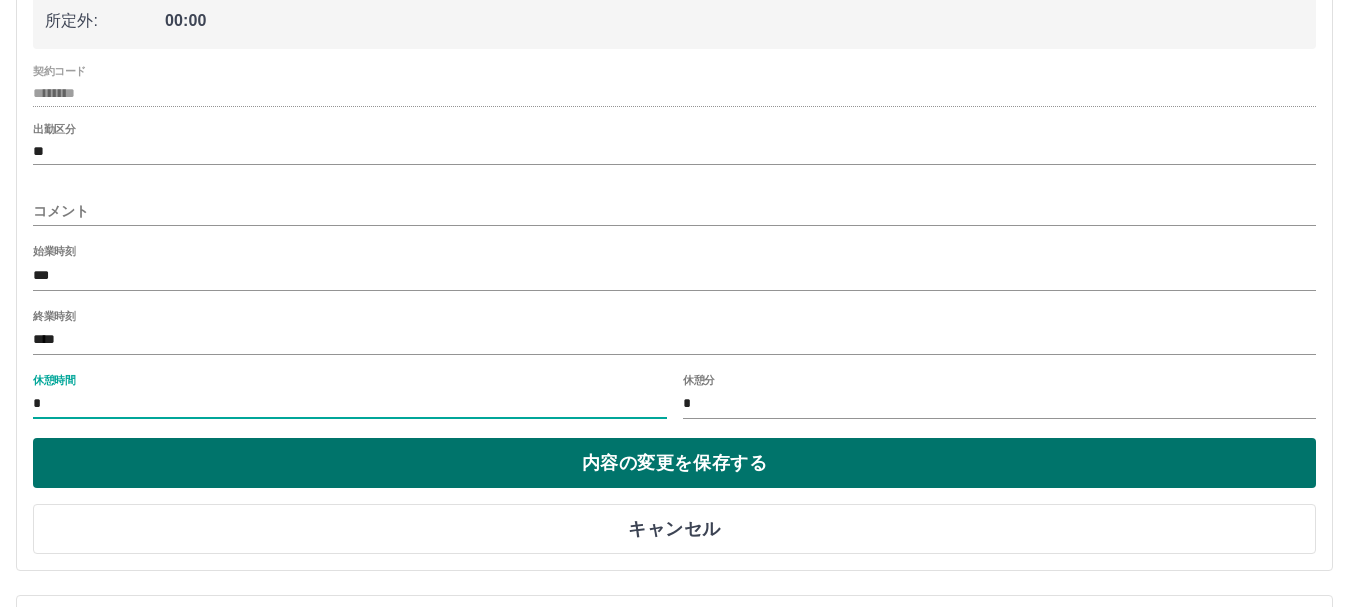 type on "*" 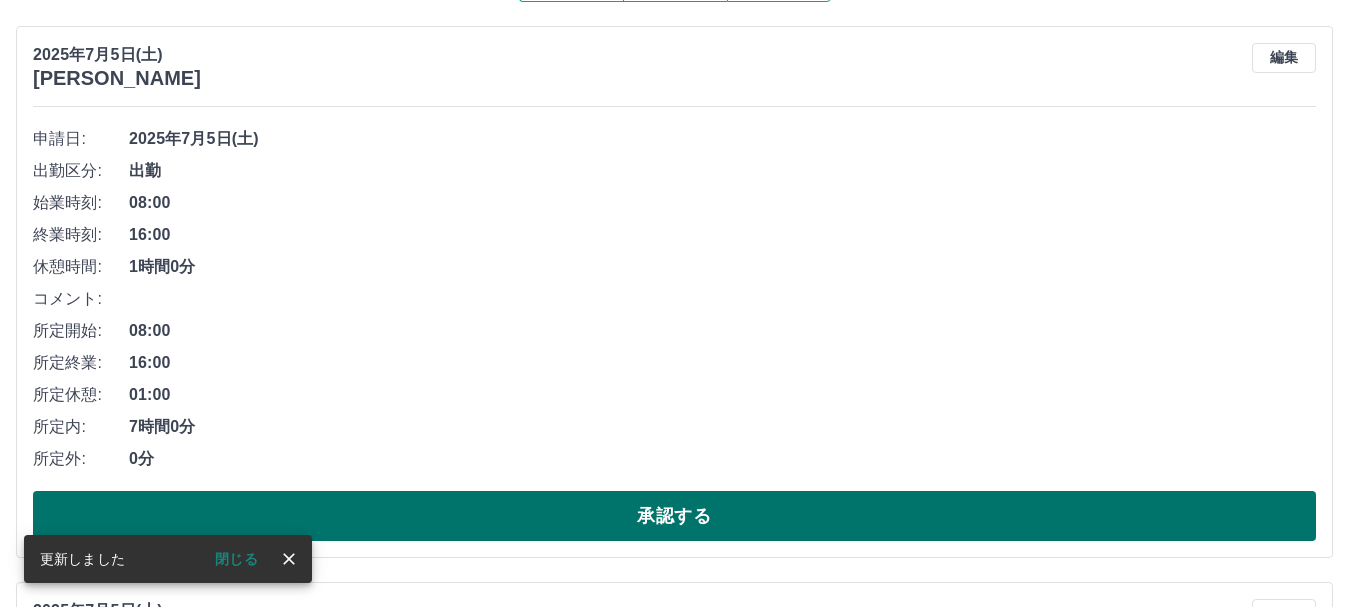 scroll, scrollTop: 200, scrollLeft: 0, axis: vertical 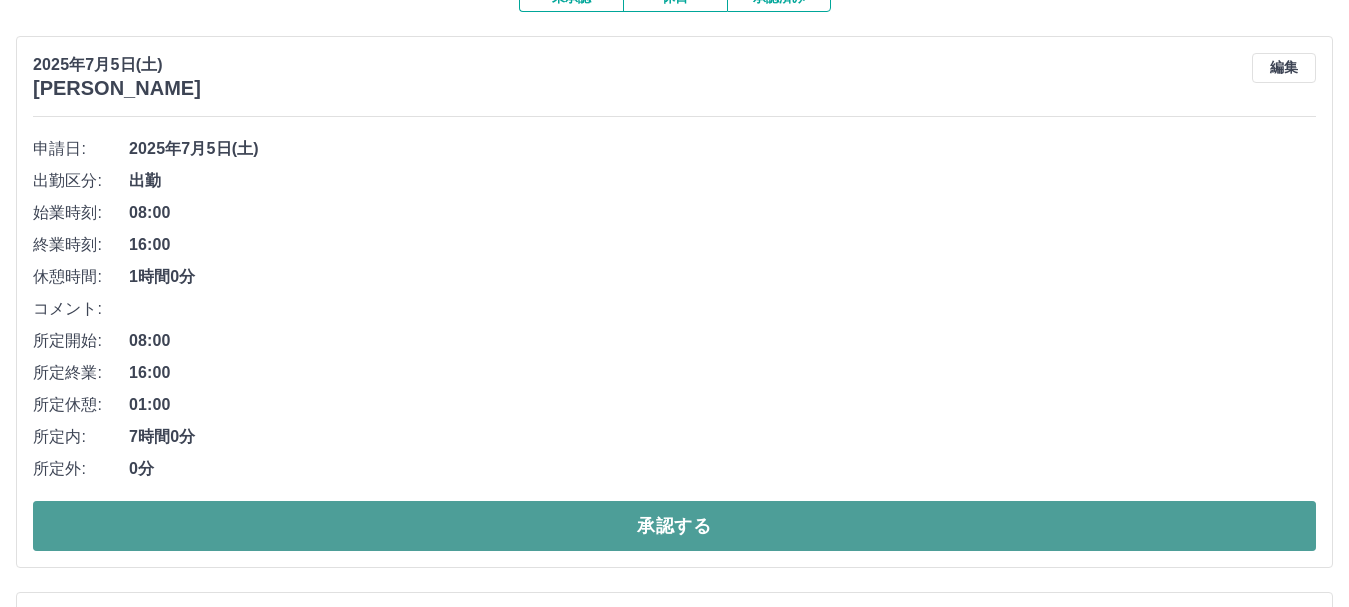click on "承認する" at bounding box center (674, 526) 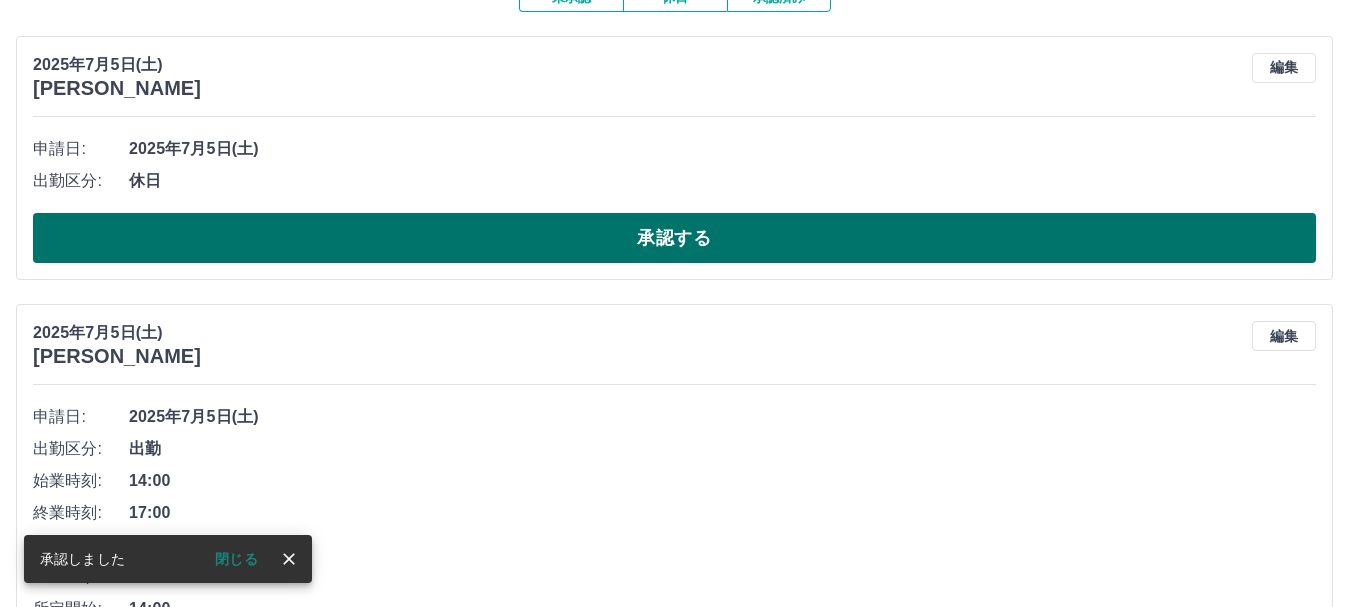 click on "承認する" at bounding box center (674, 238) 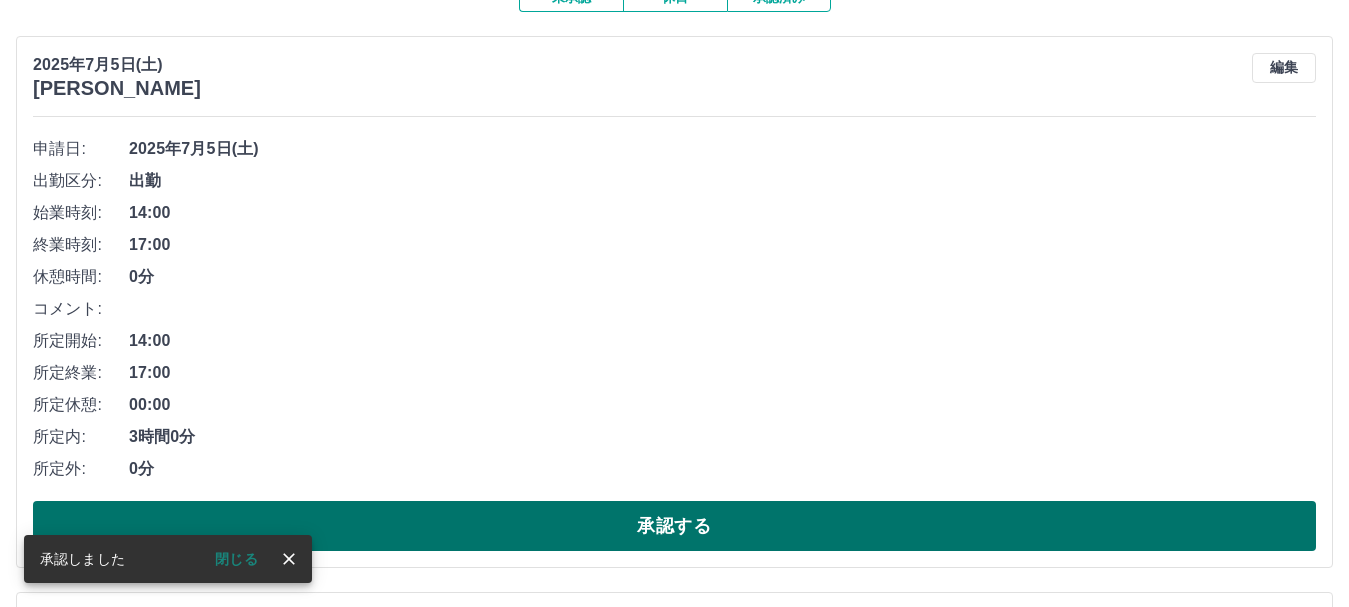 click on "承認する" at bounding box center (674, 526) 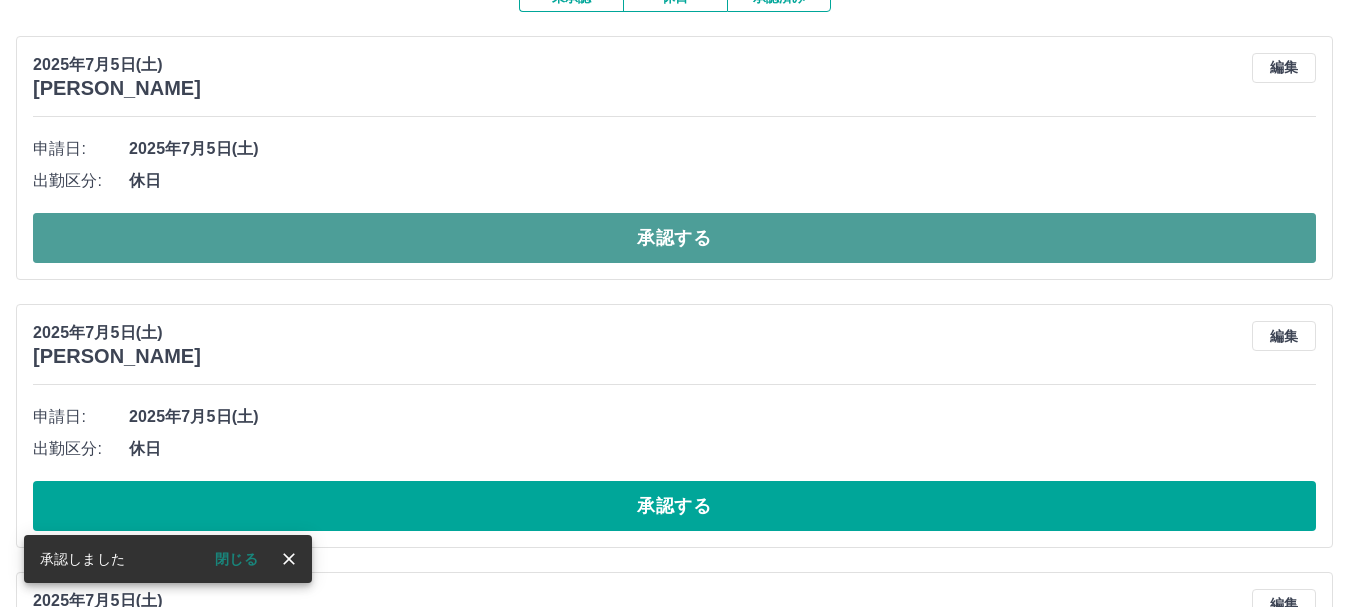 click on "承認する" at bounding box center [674, 238] 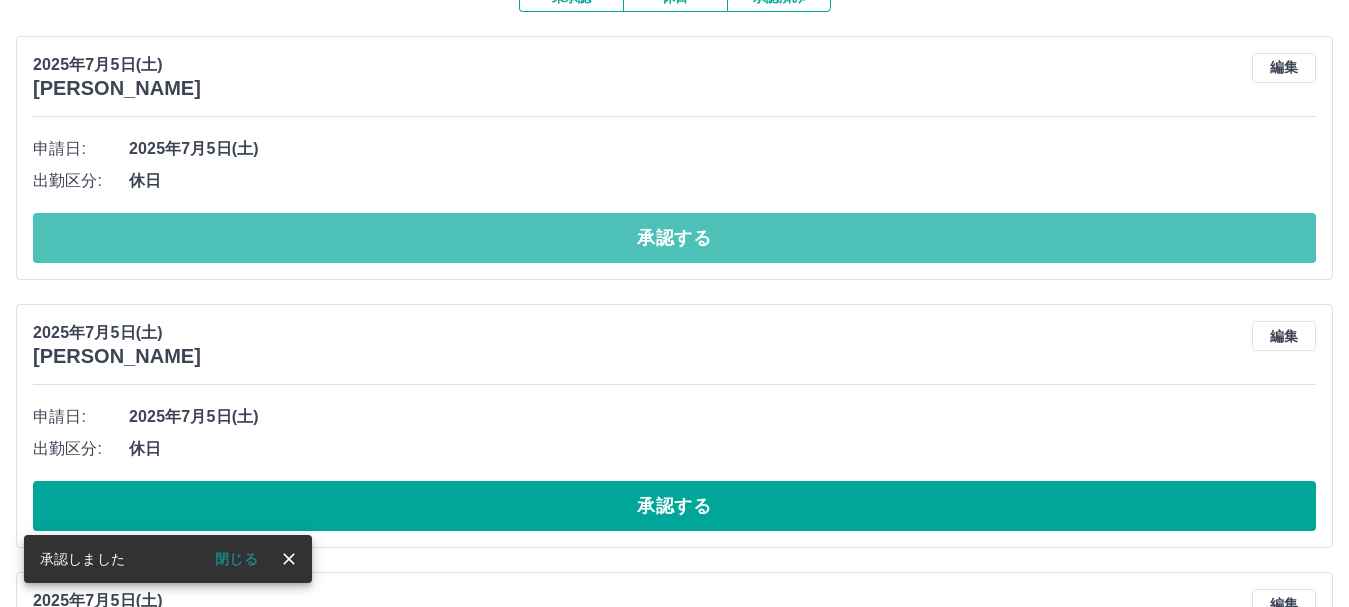 click on "承認する" at bounding box center [674, 238] 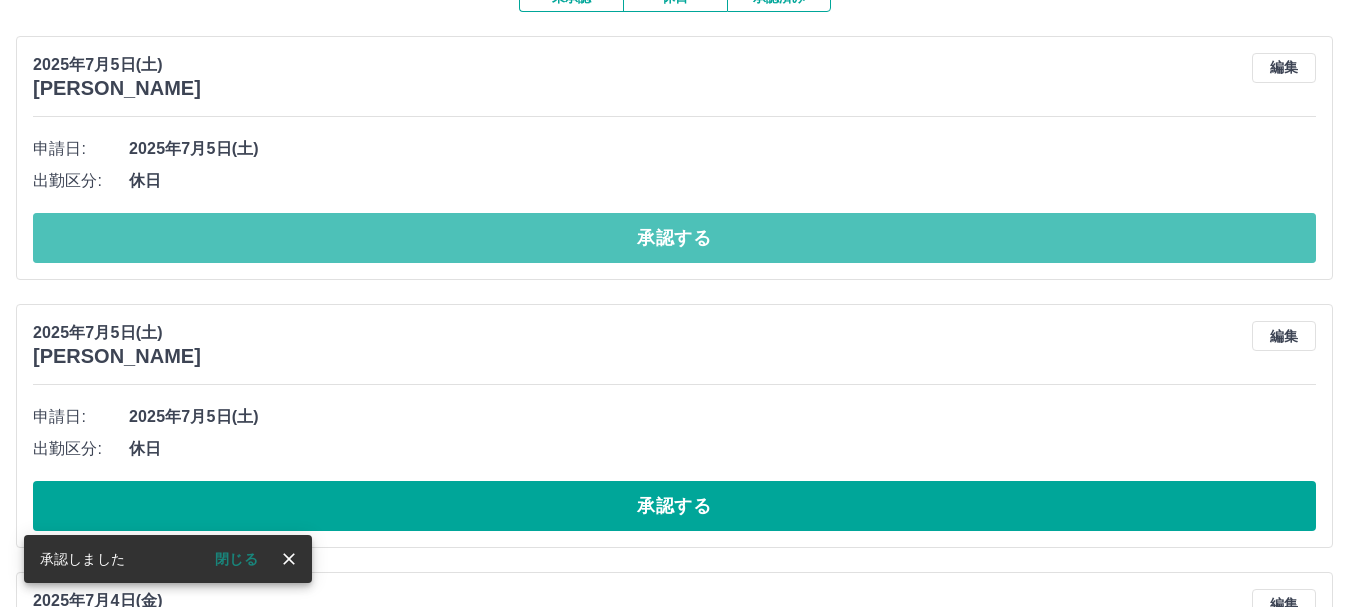 click on "承認する" at bounding box center [674, 238] 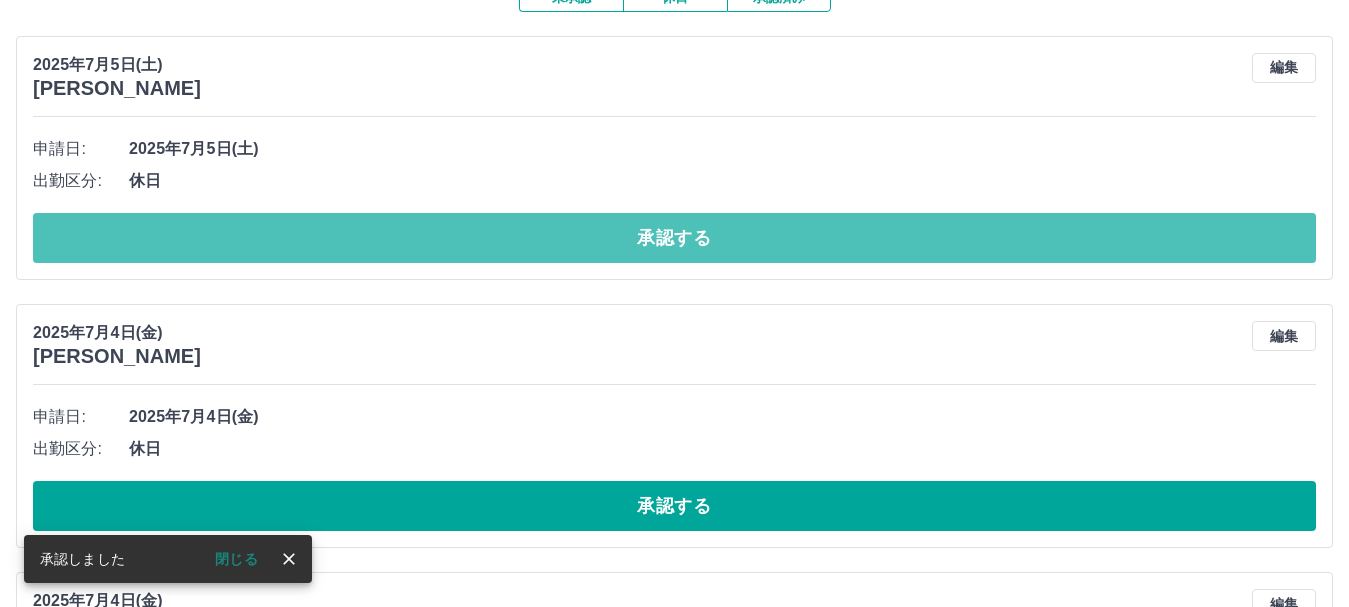 click on "承認する" at bounding box center (674, 238) 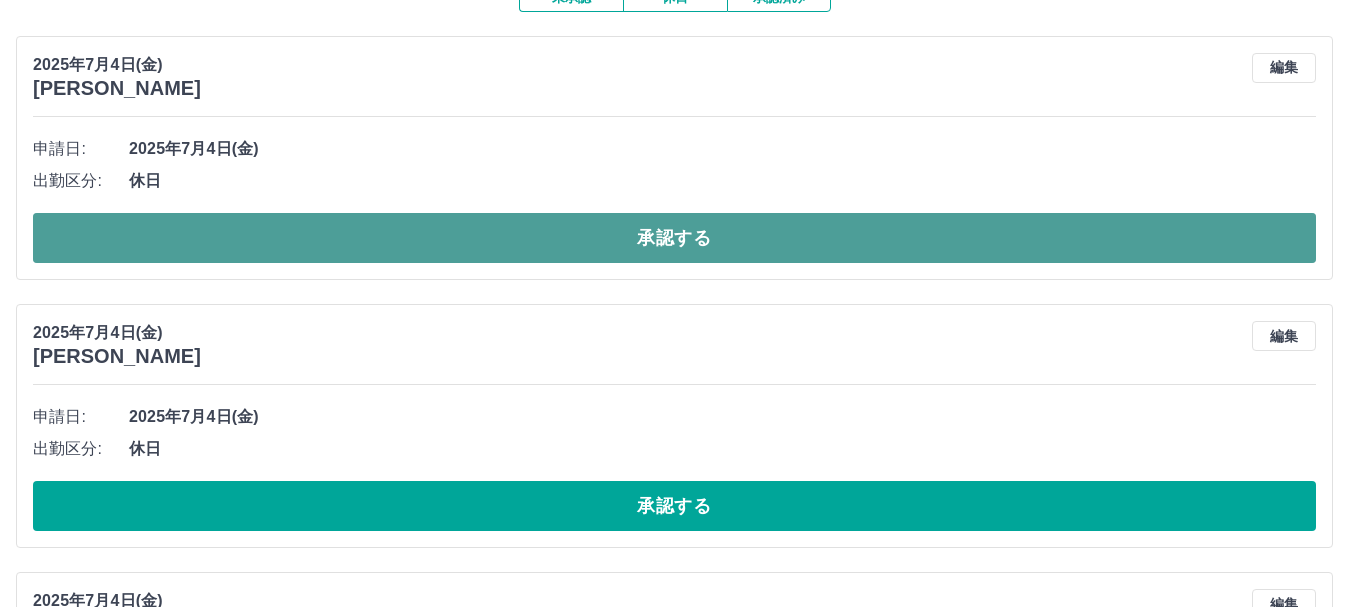 click on "承認する" at bounding box center (674, 238) 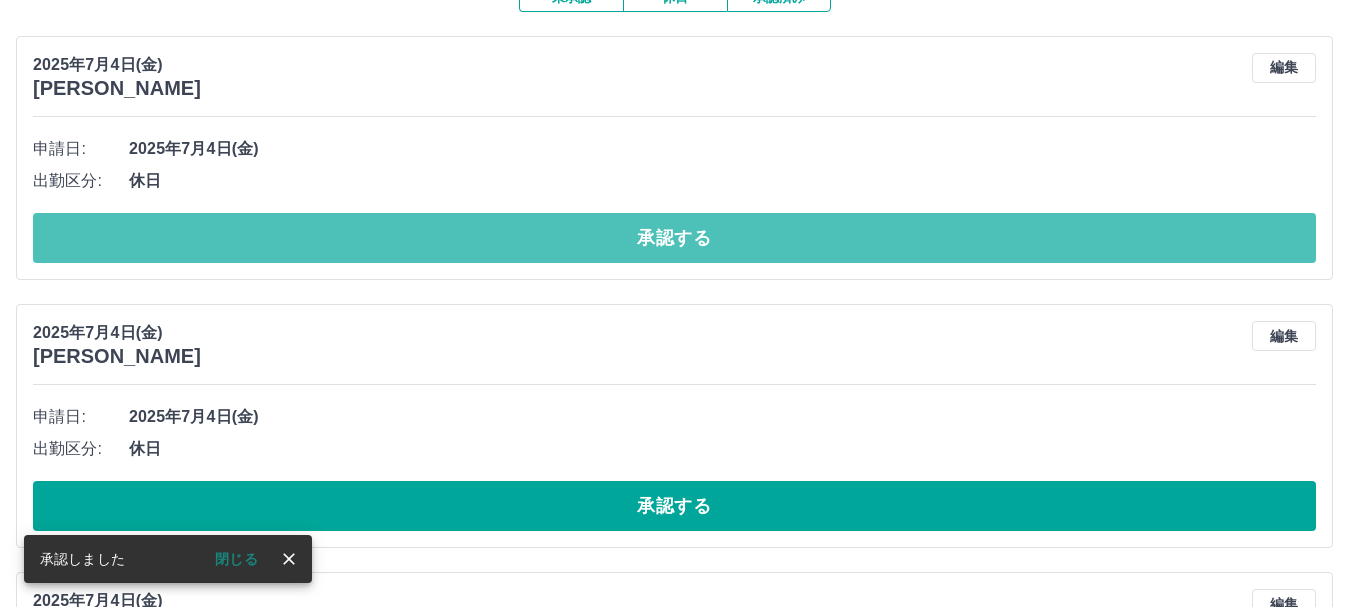 click on "承認する" at bounding box center [674, 238] 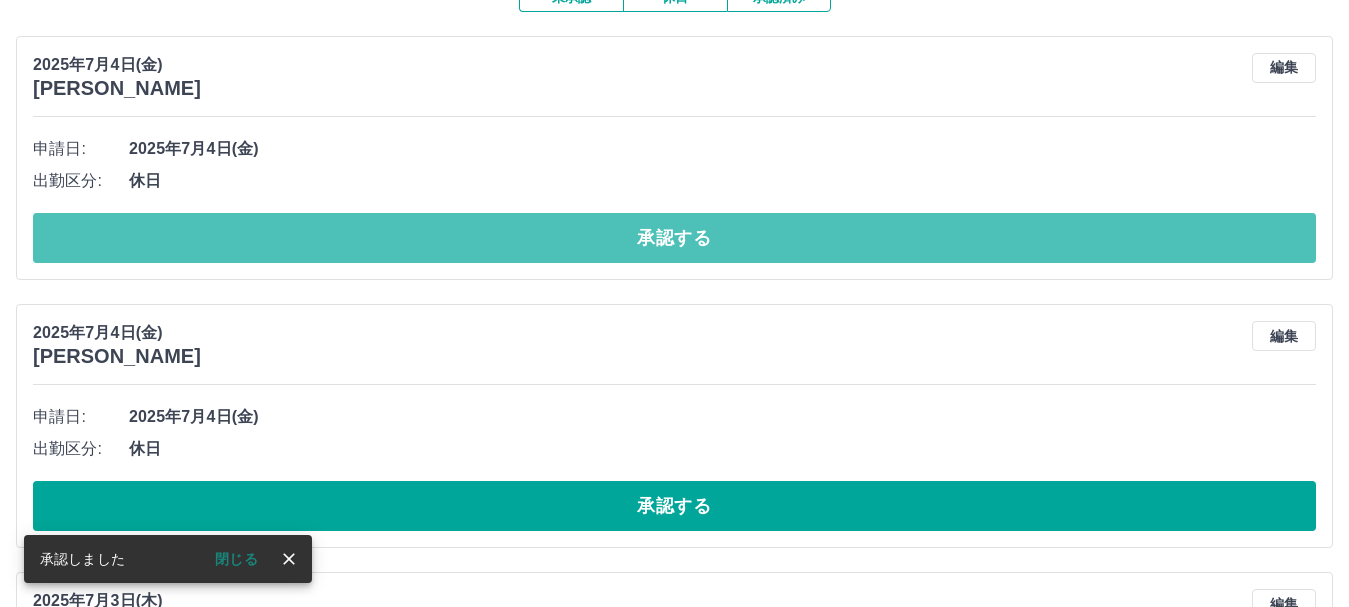 click on "承認する" at bounding box center [674, 238] 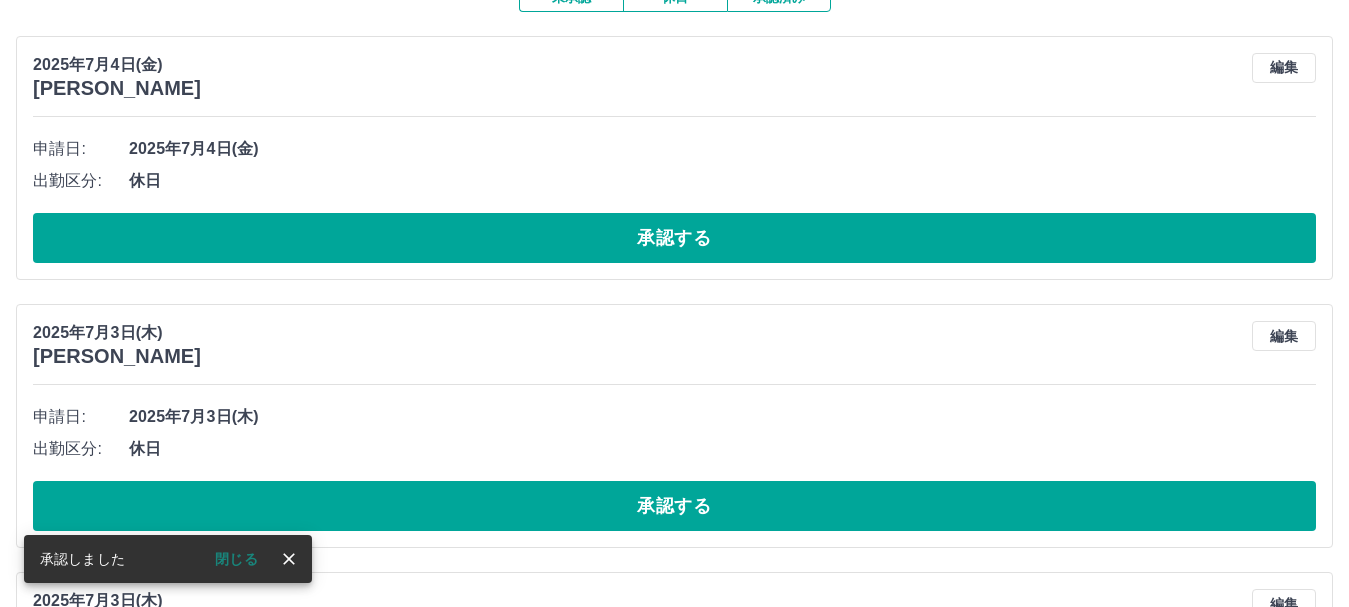 click on "承認する" at bounding box center (674, 238) 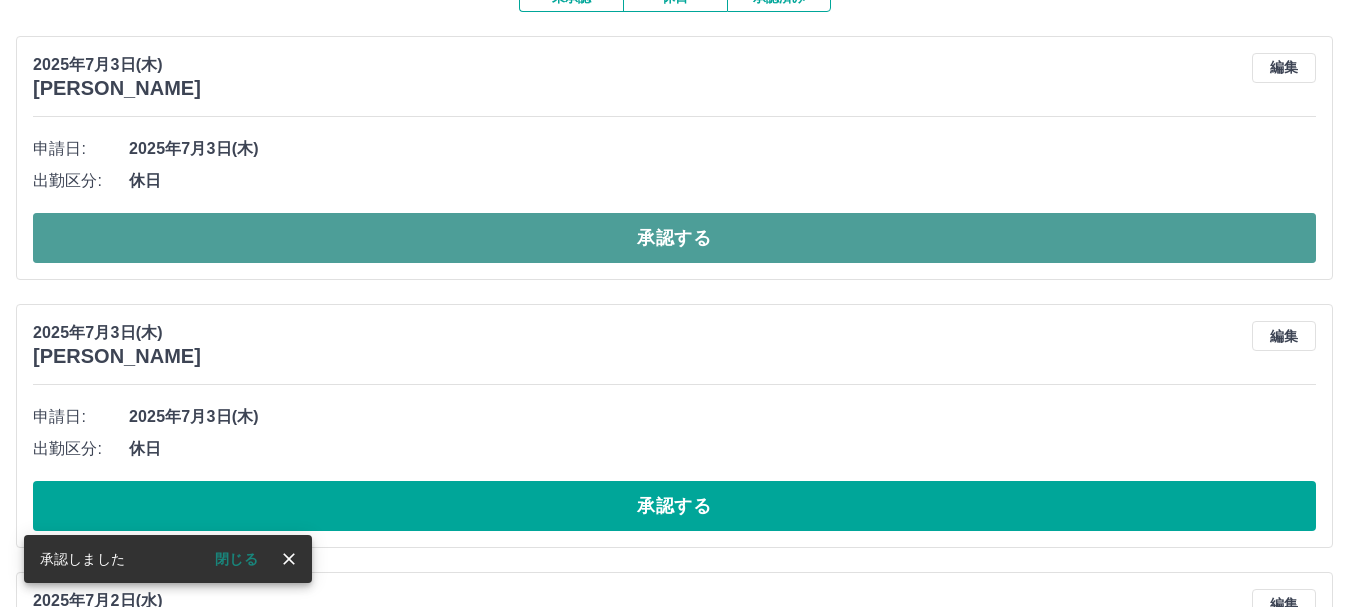 click on "承認する" at bounding box center (674, 238) 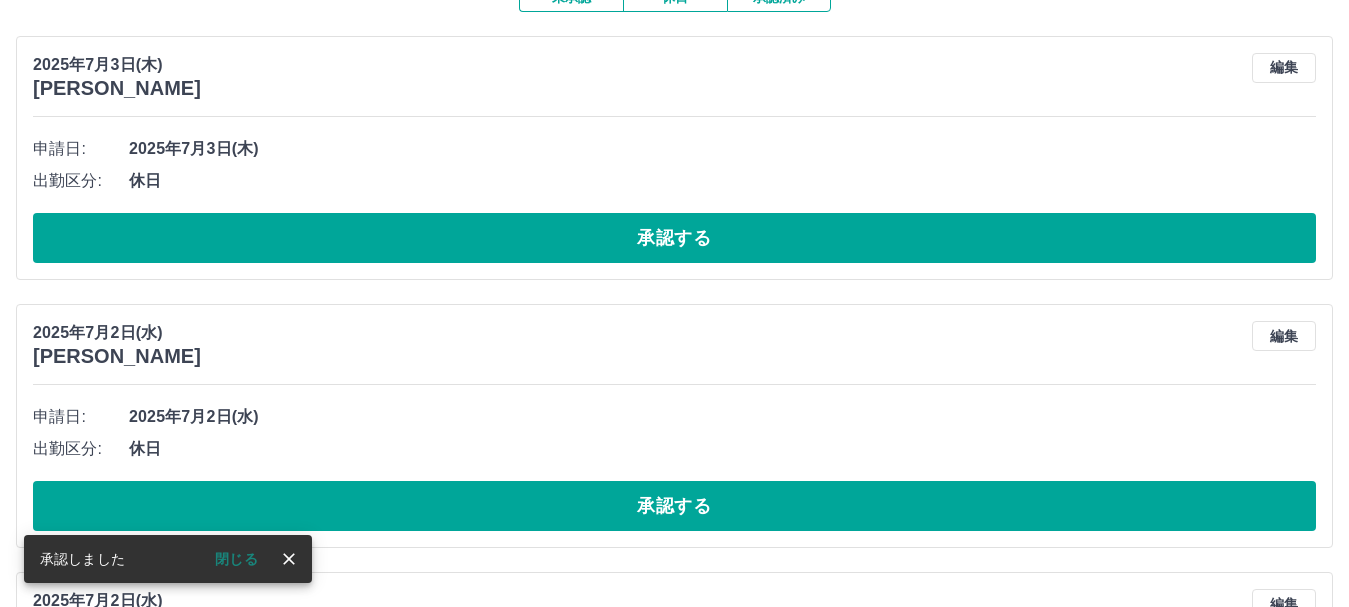 click on "承認する" at bounding box center (674, 238) 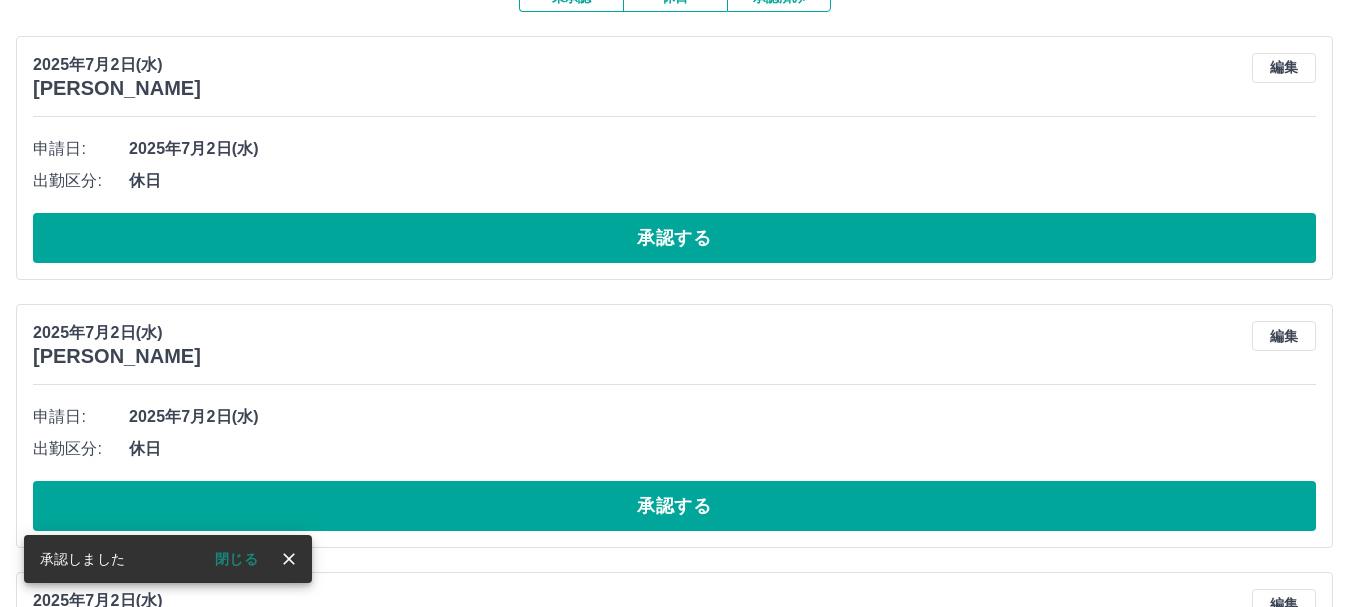 click on "承認する" at bounding box center [674, 238] 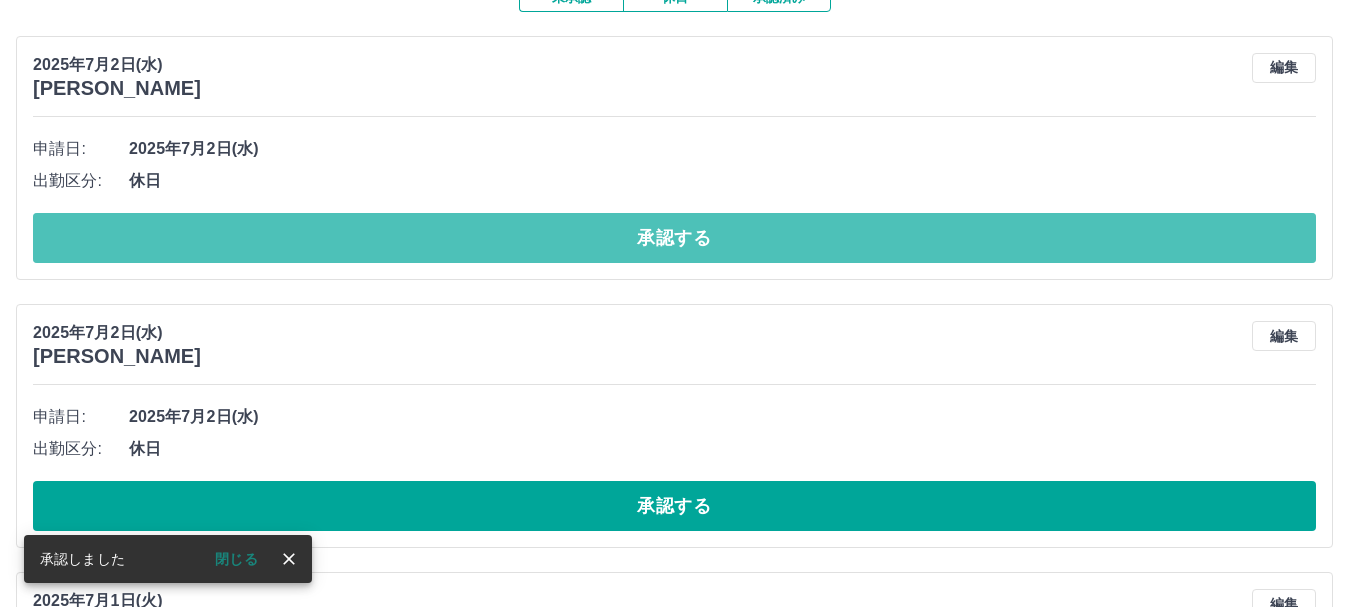 click on "承認する" at bounding box center (674, 238) 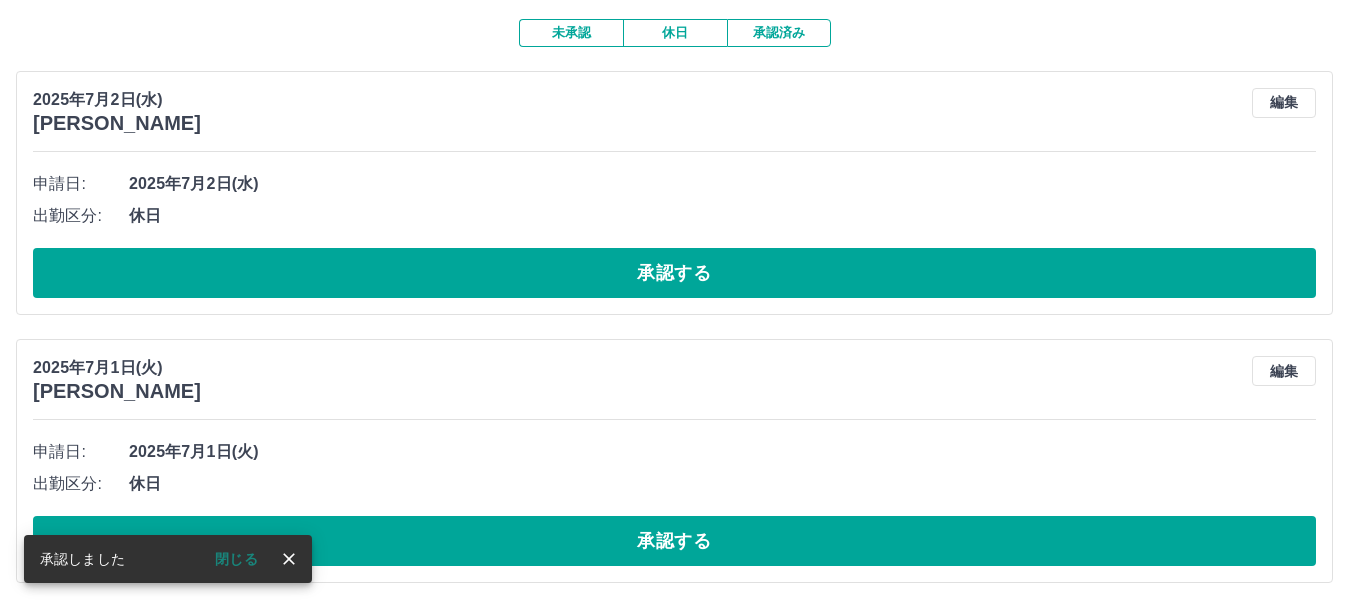 scroll, scrollTop: 167, scrollLeft: 0, axis: vertical 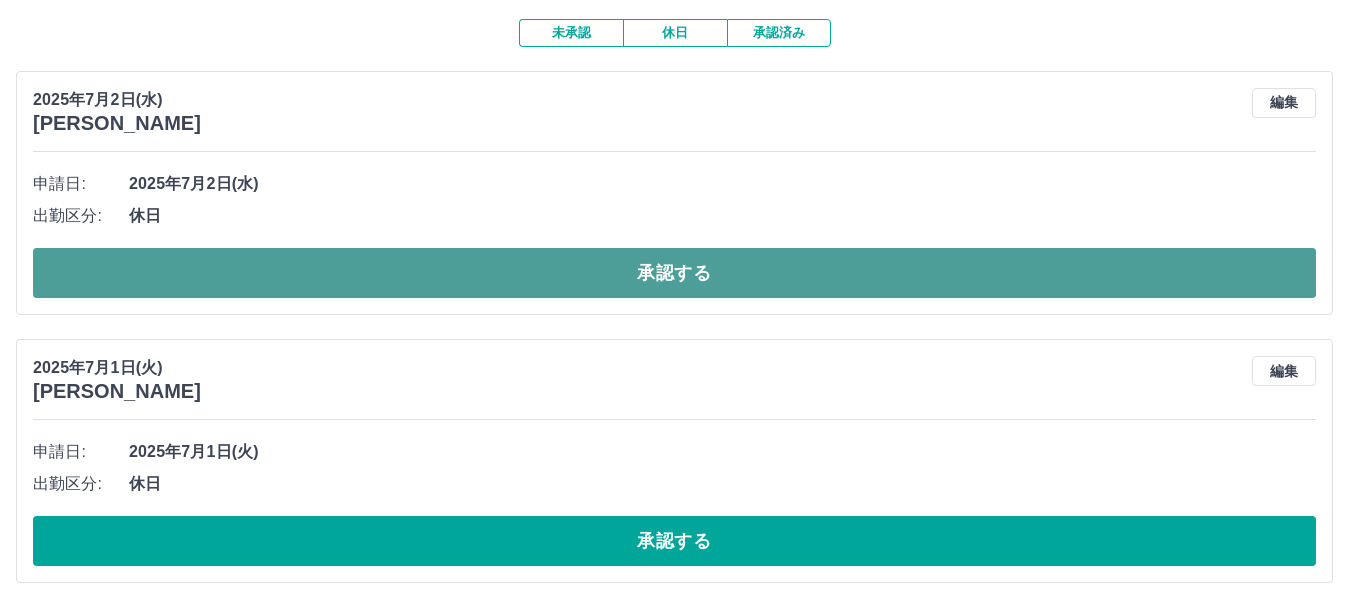 click on "承認する" at bounding box center (674, 273) 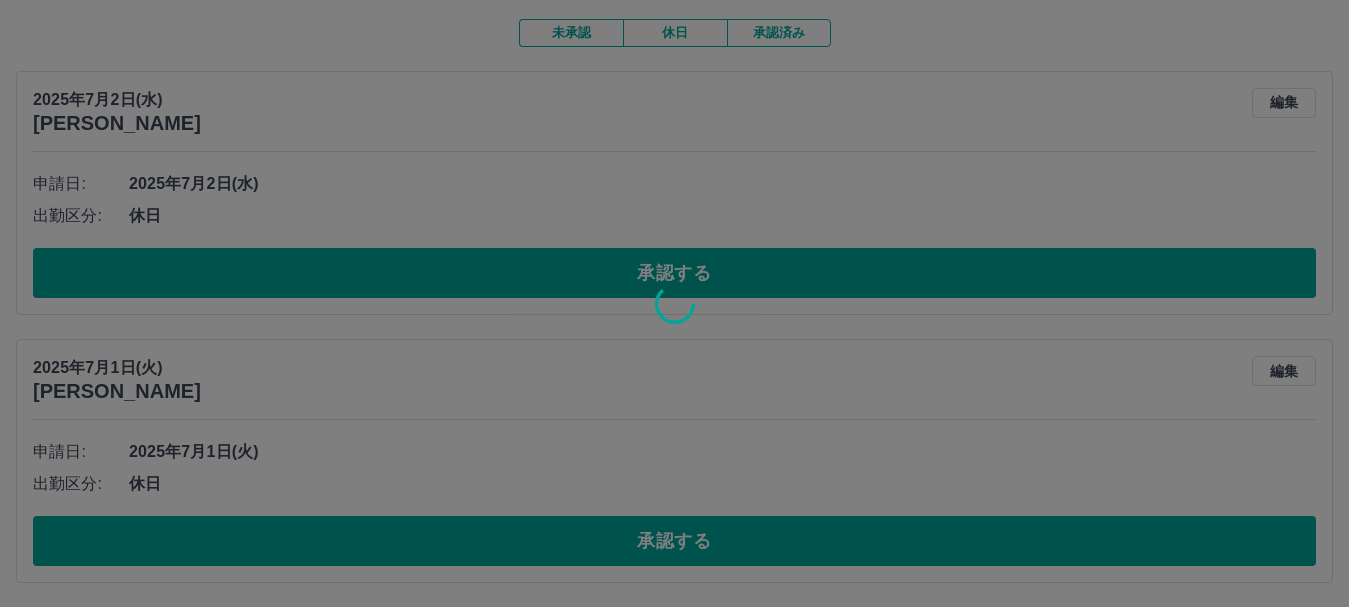 scroll, scrollTop: 0, scrollLeft: 0, axis: both 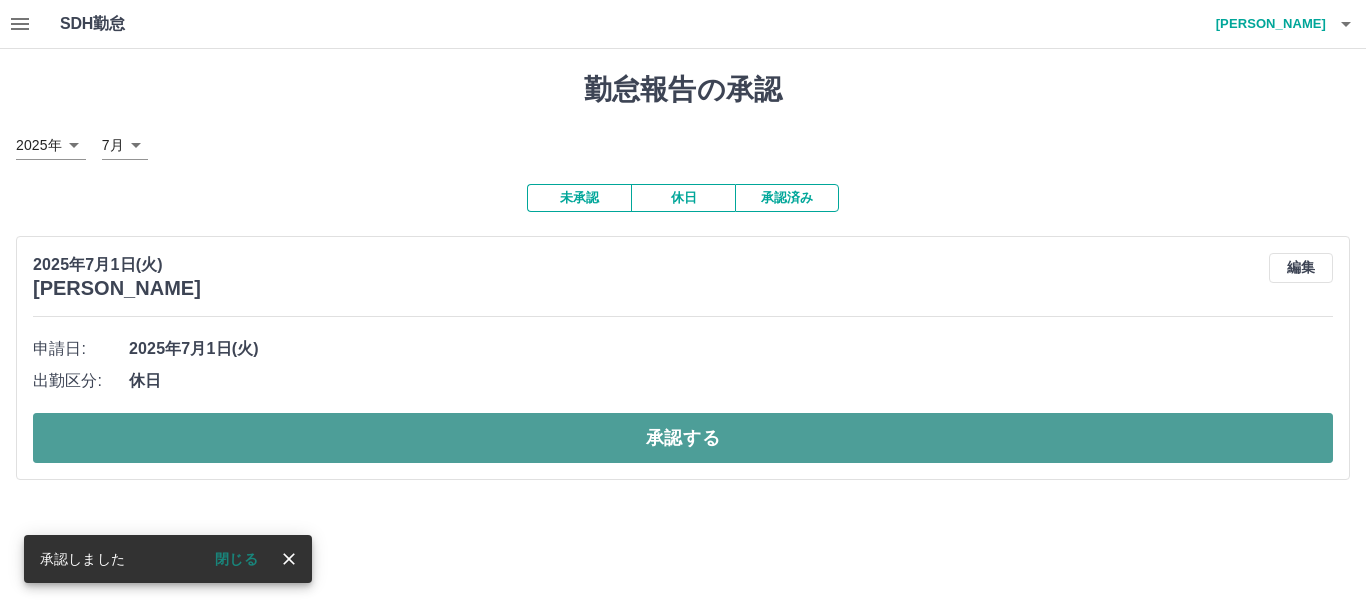 click on "承認する" at bounding box center [683, 438] 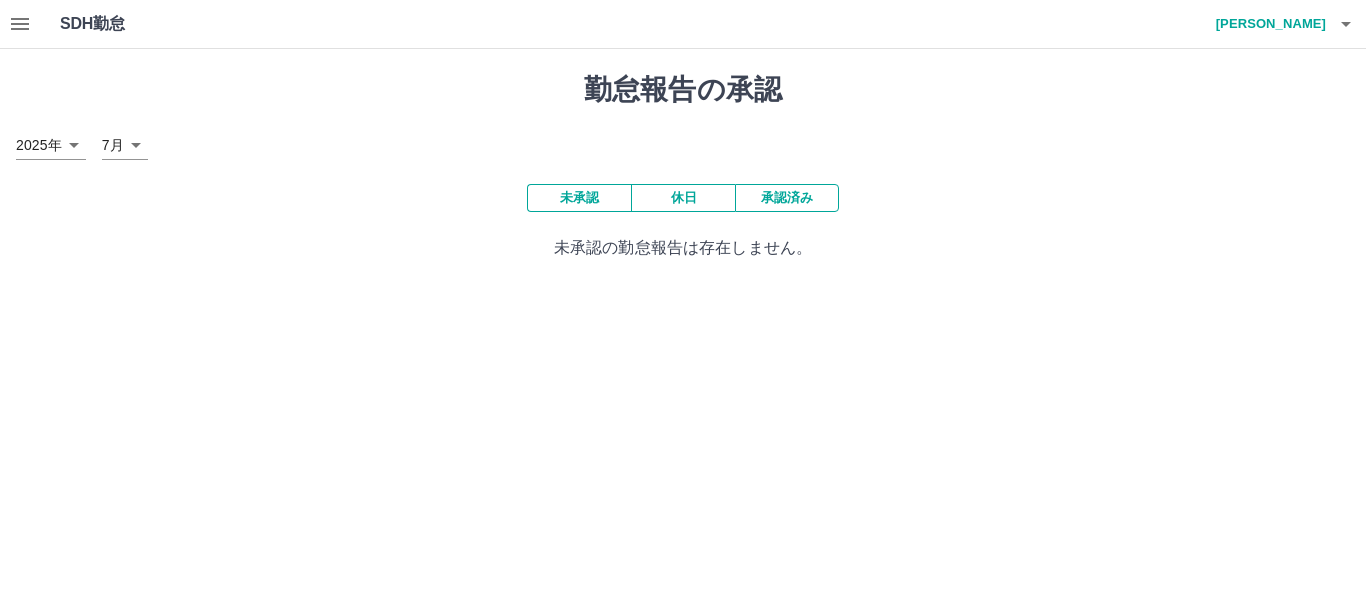 click on "承認済み" at bounding box center (787, 198) 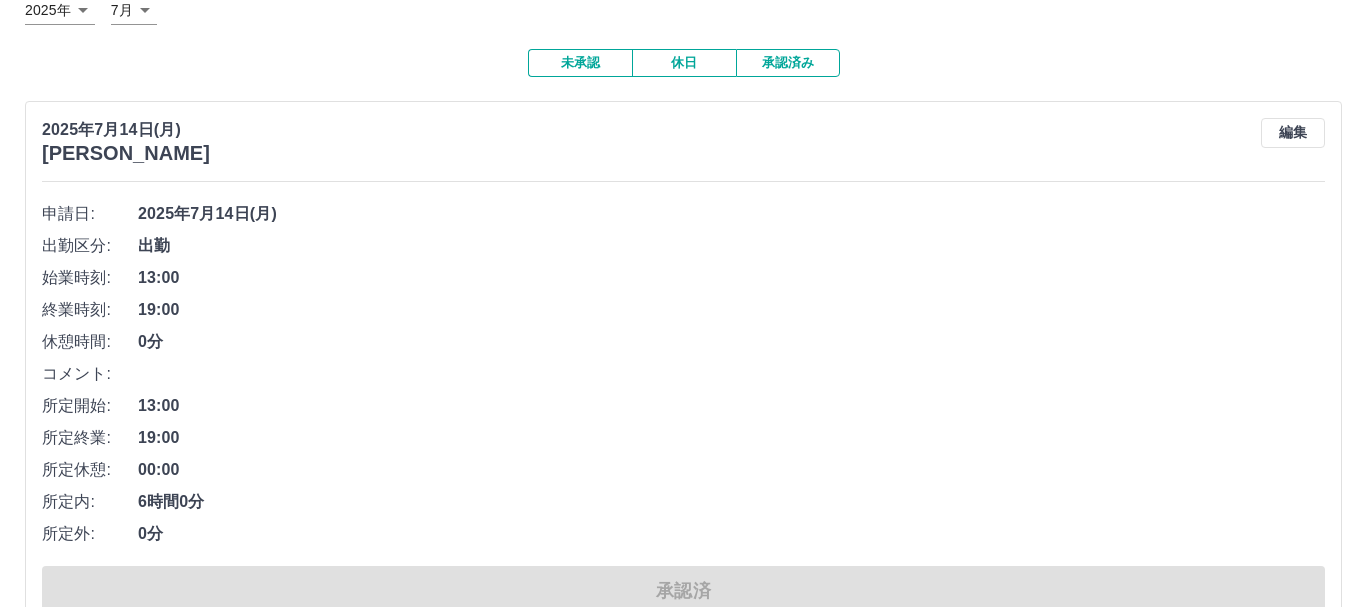 scroll, scrollTop: 0, scrollLeft: 0, axis: both 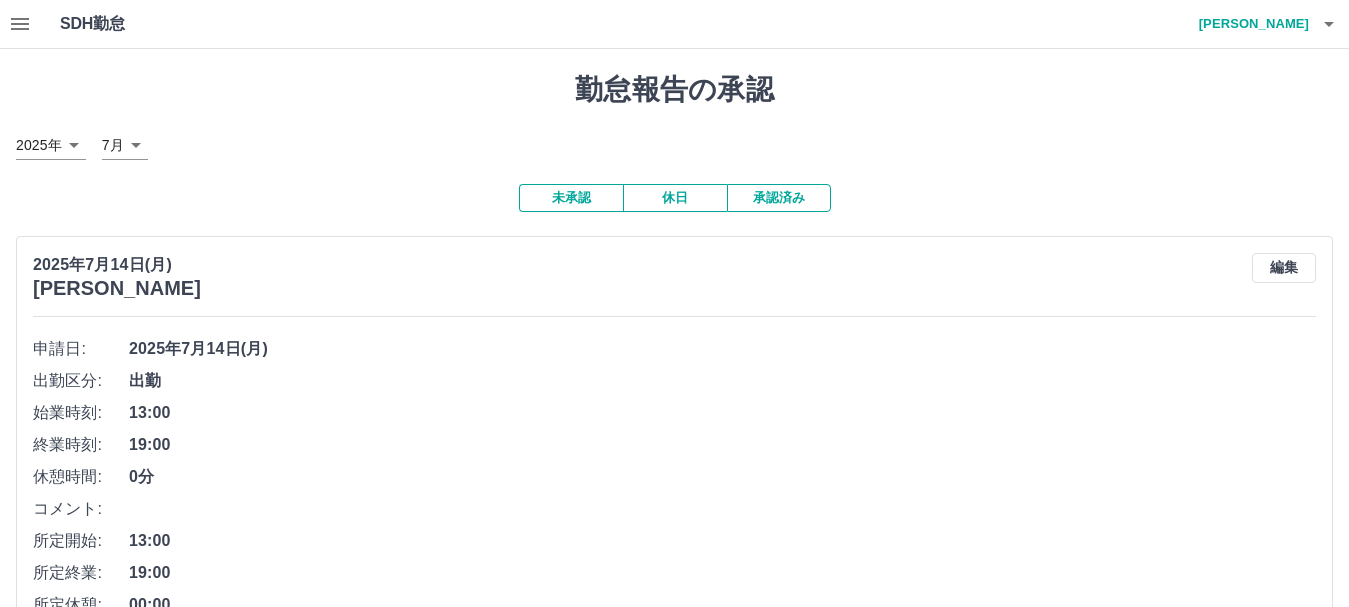 click on "未承認" at bounding box center [571, 198] 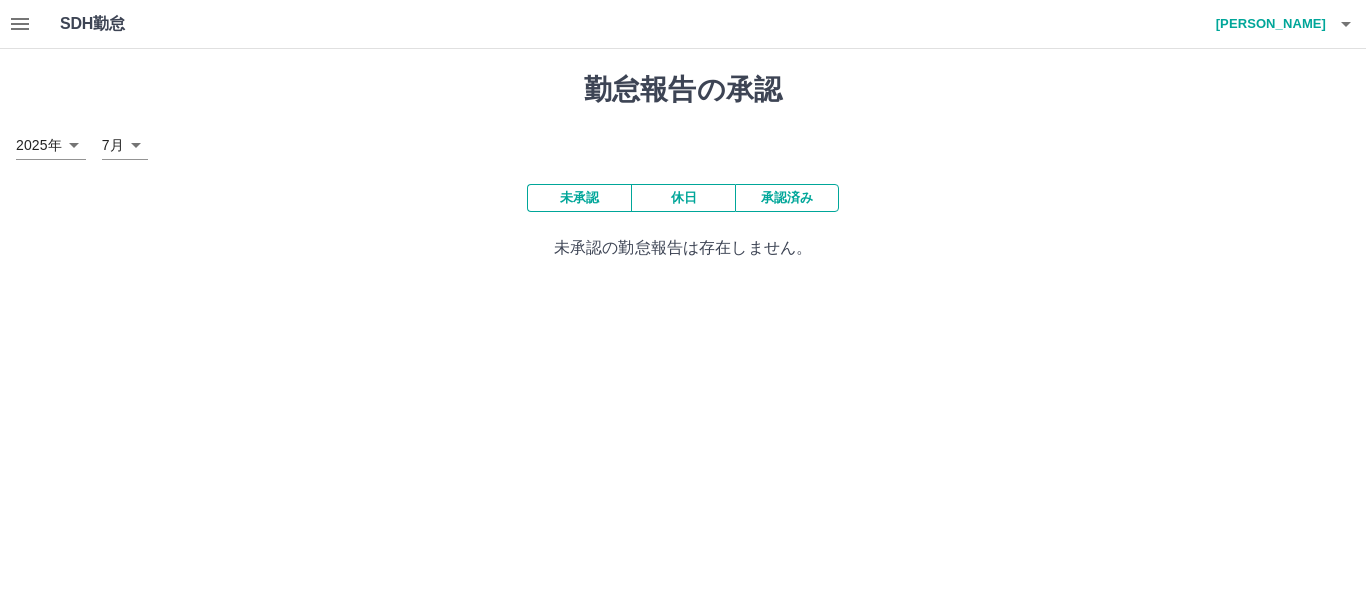 click on "休日" at bounding box center [683, 198] 